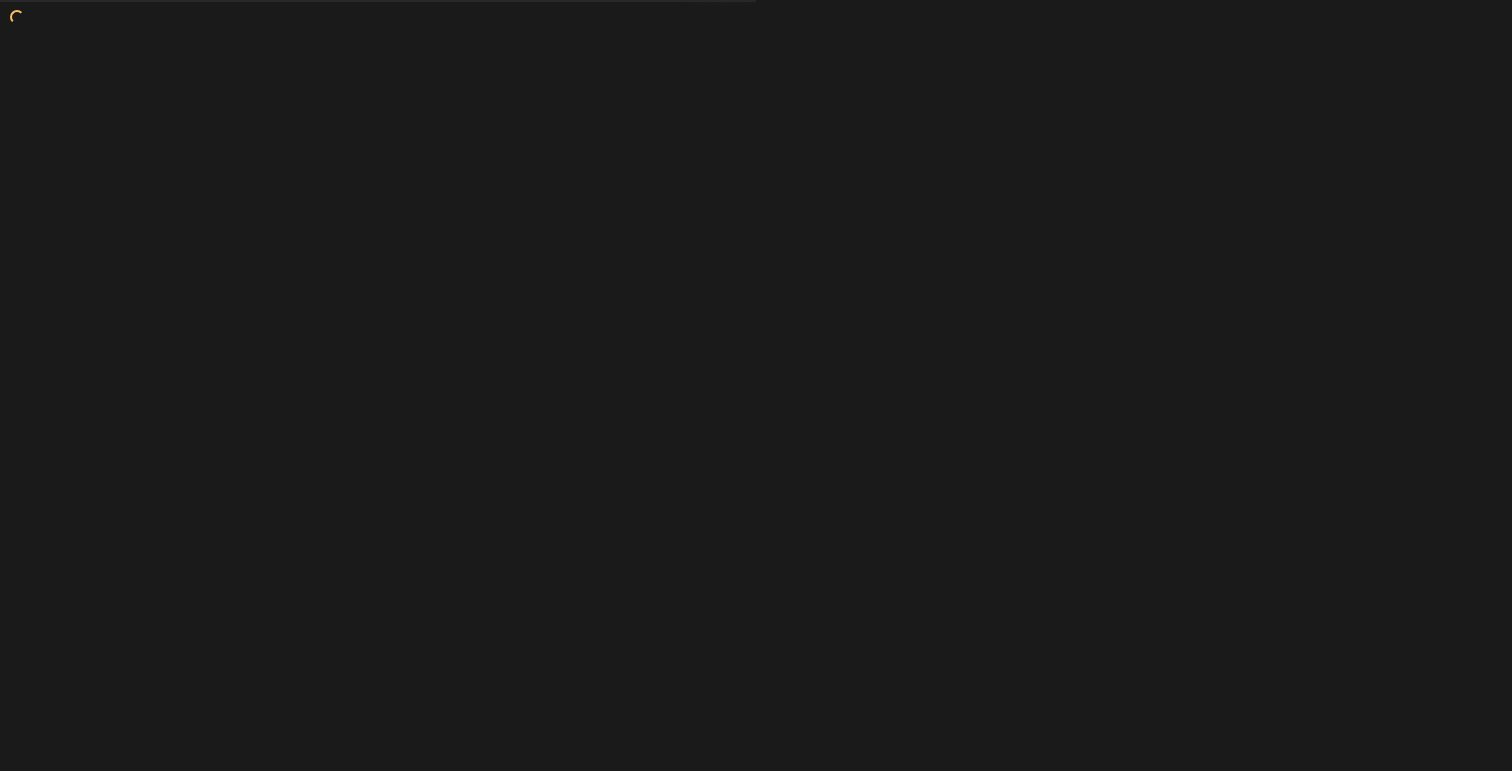 scroll, scrollTop: 0, scrollLeft: 0, axis: both 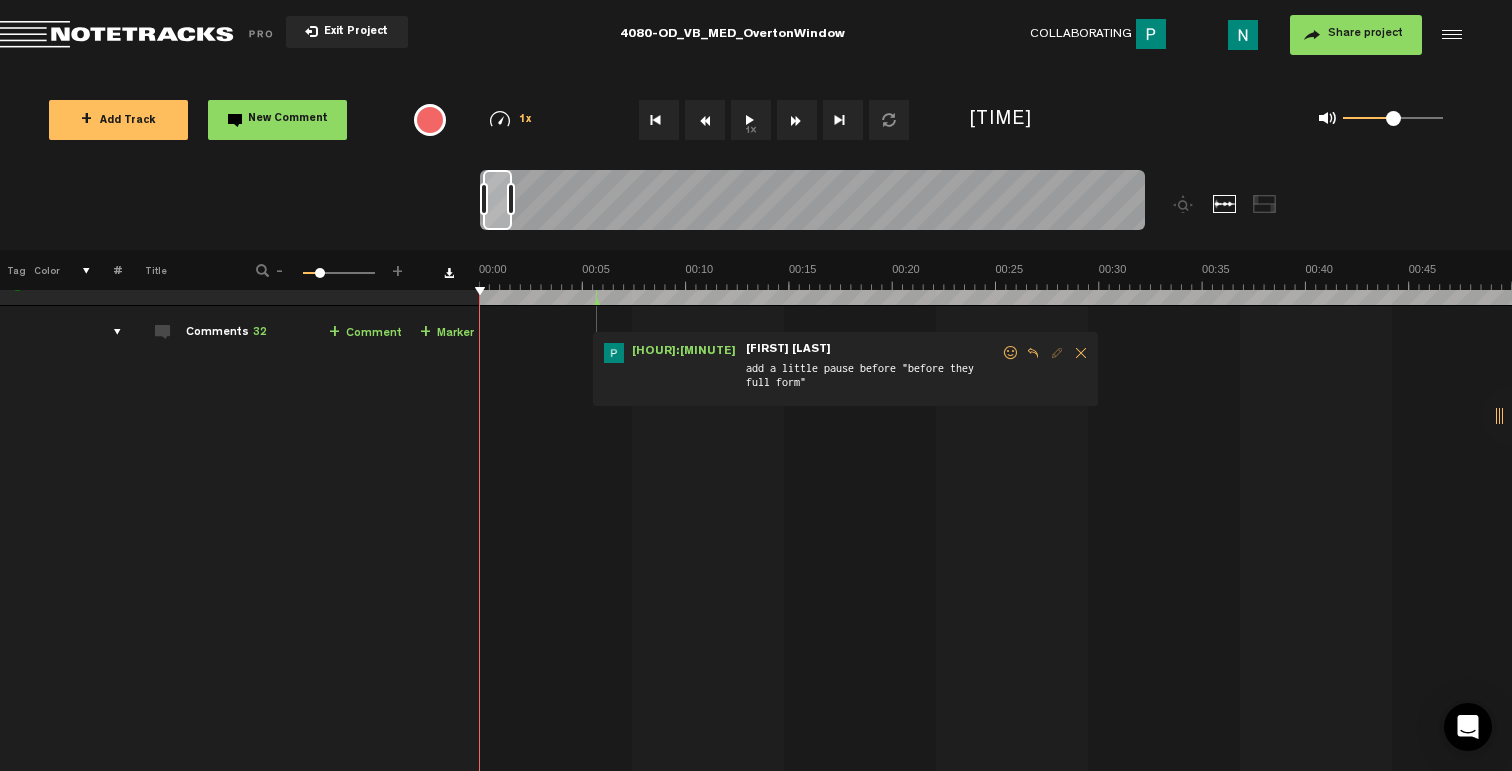 click at bounding box center (511, 199) 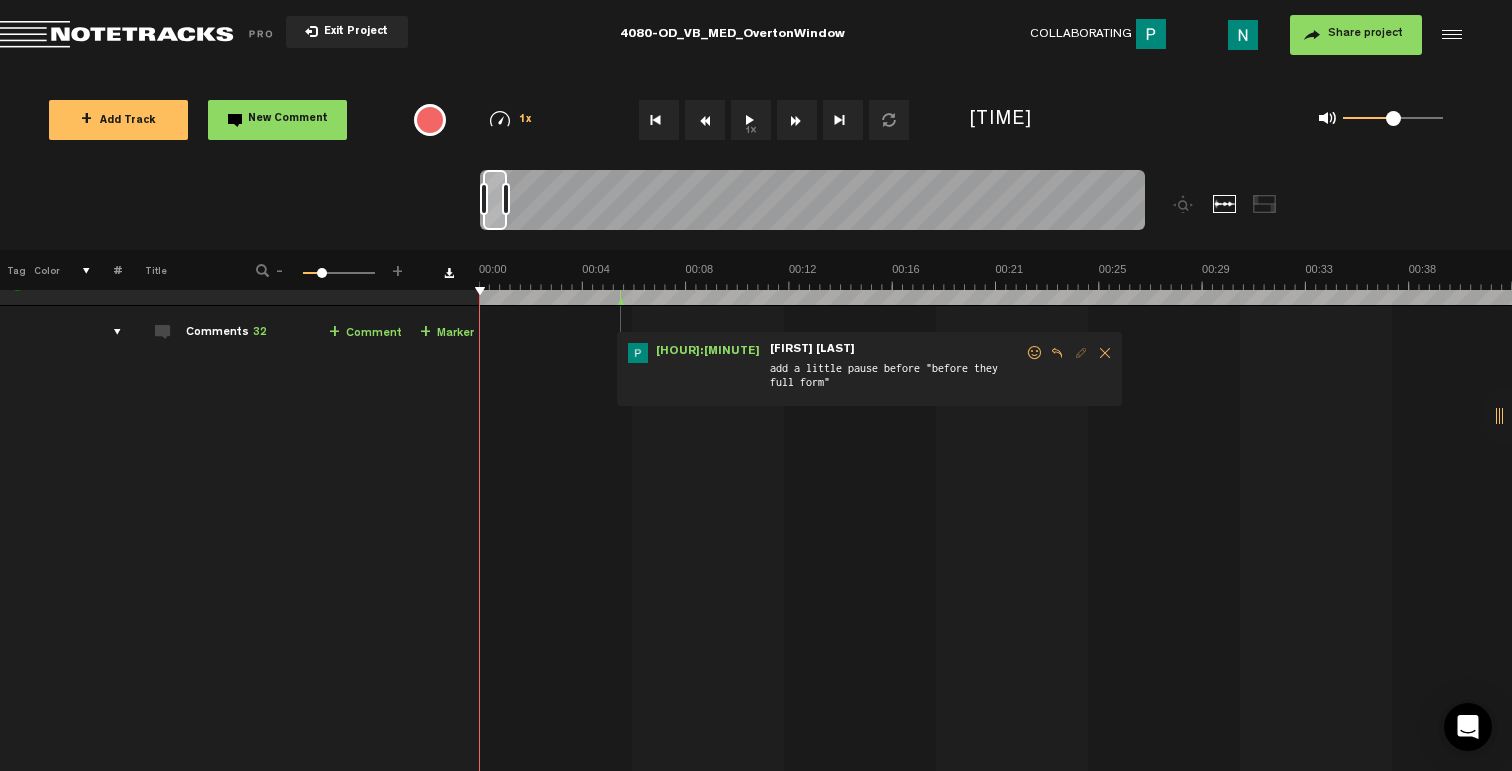 click at bounding box center (506, 199) 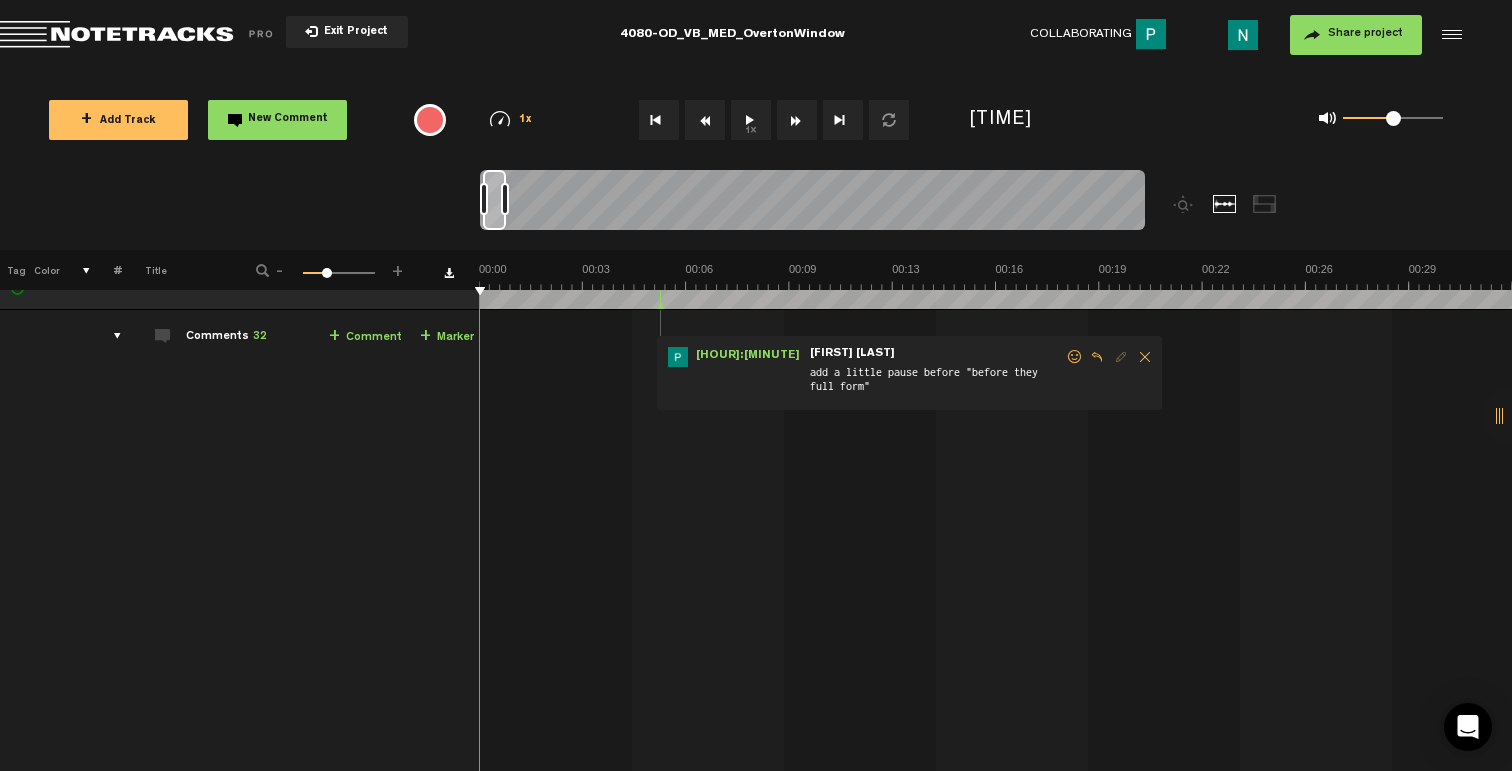 scroll, scrollTop: 0, scrollLeft: 0, axis: both 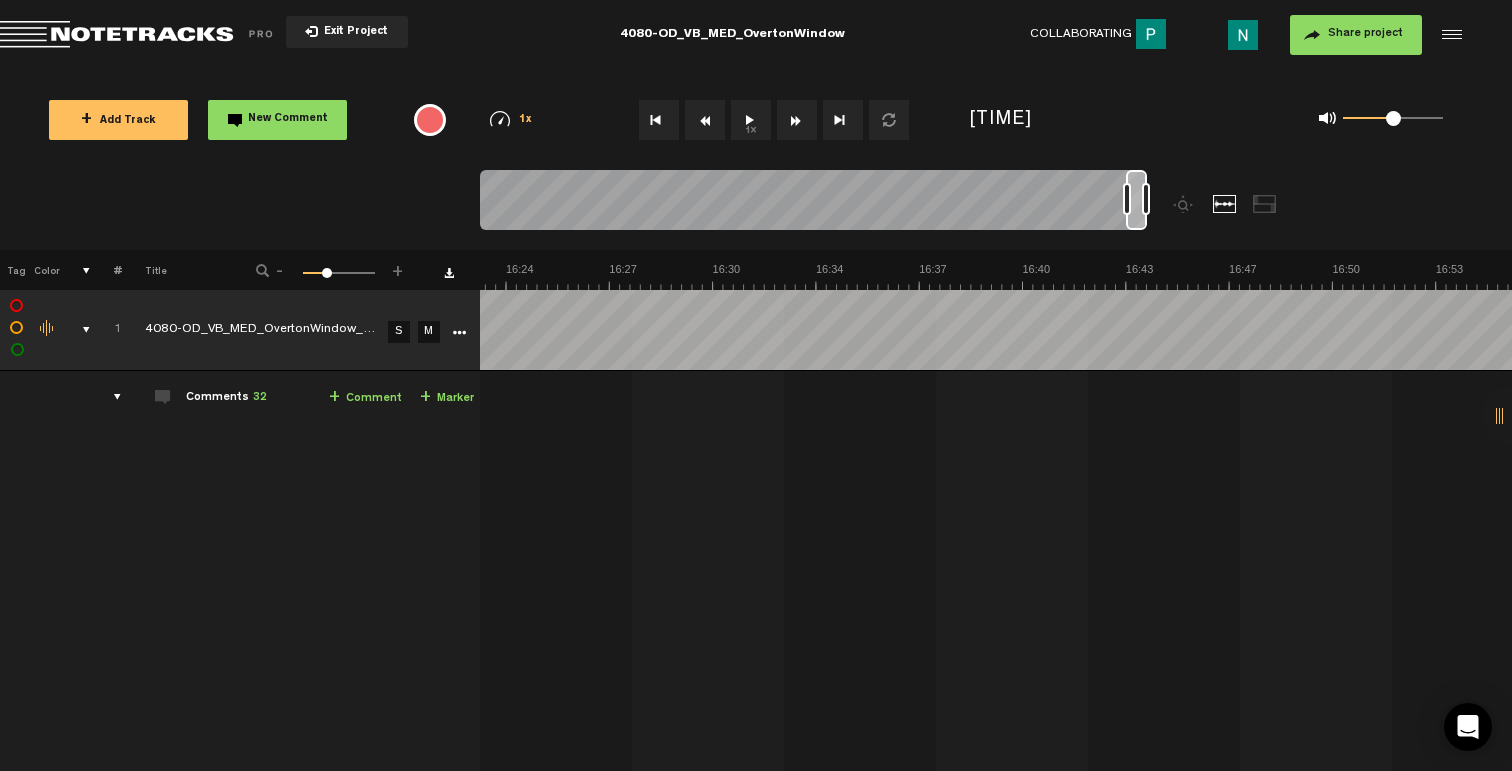 drag, startPoint x: 497, startPoint y: 223, endPoint x: 1159, endPoint y: 206, distance: 662.21826 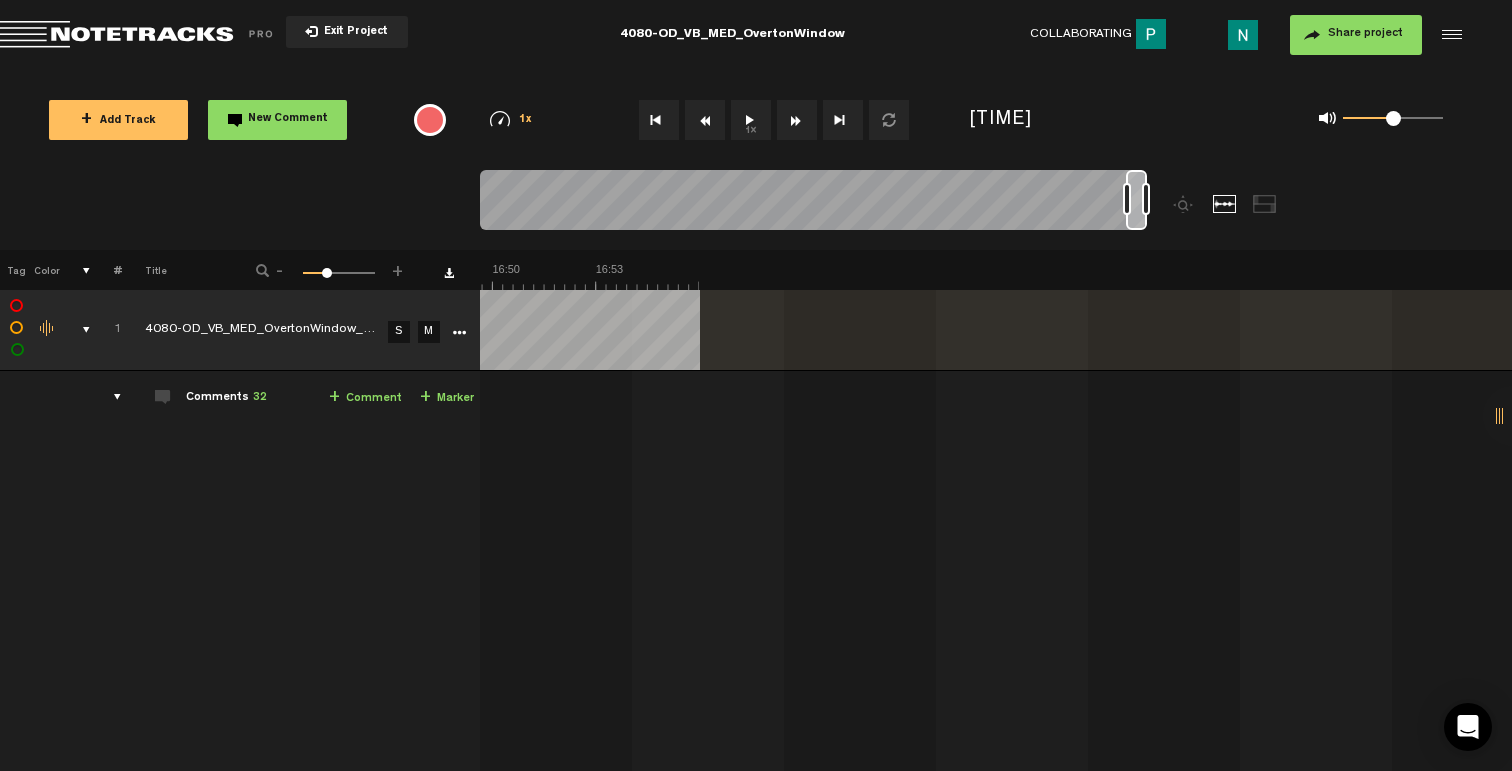 scroll, scrollTop: 0, scrollLeft: 31923, axis: horizontal 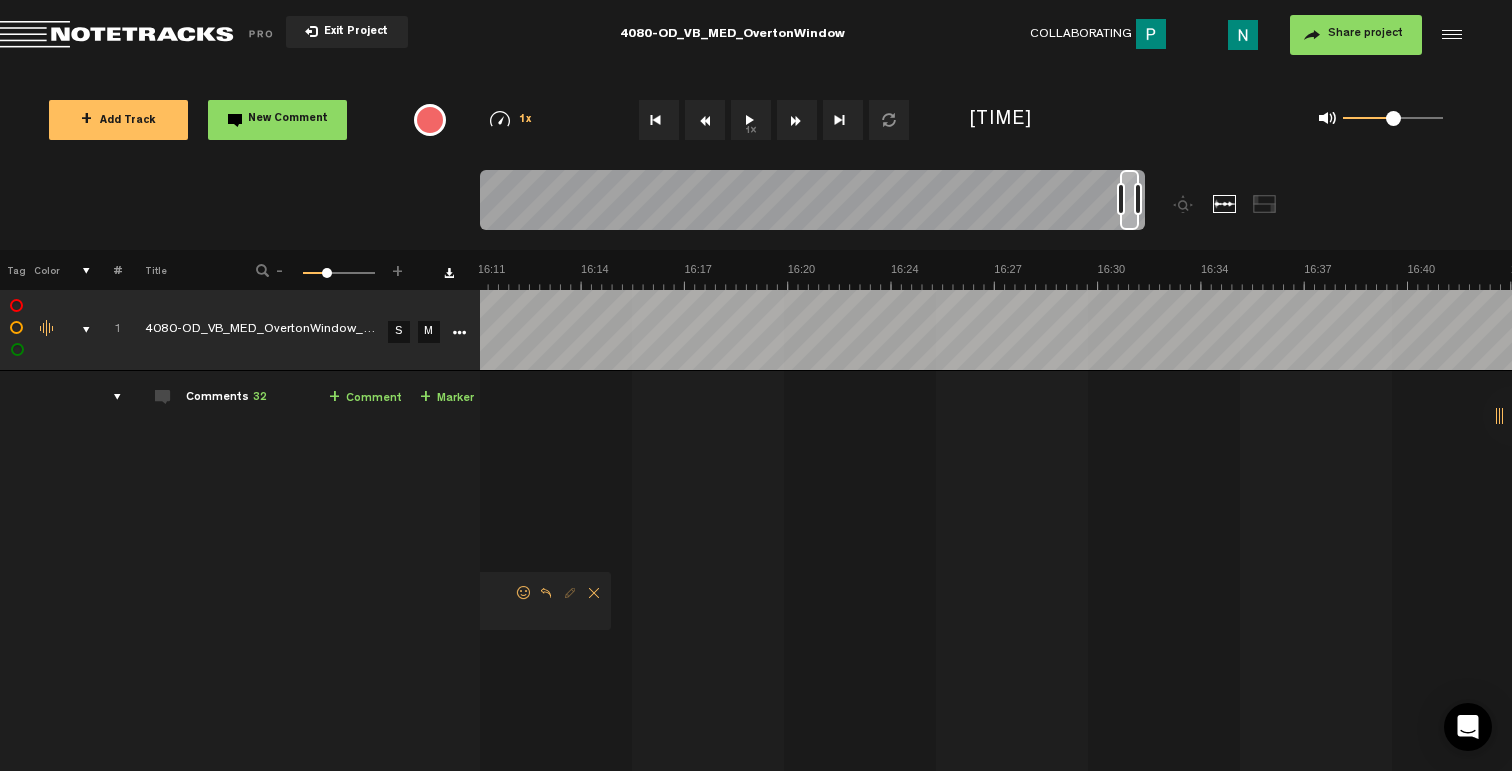 click at bounding box center [1129, 200] 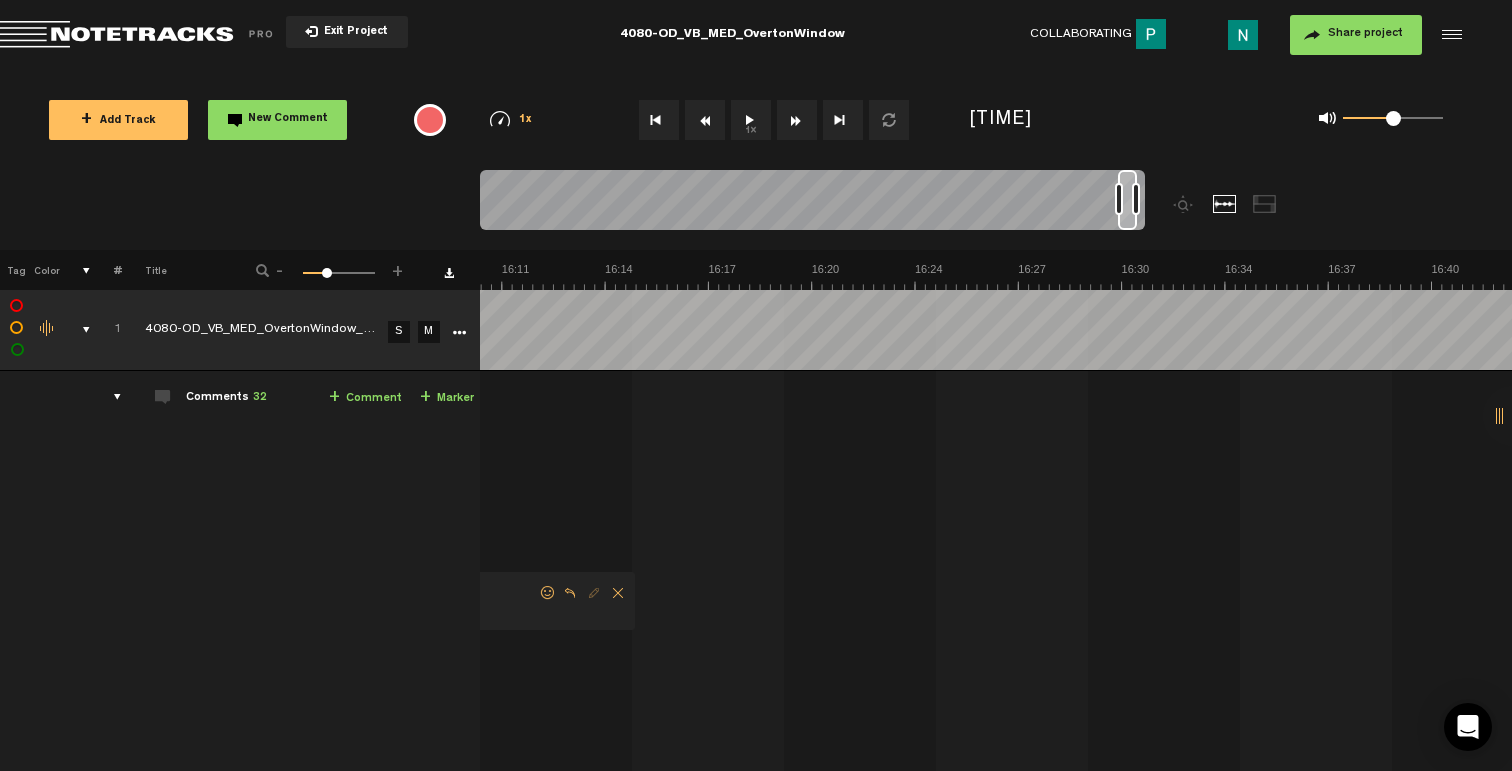 scroll, scrollTop: 0, scrollLeft: 29834, axis: horizontal 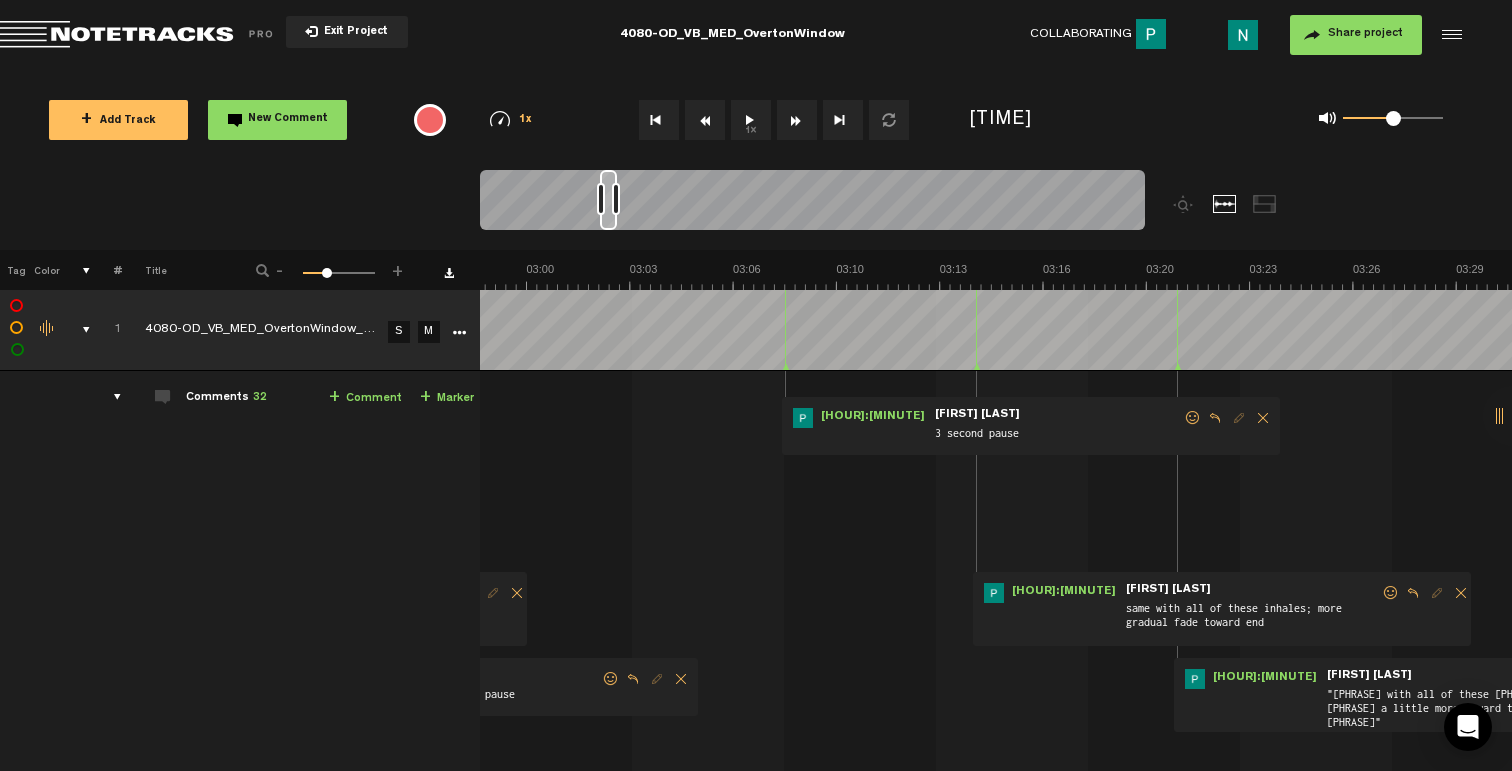 drag, startPoint x: 1047, startPoint y: 227, endPoint x: 608, endPoint y: 208, distance: 439.41098 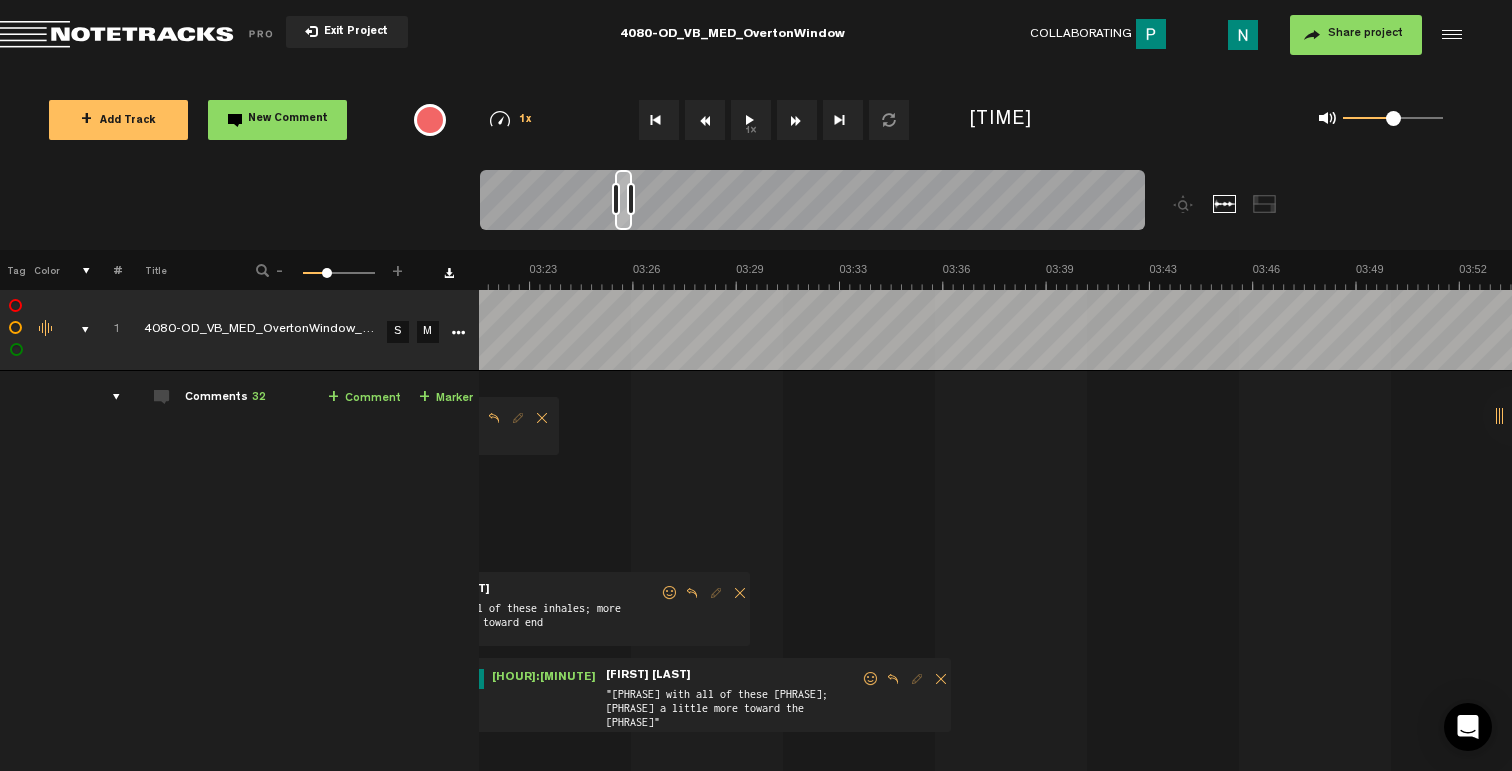 scroll, scrollTop: 0, scrollLeft: 6834, axis: horizontal 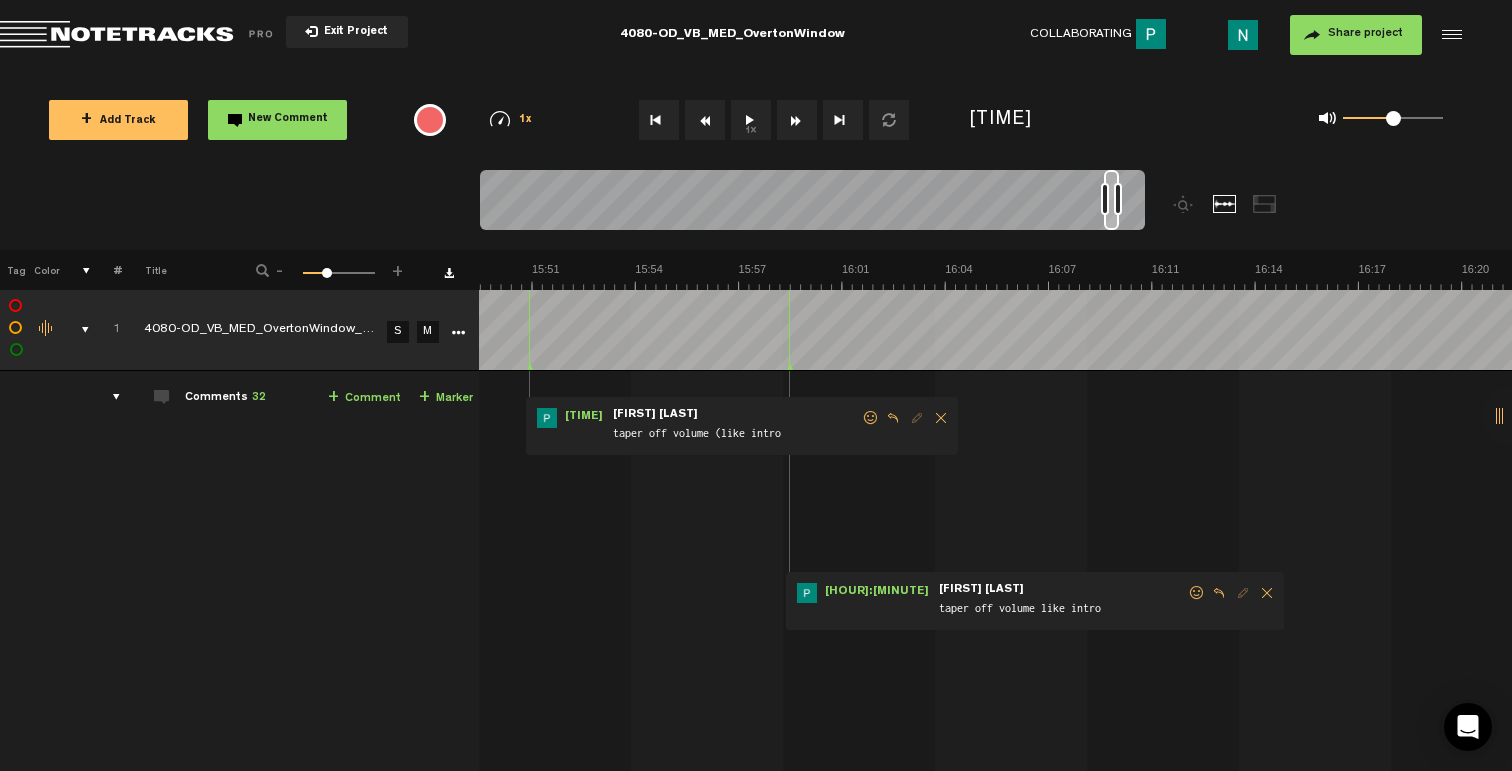 click at bounding box center (812, 203) 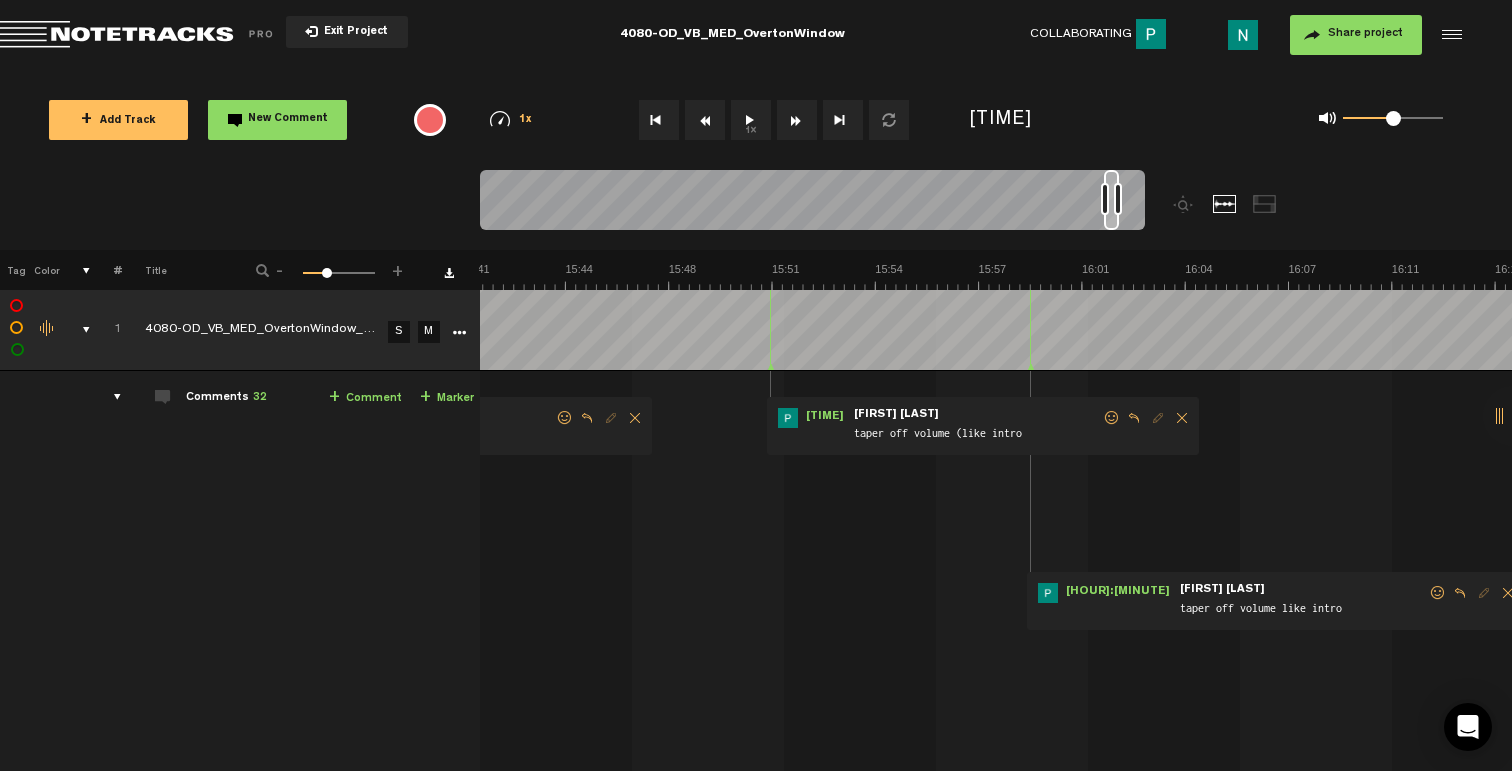 click at bounding box center (1438, 593) 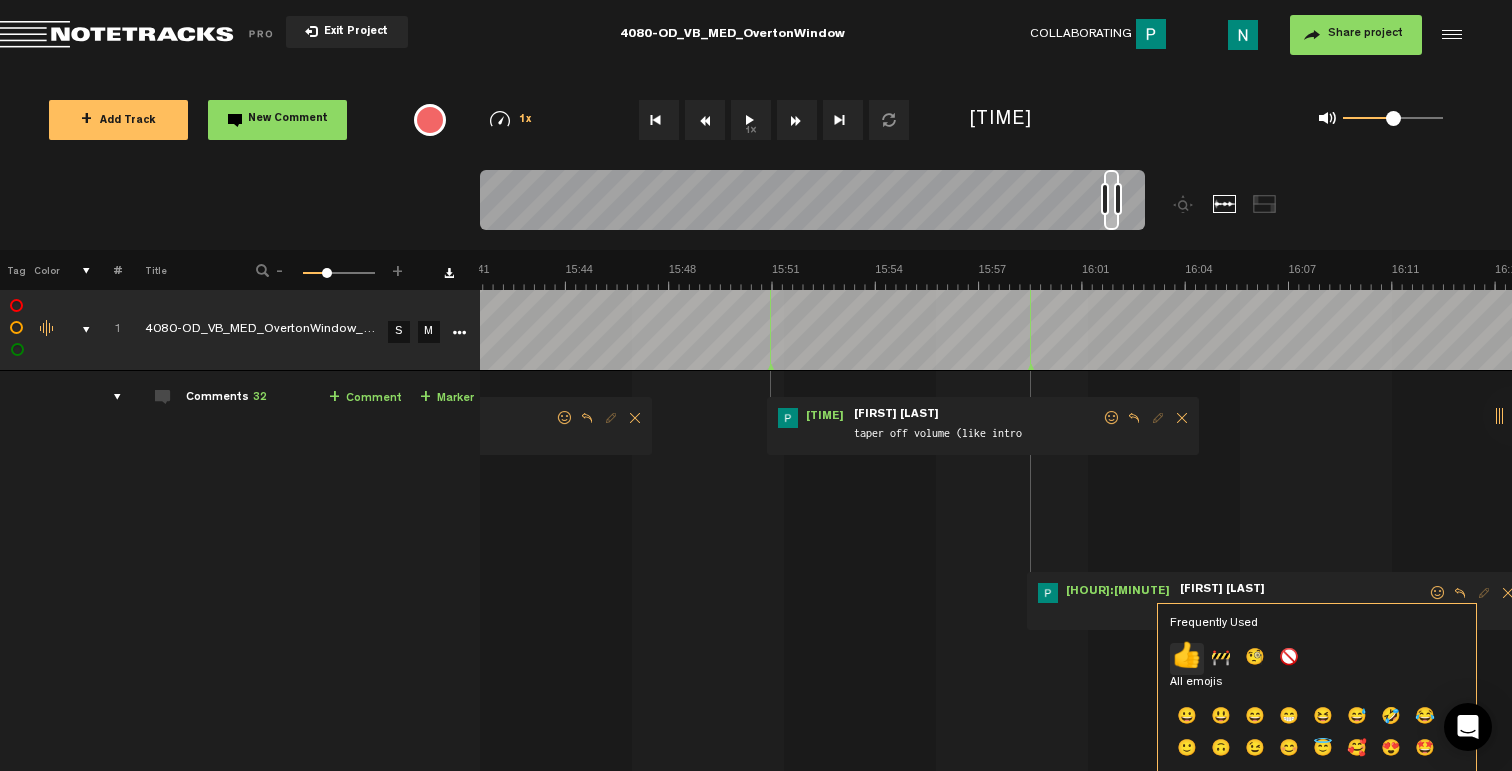 click on "👍" 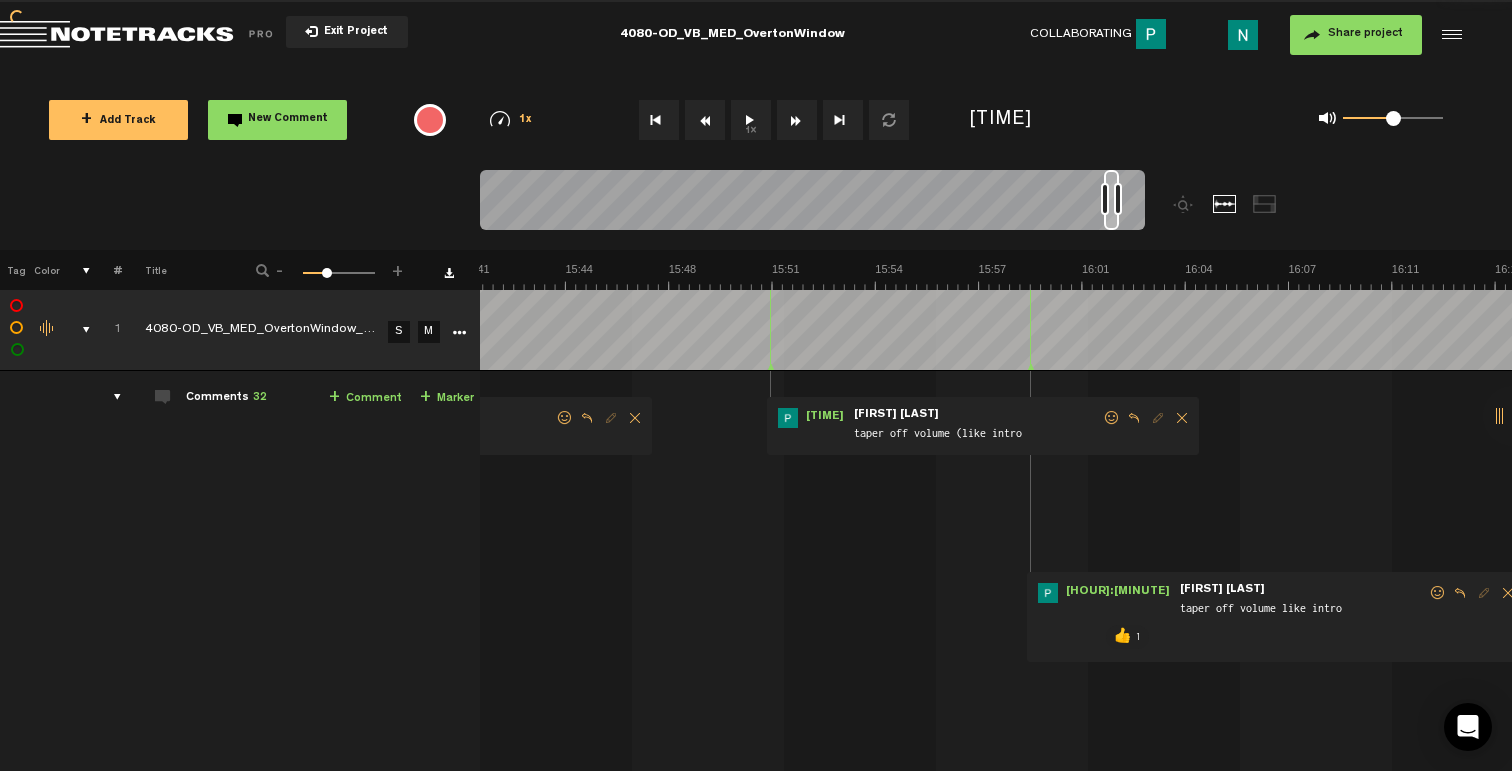 click at bounding box center (1112, 418) 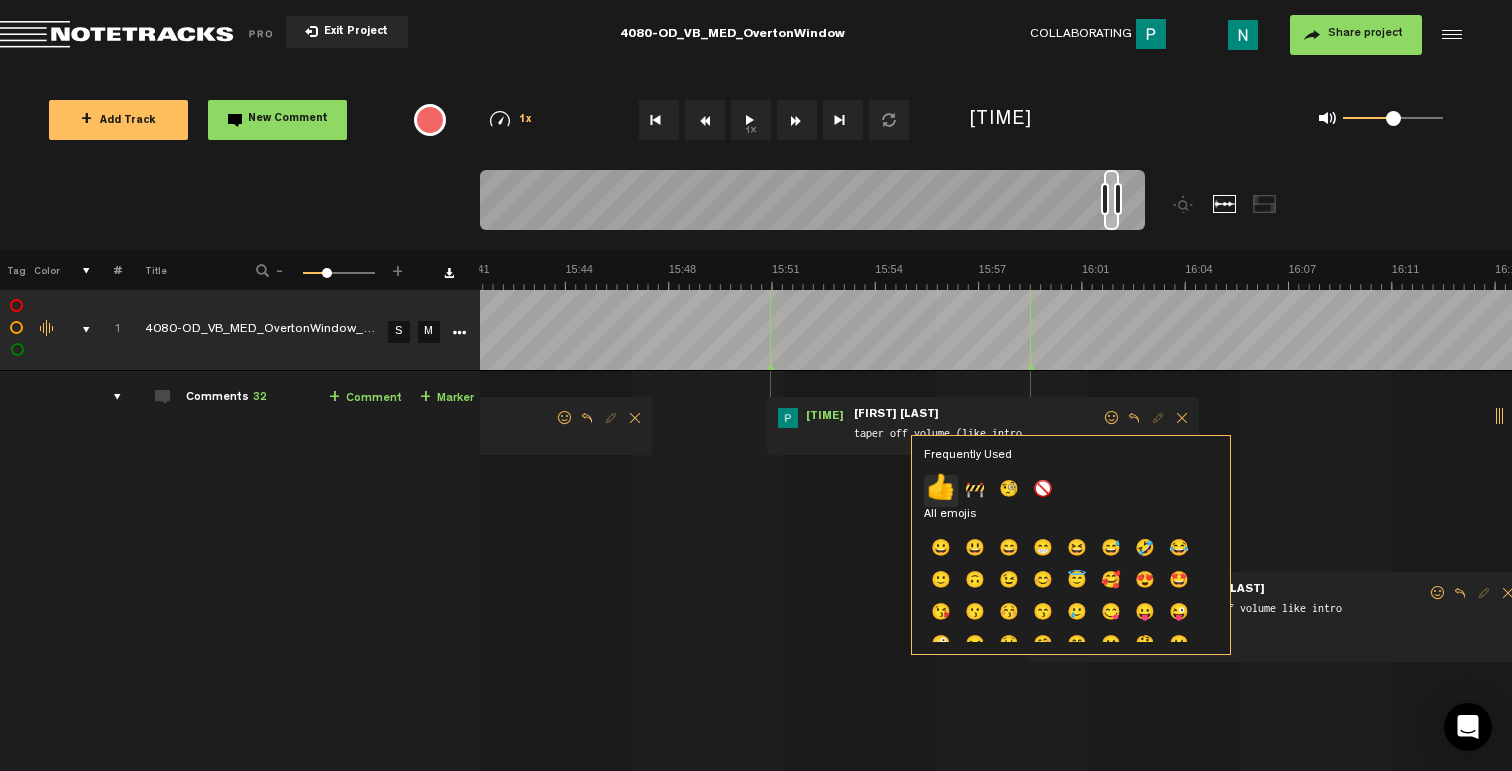 click on "👍" 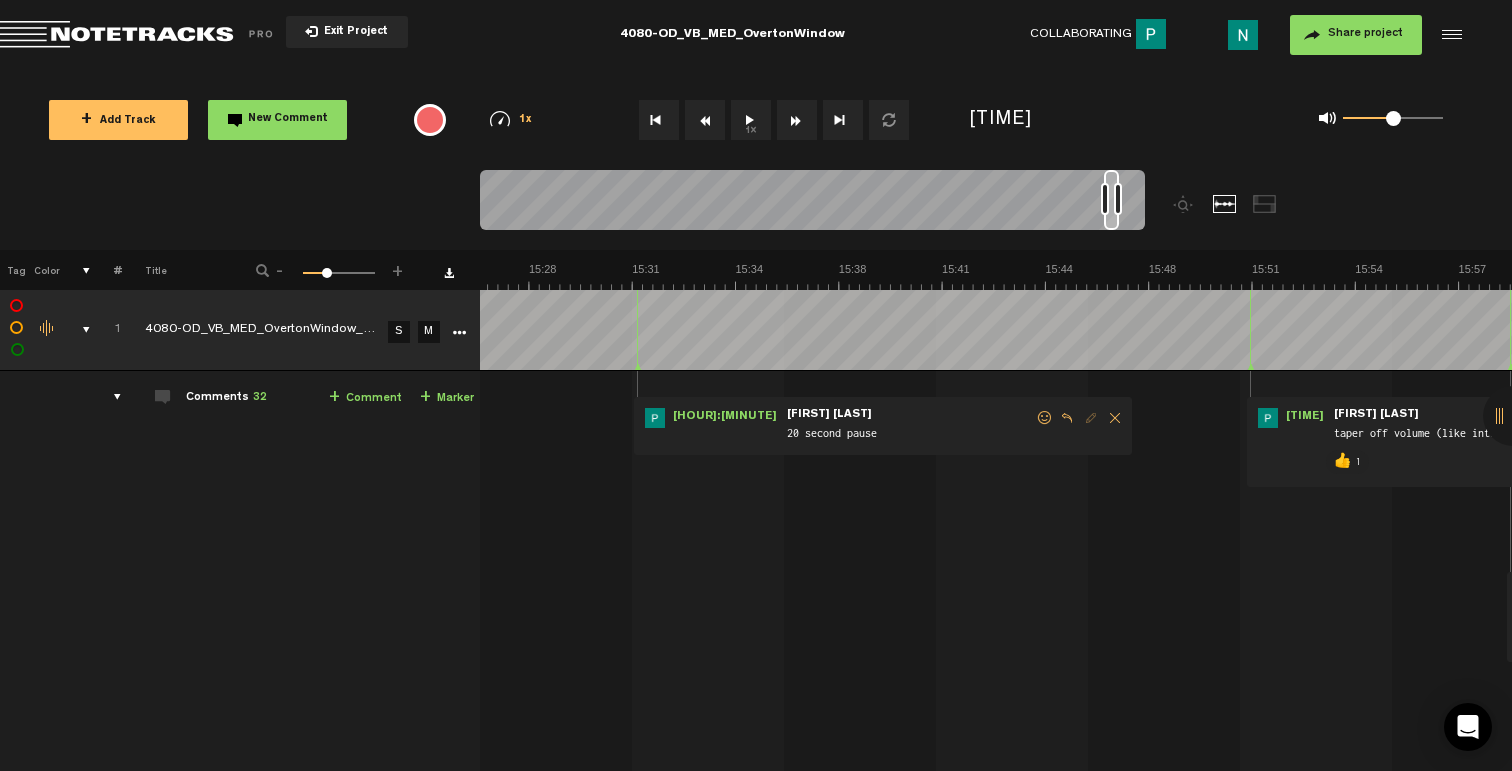 scroll, scrollTop: 0, scrollLeft: 29184, axis: horizontal 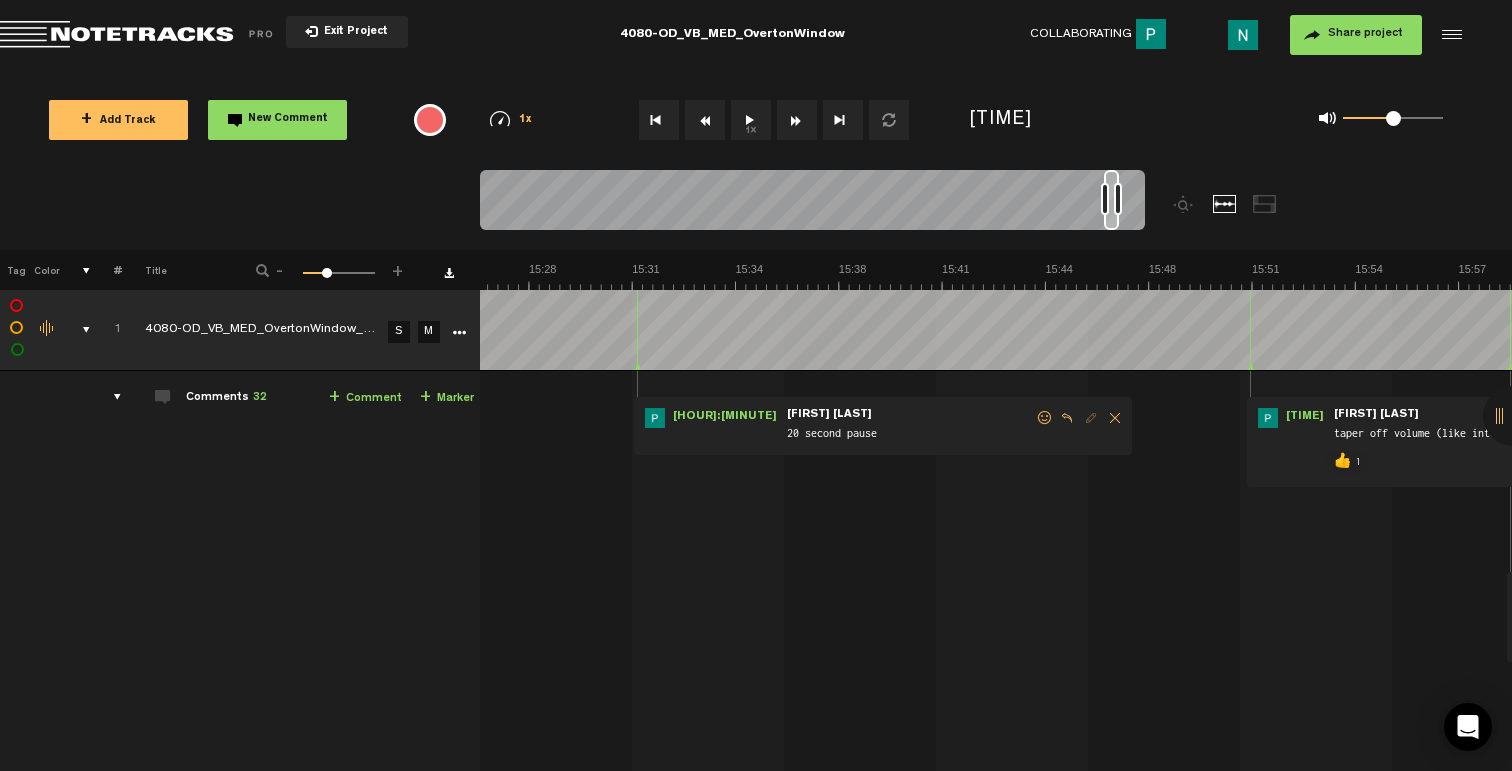 click at bounding box center [1045, 418] 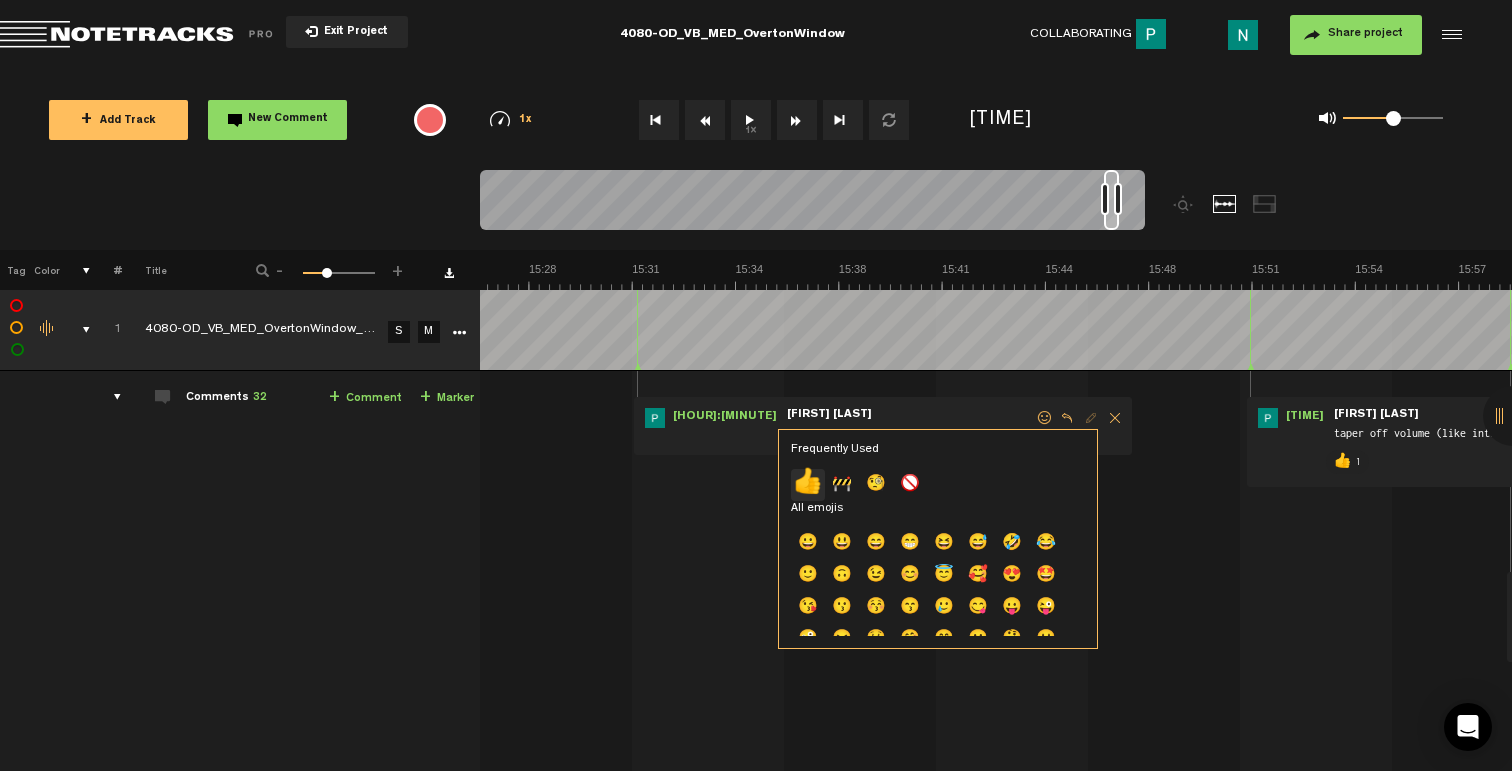 click on "👍" 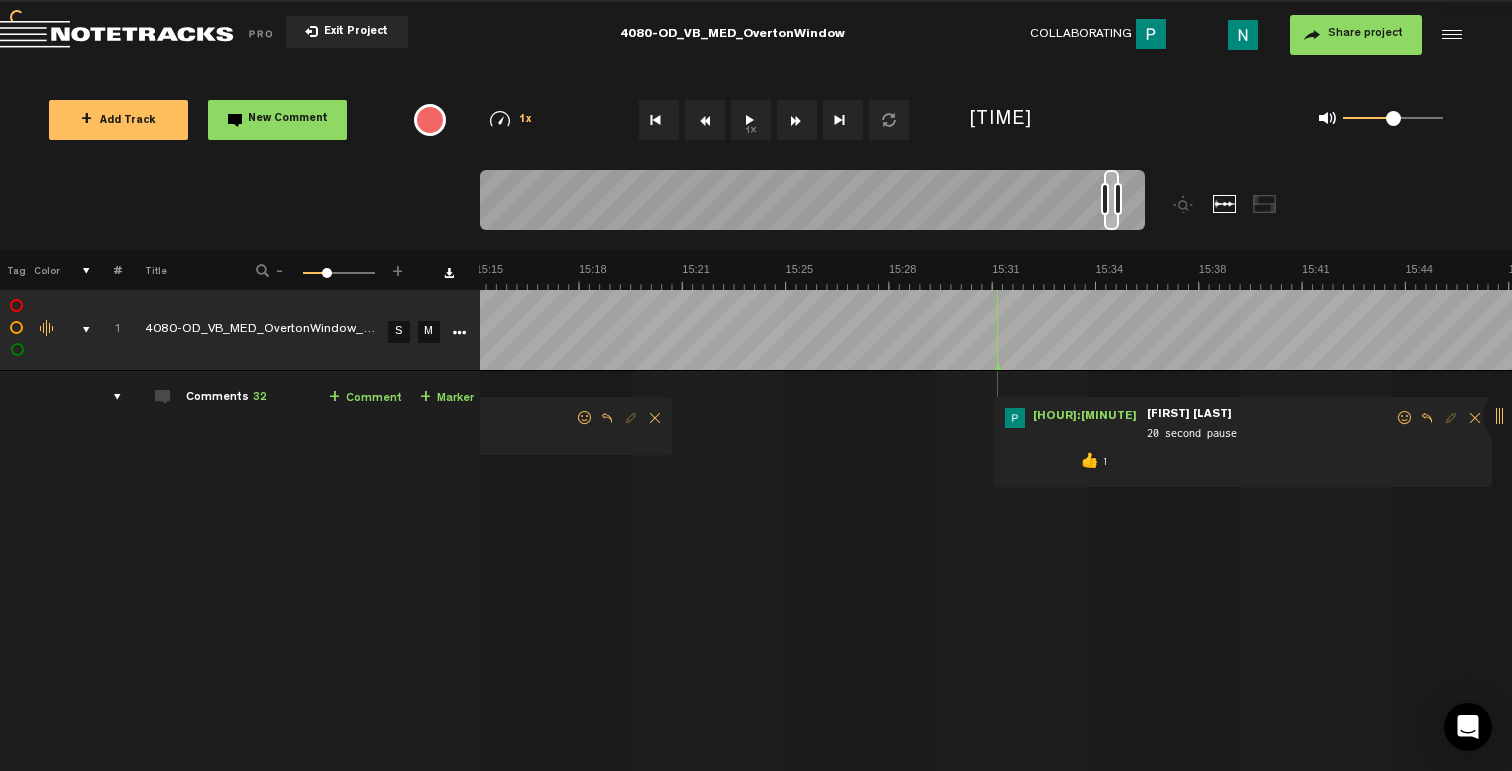 scroll, scrollTop: 0, scrollLeft: 28344, axis: horizontal 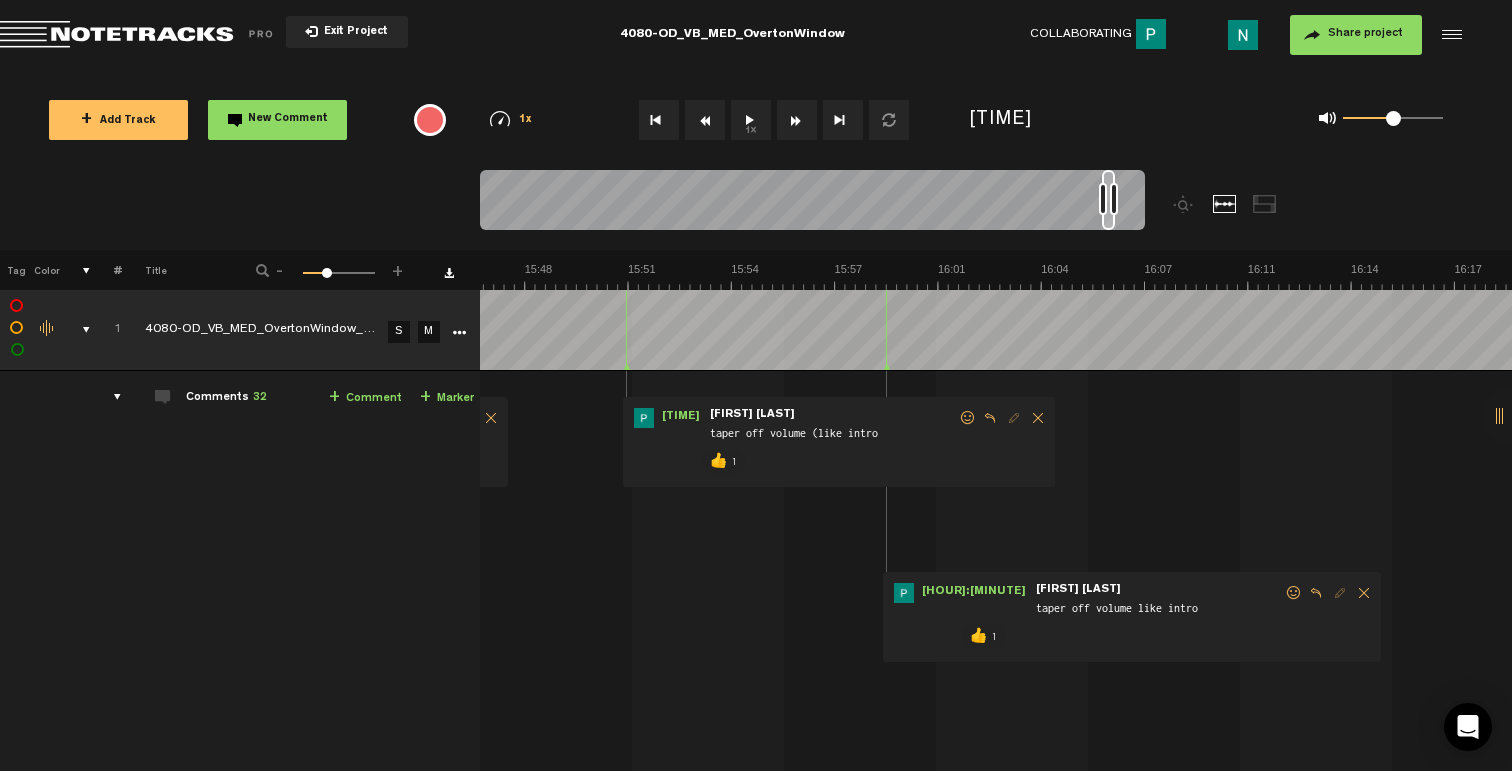 click at bounding box center [1108, 200] 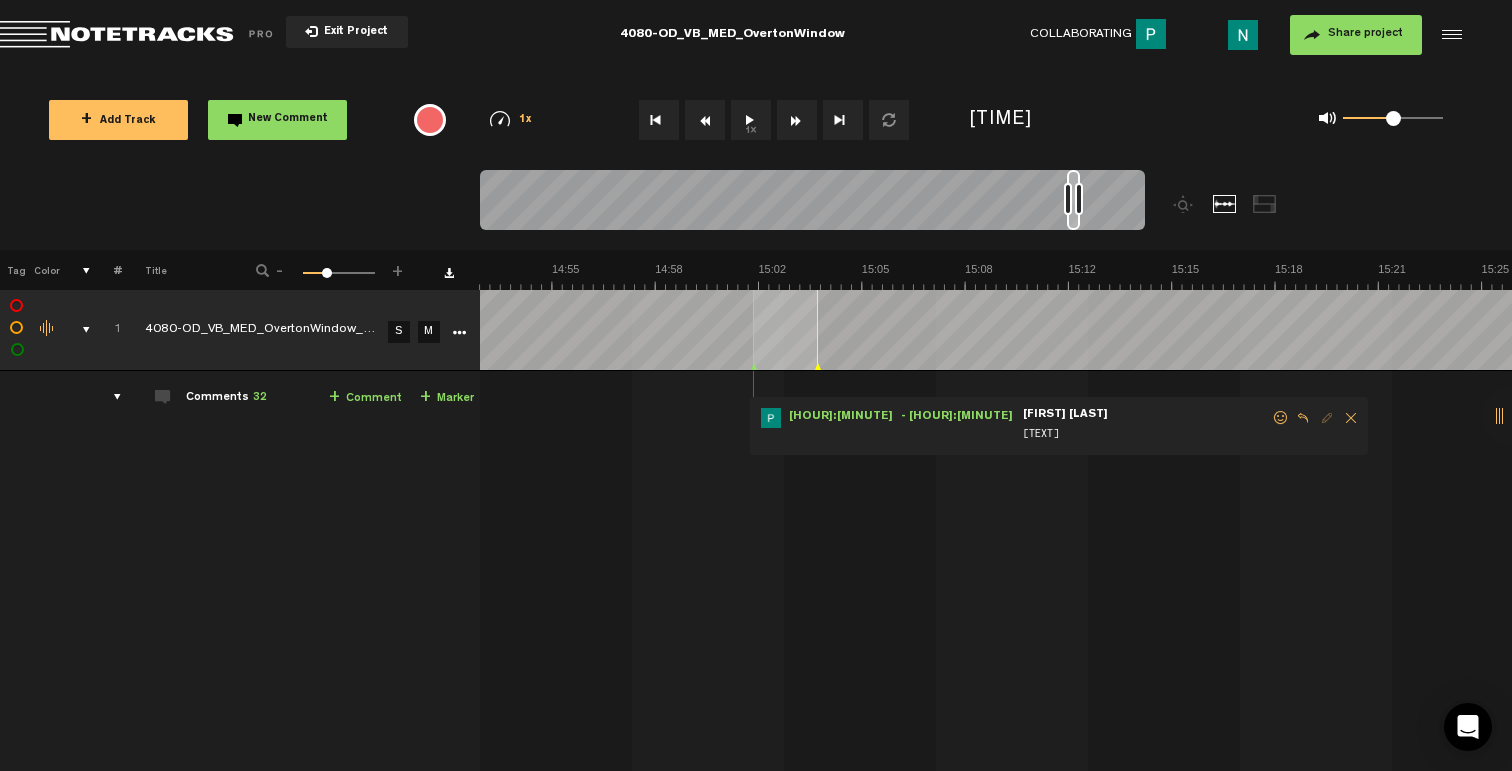 scroll, scrollTop: 0, scrollLeft: 27888, axis: horizontal 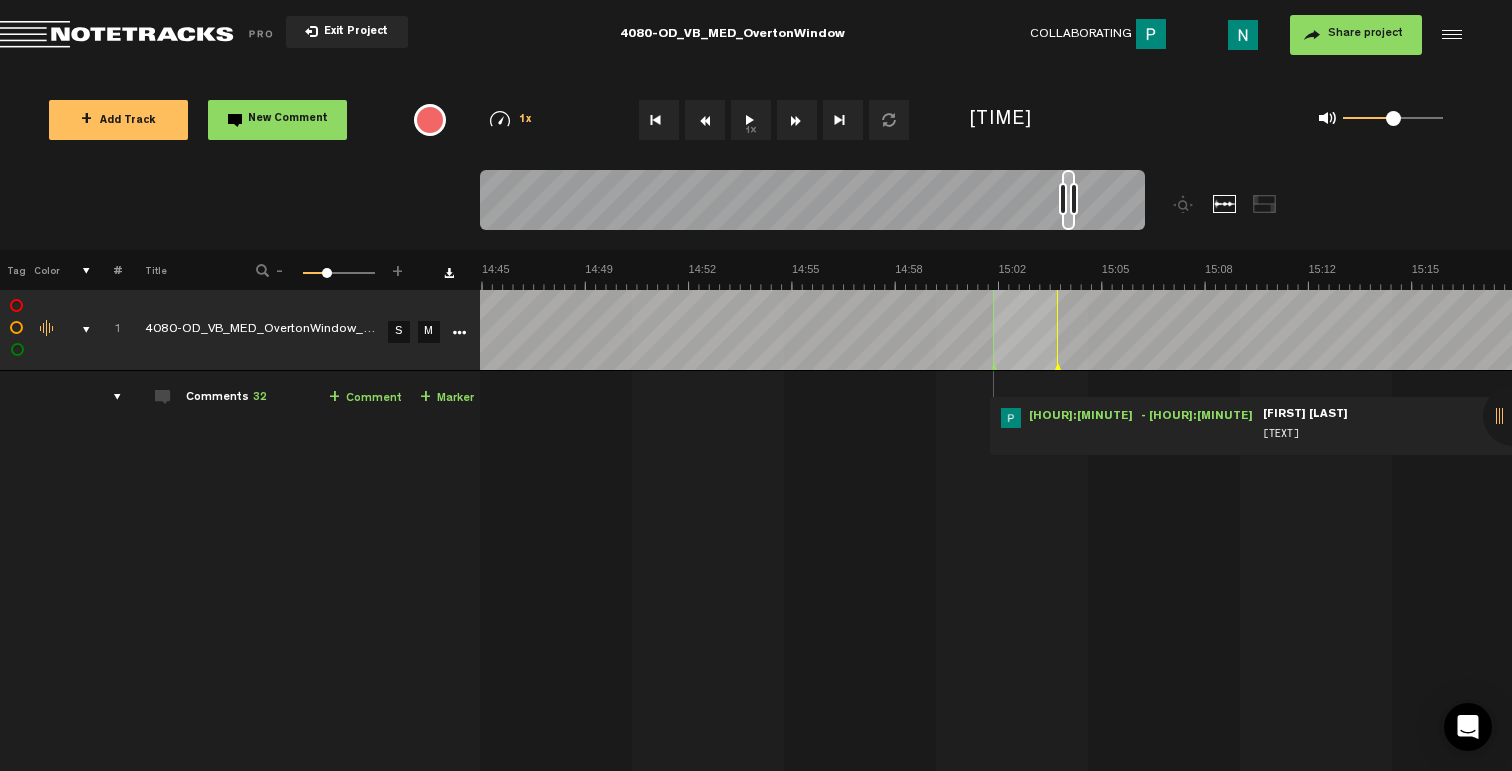 click at bounding box center (1521, 418) 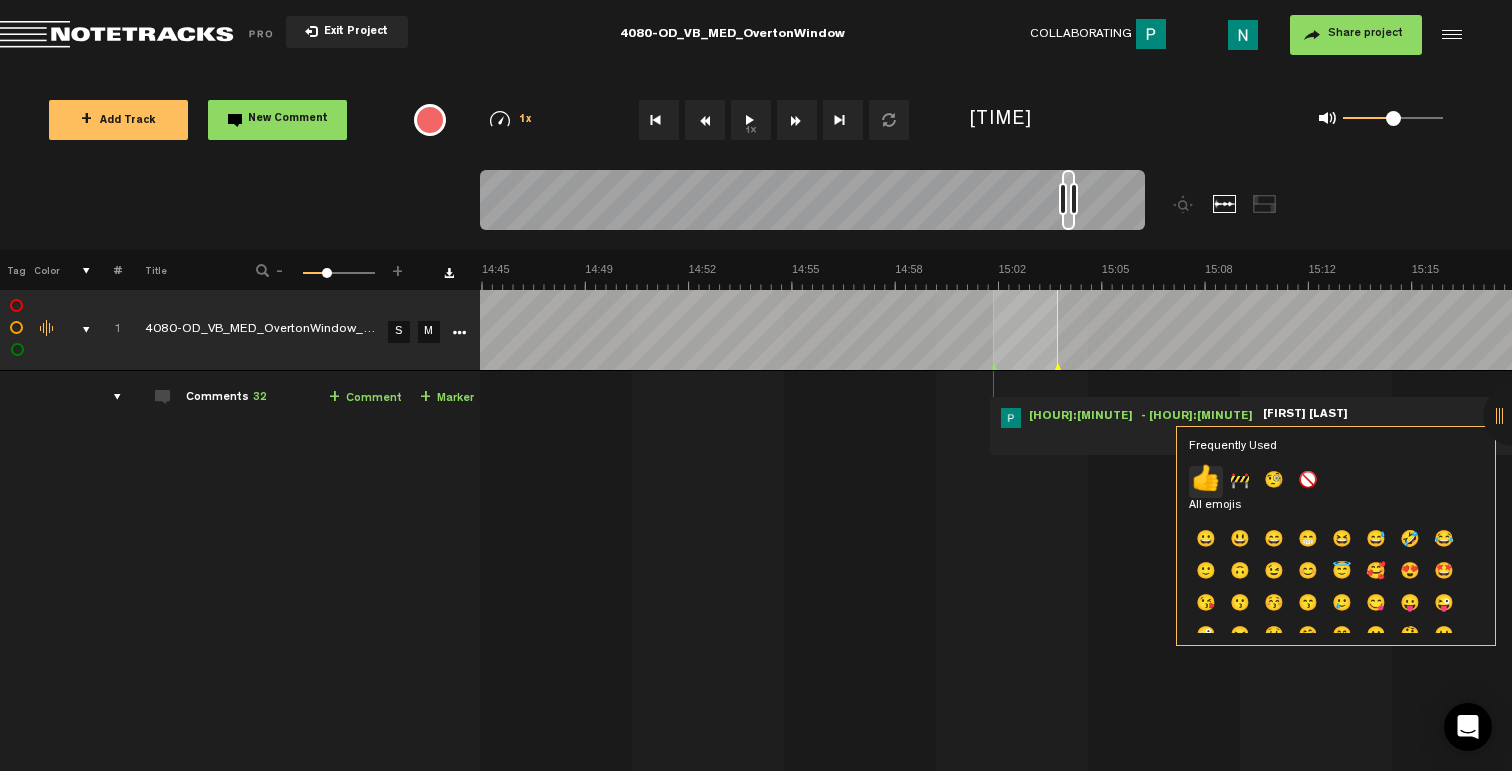 click on "👍" 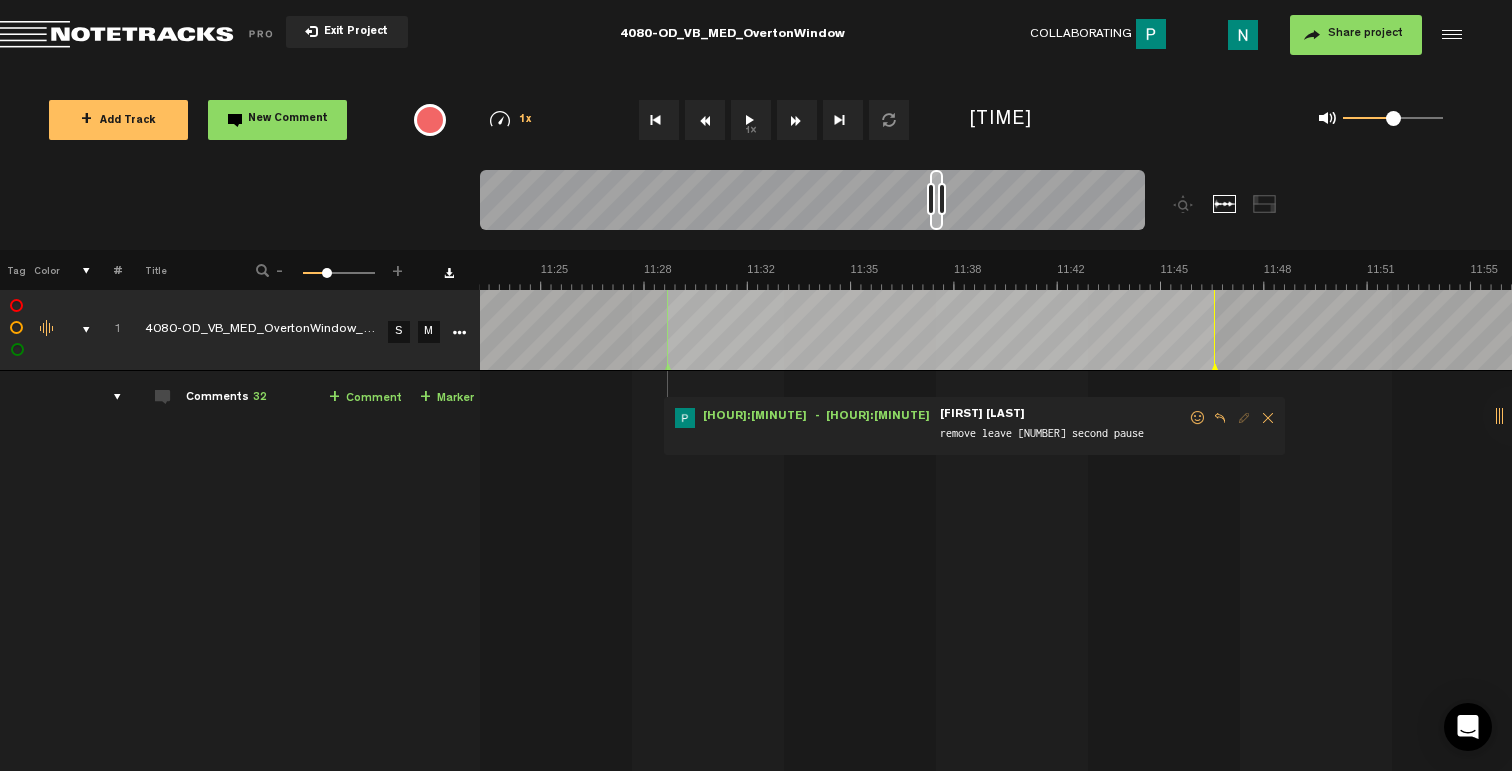scroll, scrollTop: 0, scrollLeft: 21528, axis: horizontal 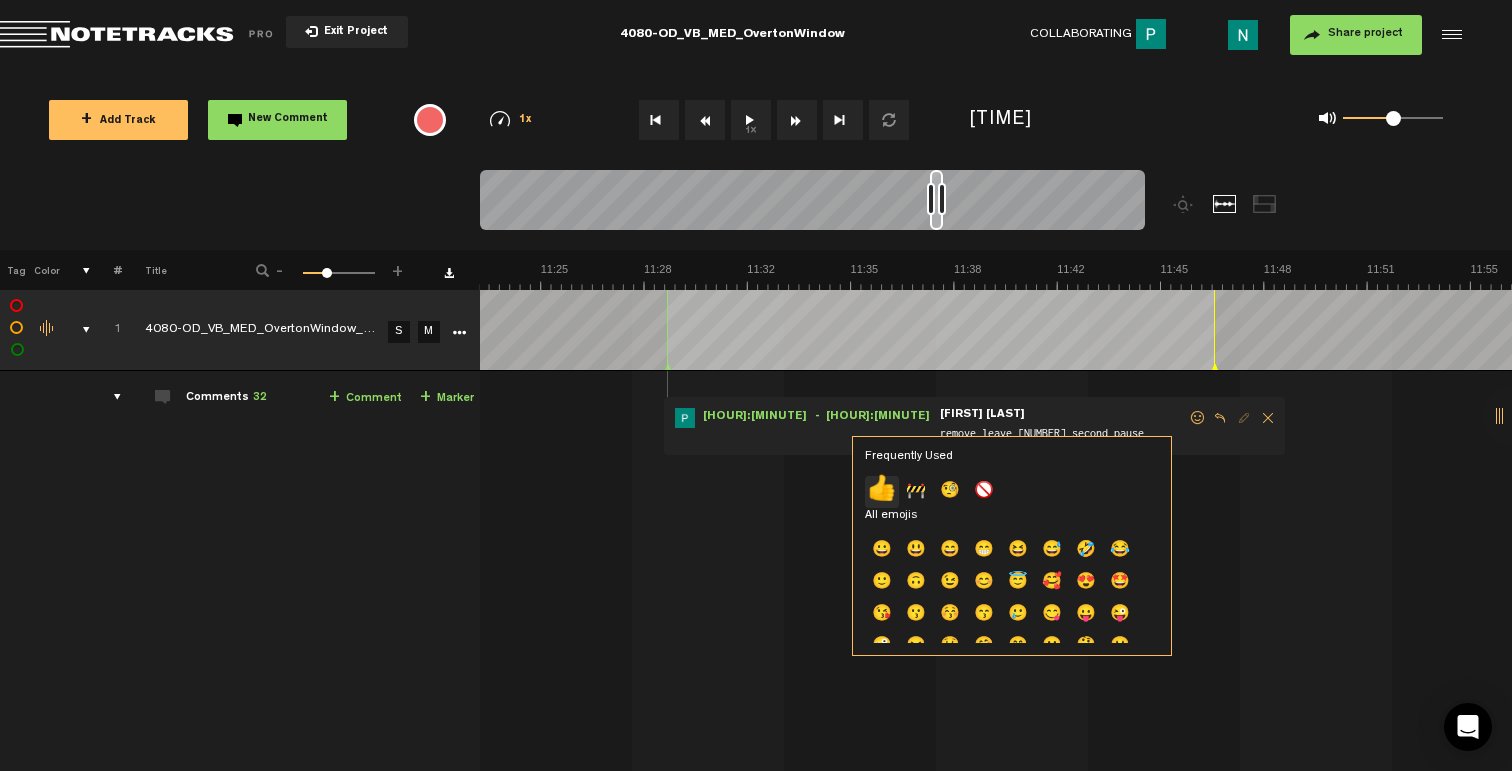 click on "👍" 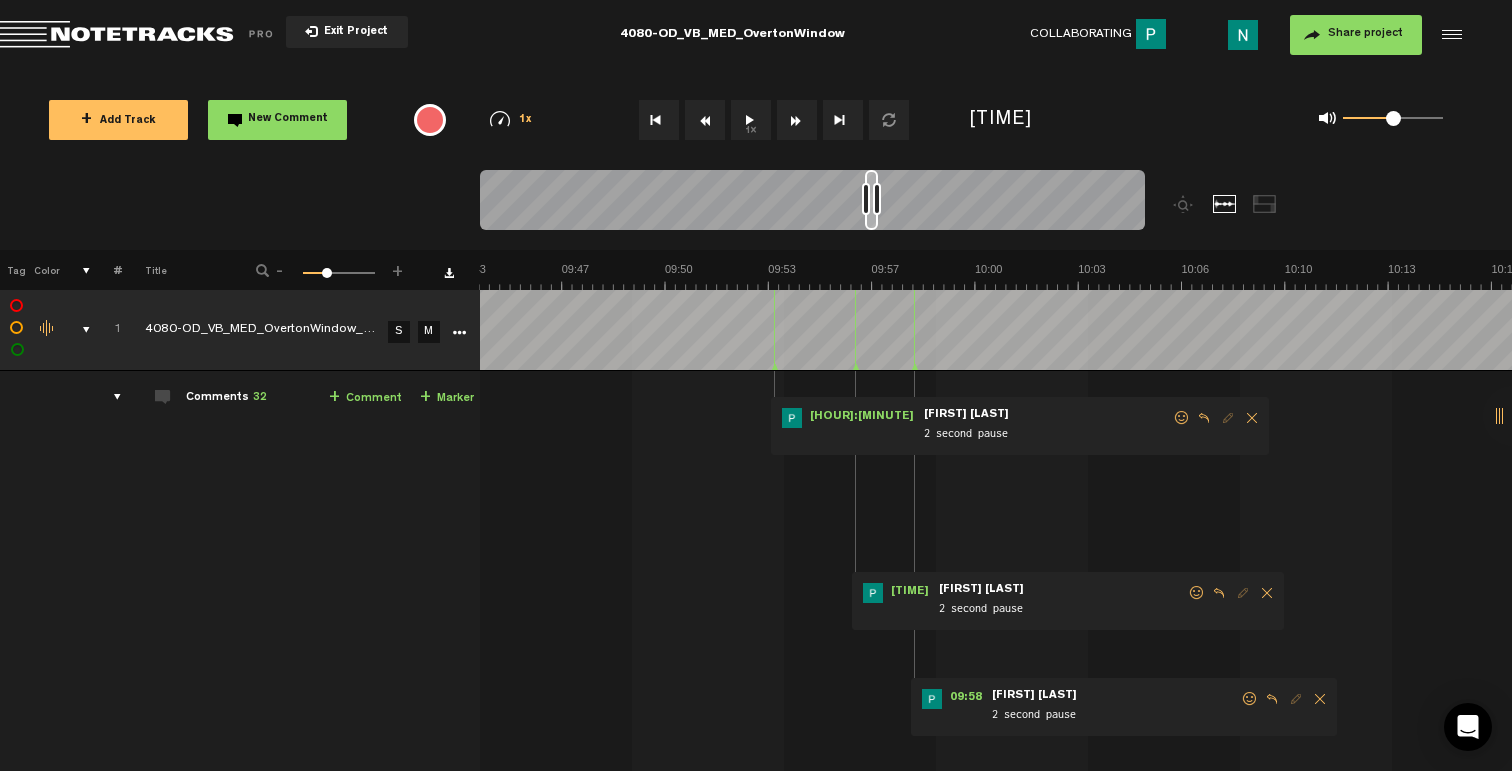 scroll, scrollTop: 0, scrollLeft: 18288, axis: horizontal 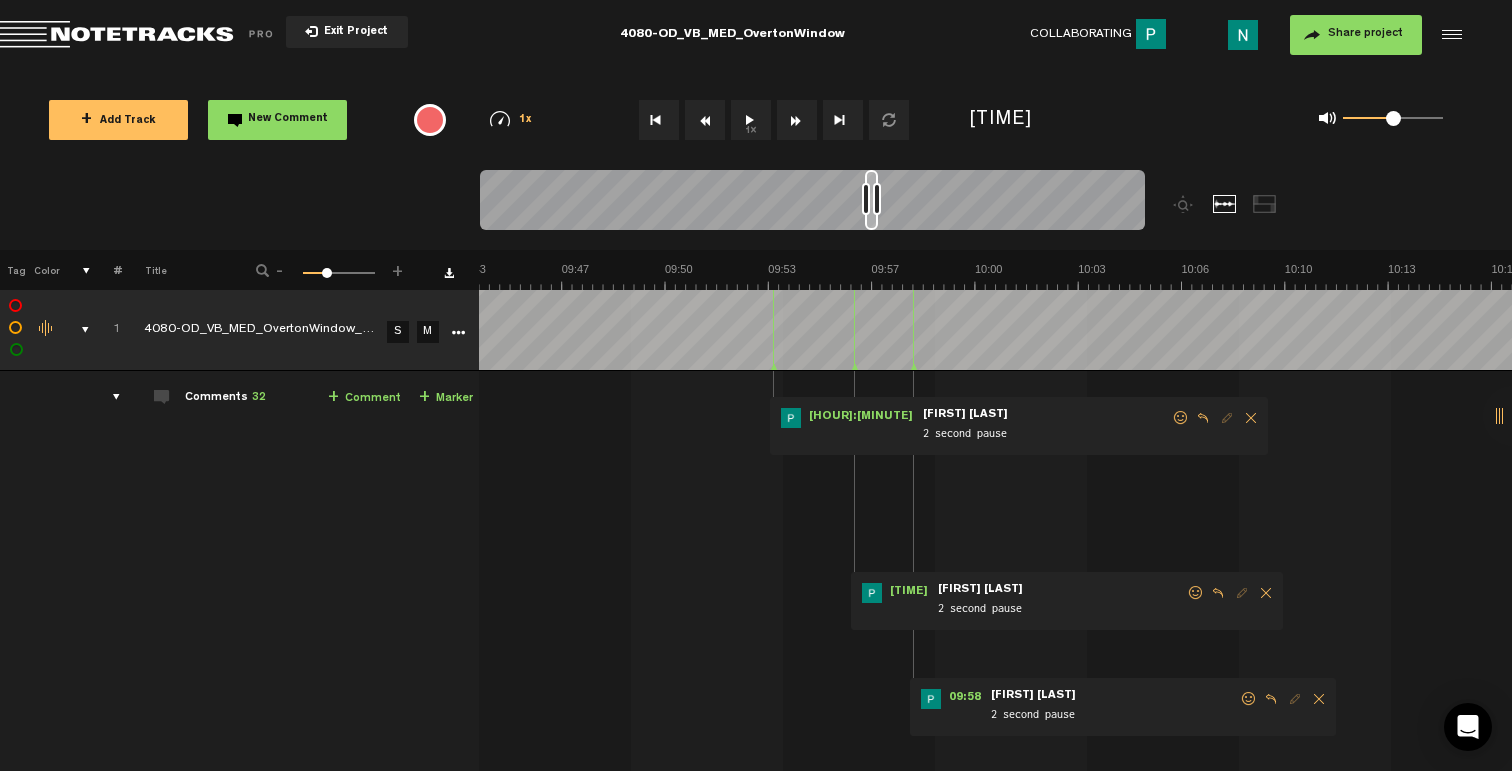 click at bounding box center (1249, 699) 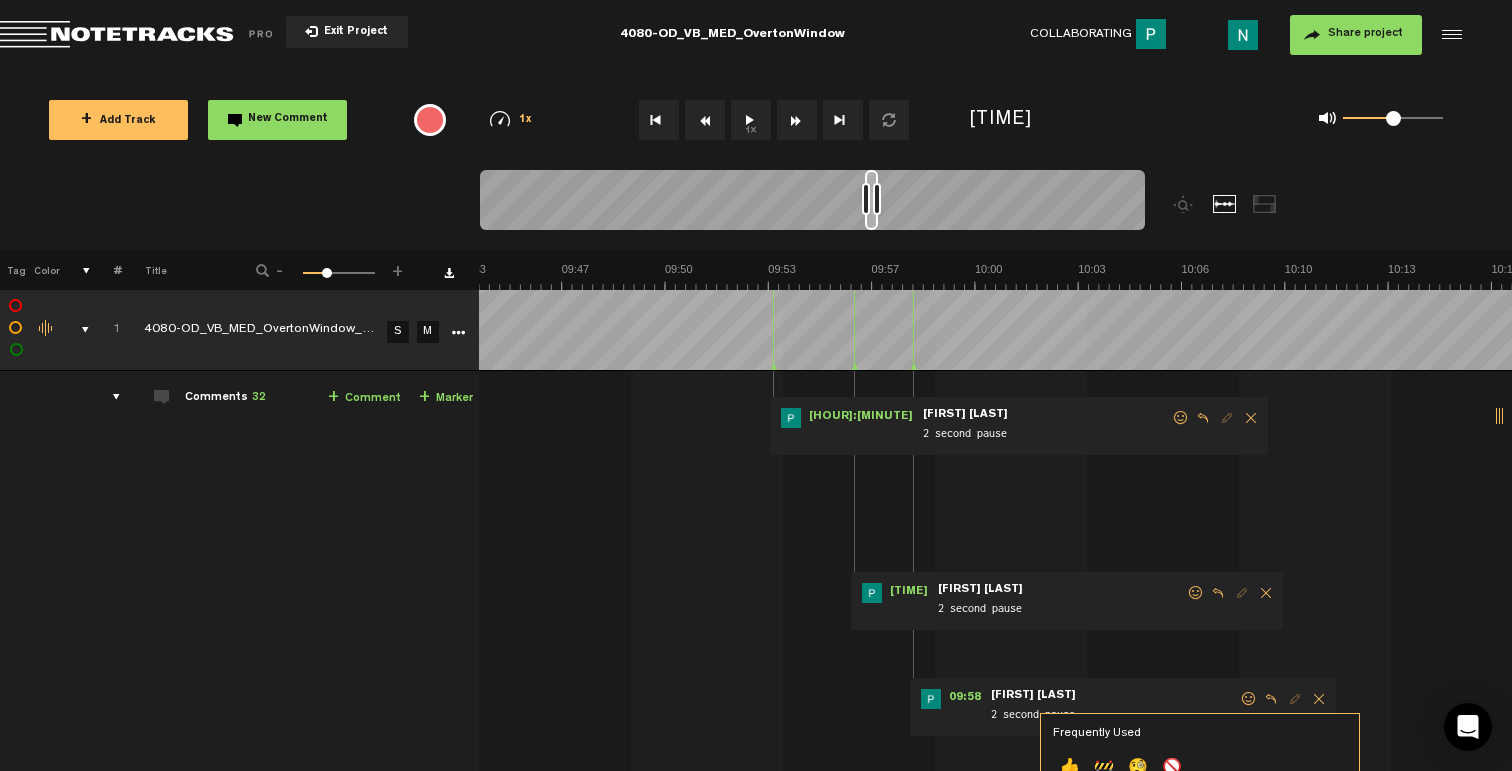 click on "👍" 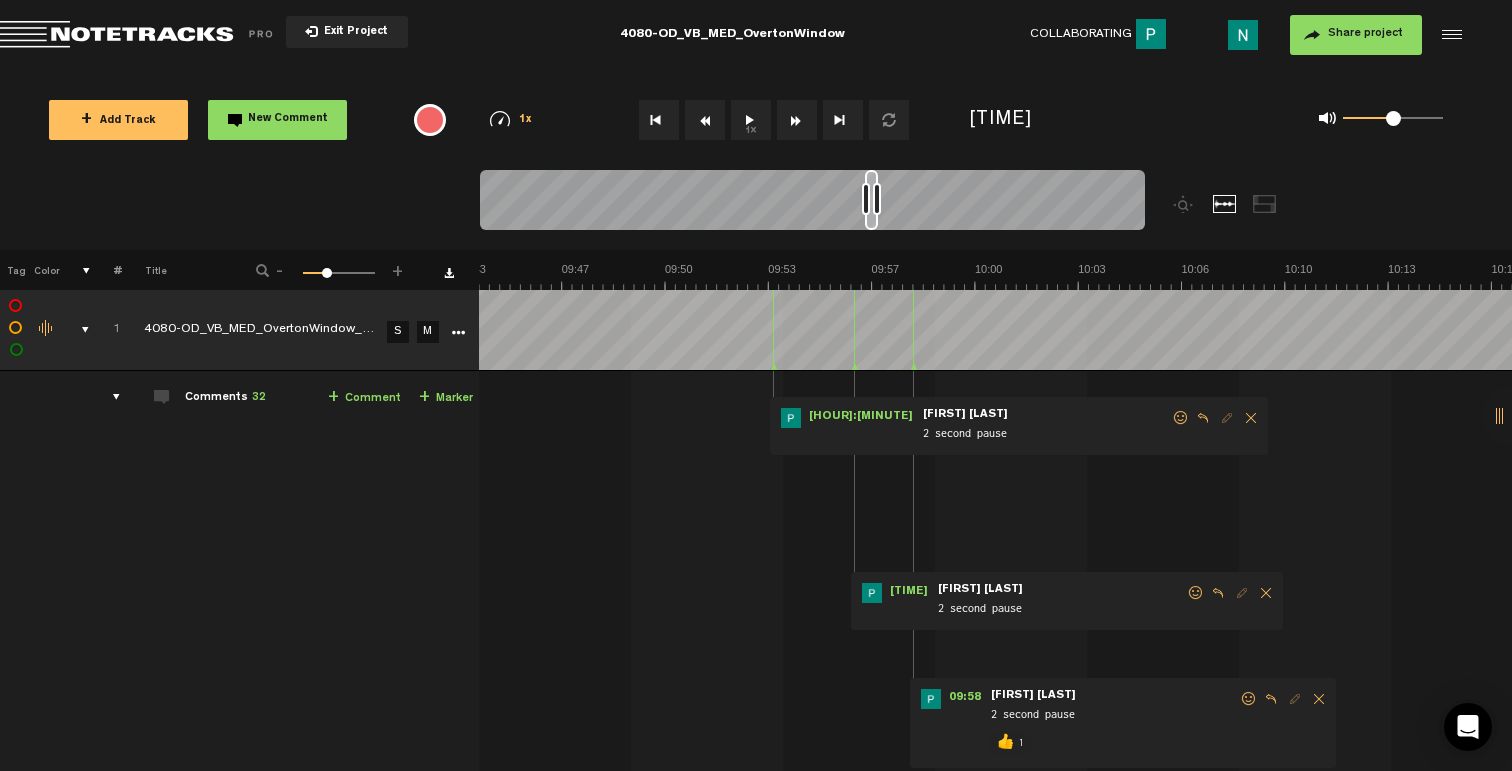 drag, startPoint x: 1174, startPoint y: 594, endPoint x: 1147, endPoint y: 599, distance: 27.45906 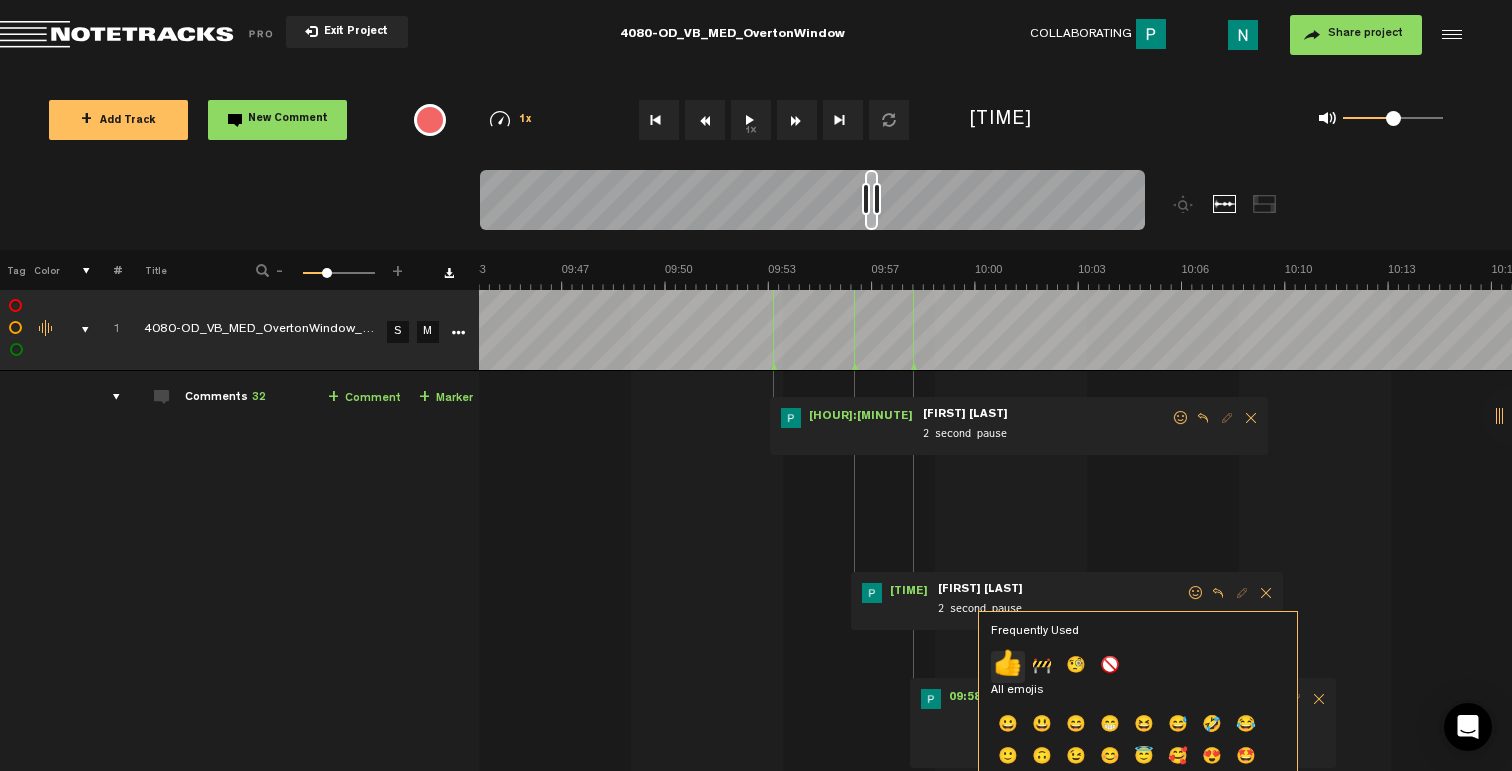 click on "👍" 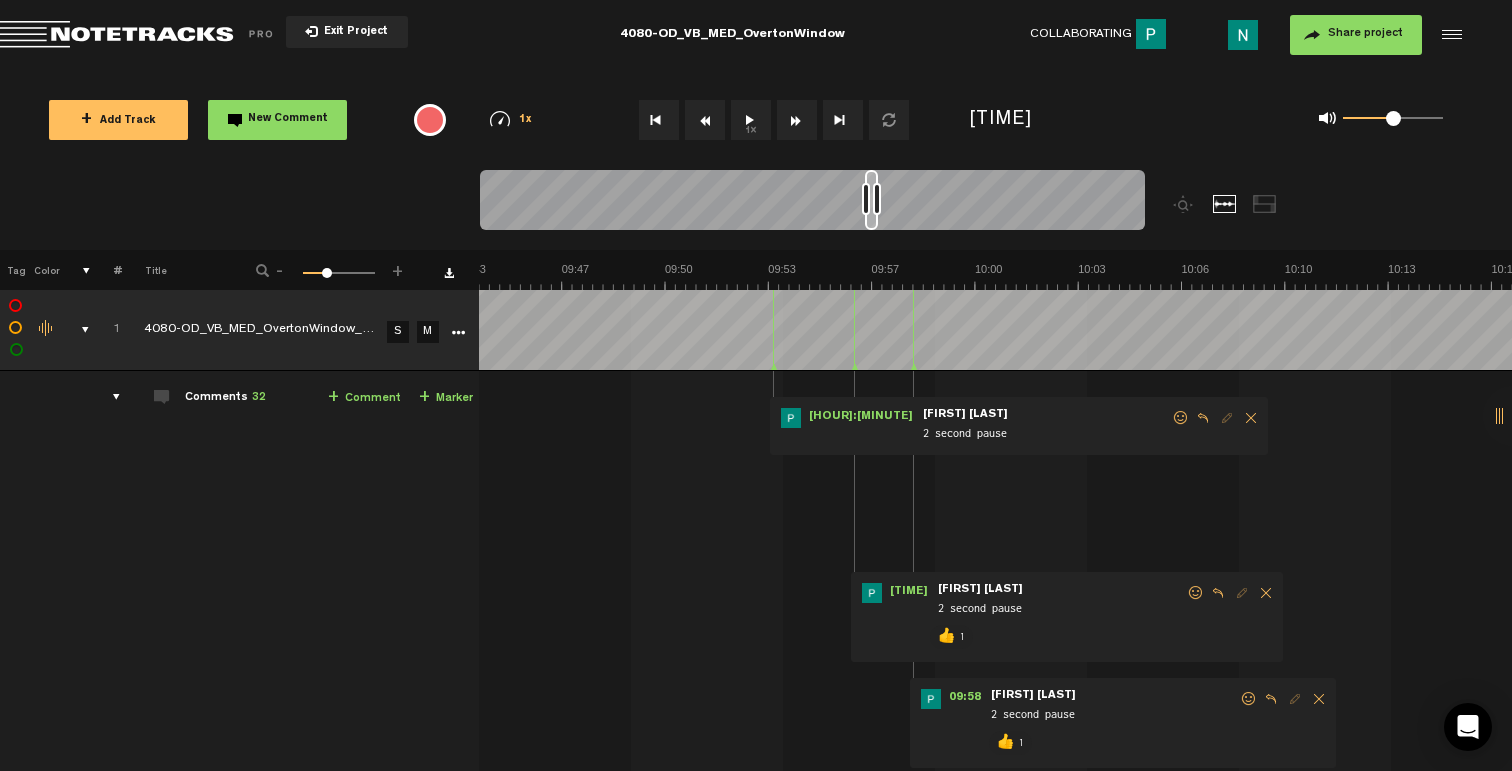click on "09:53 - • [PERSON] : "[NUMBER] second pause" [PERSON] [NUMBER] second pause" at bounding box center (1019, 426) 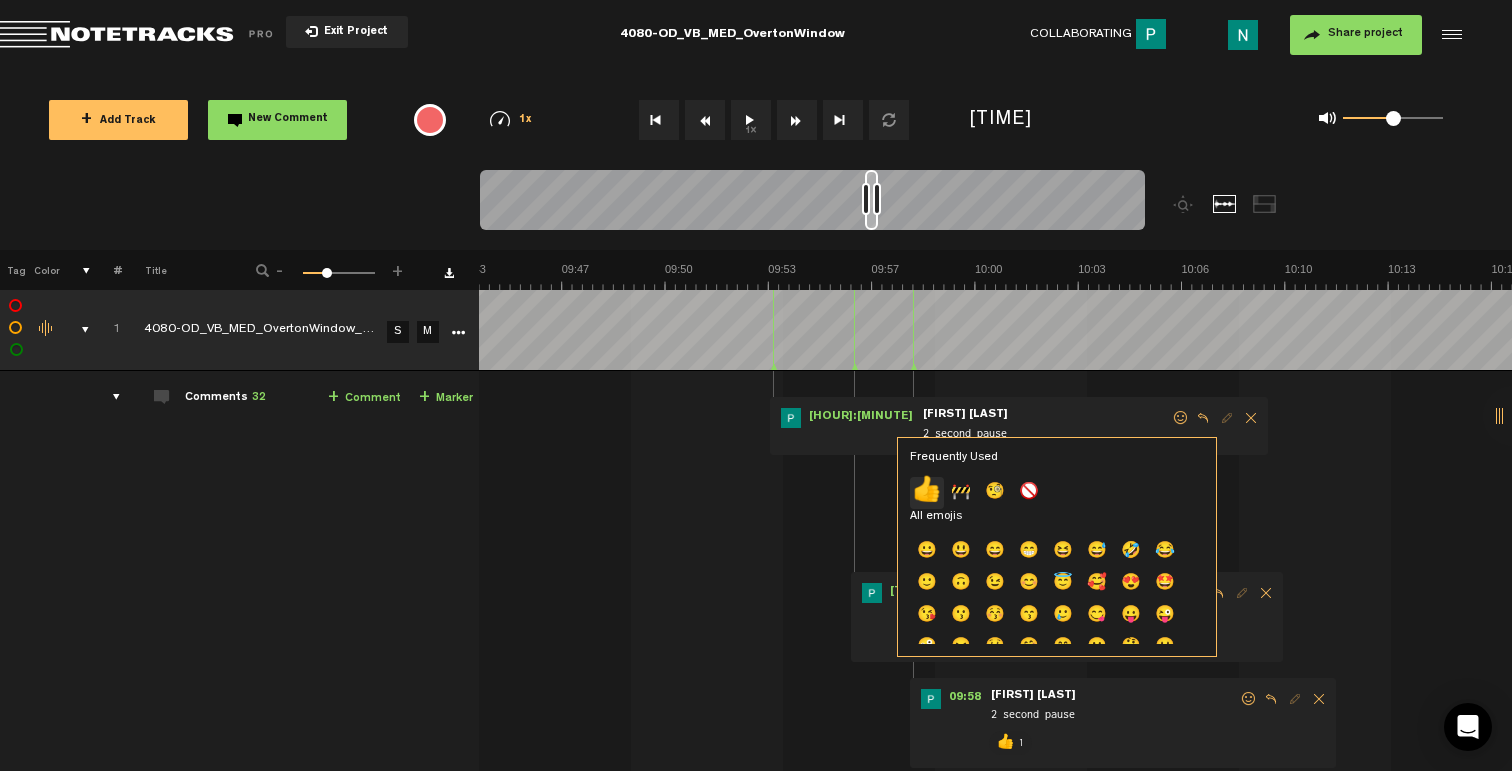 click on "👍" 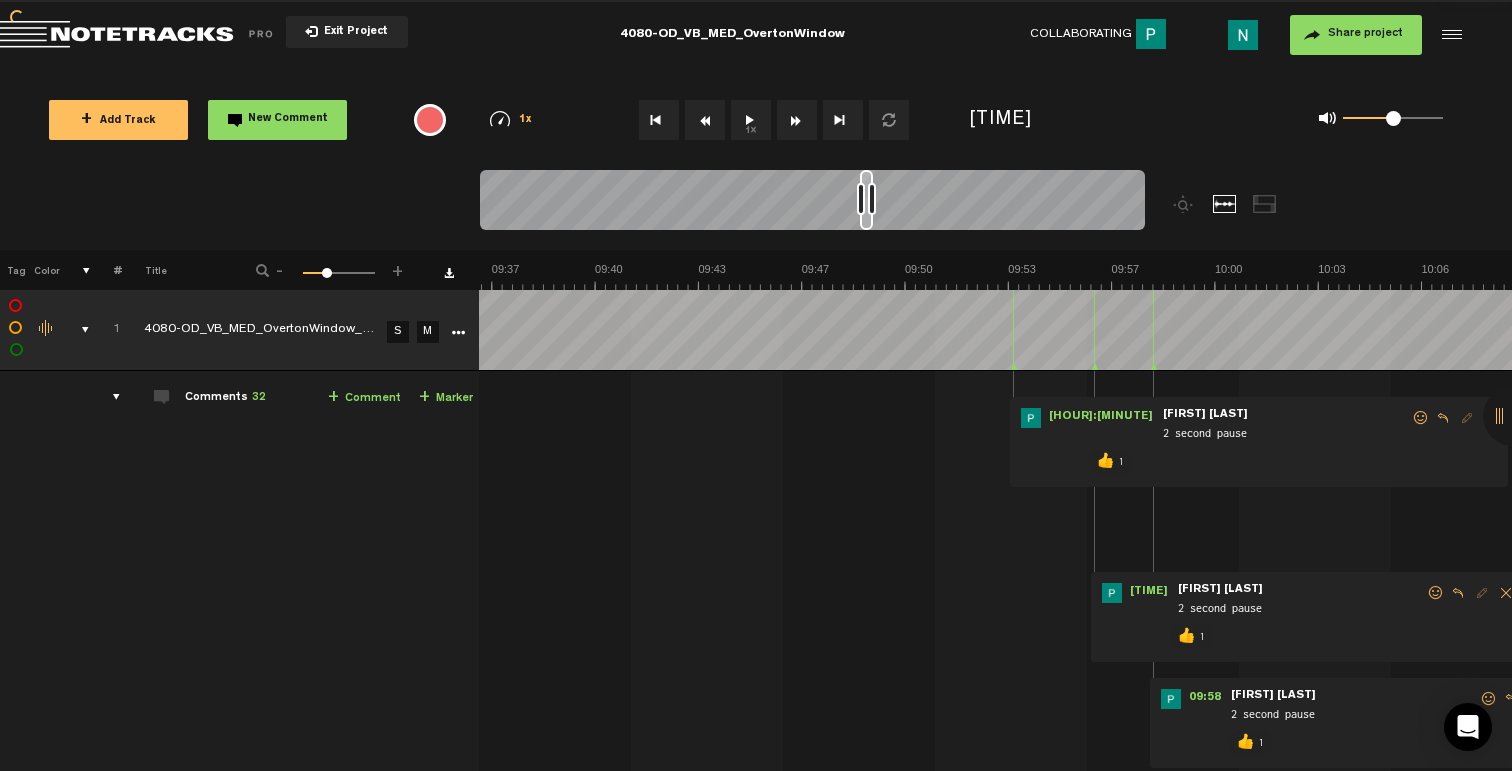 scroll, scrollTop: 0, scrollLeft: 0, axis: both 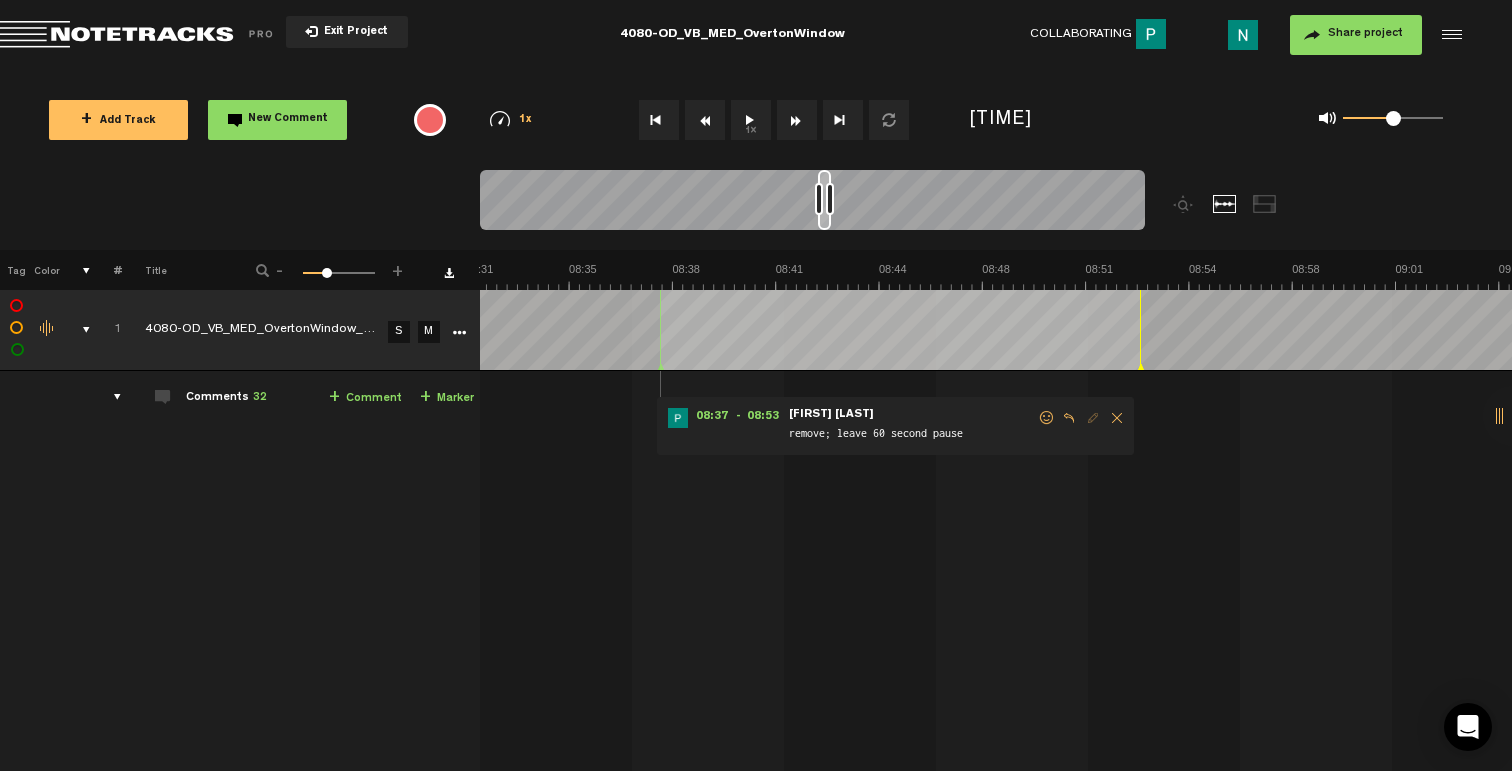 click at bounding box center (1047, 418) 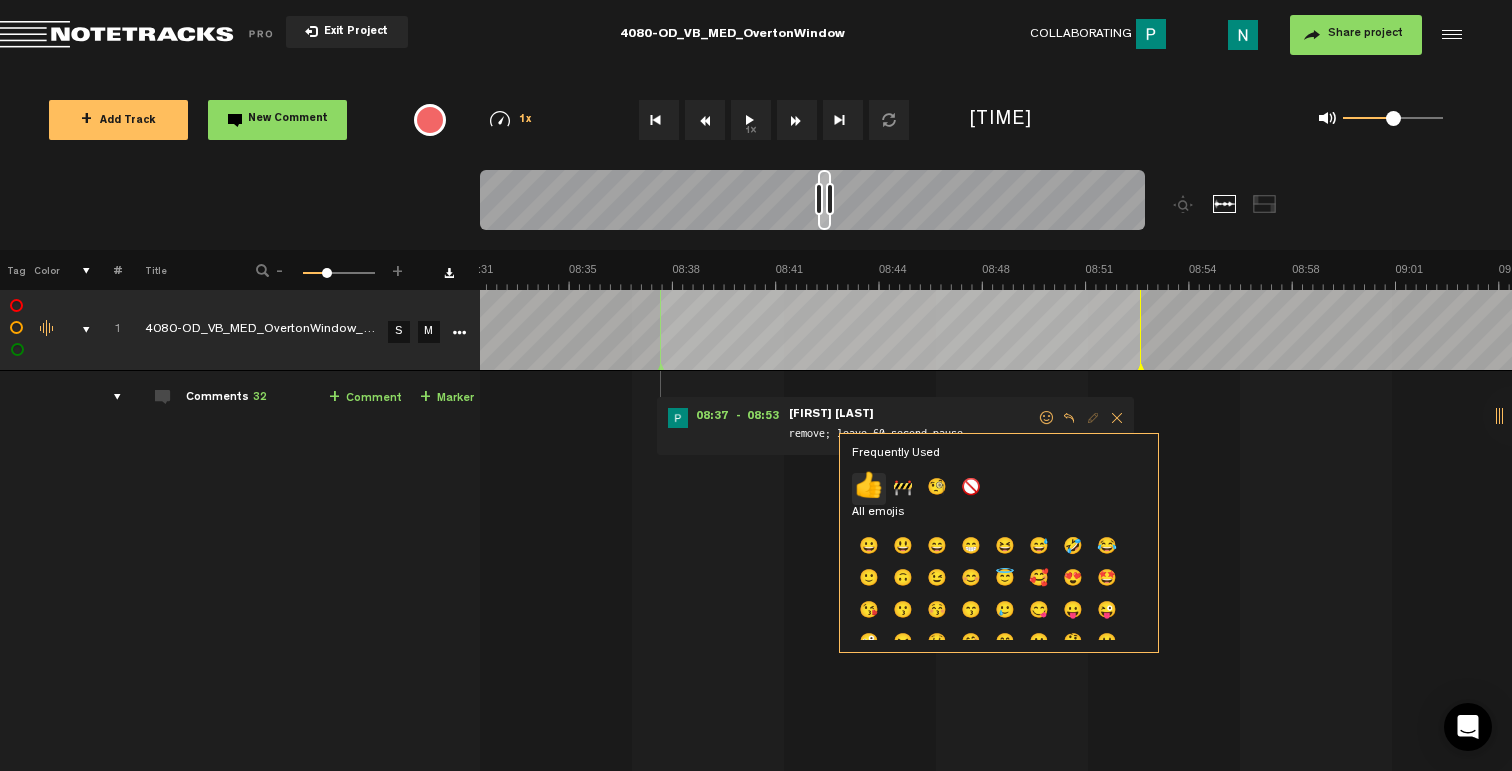 click on "👍" 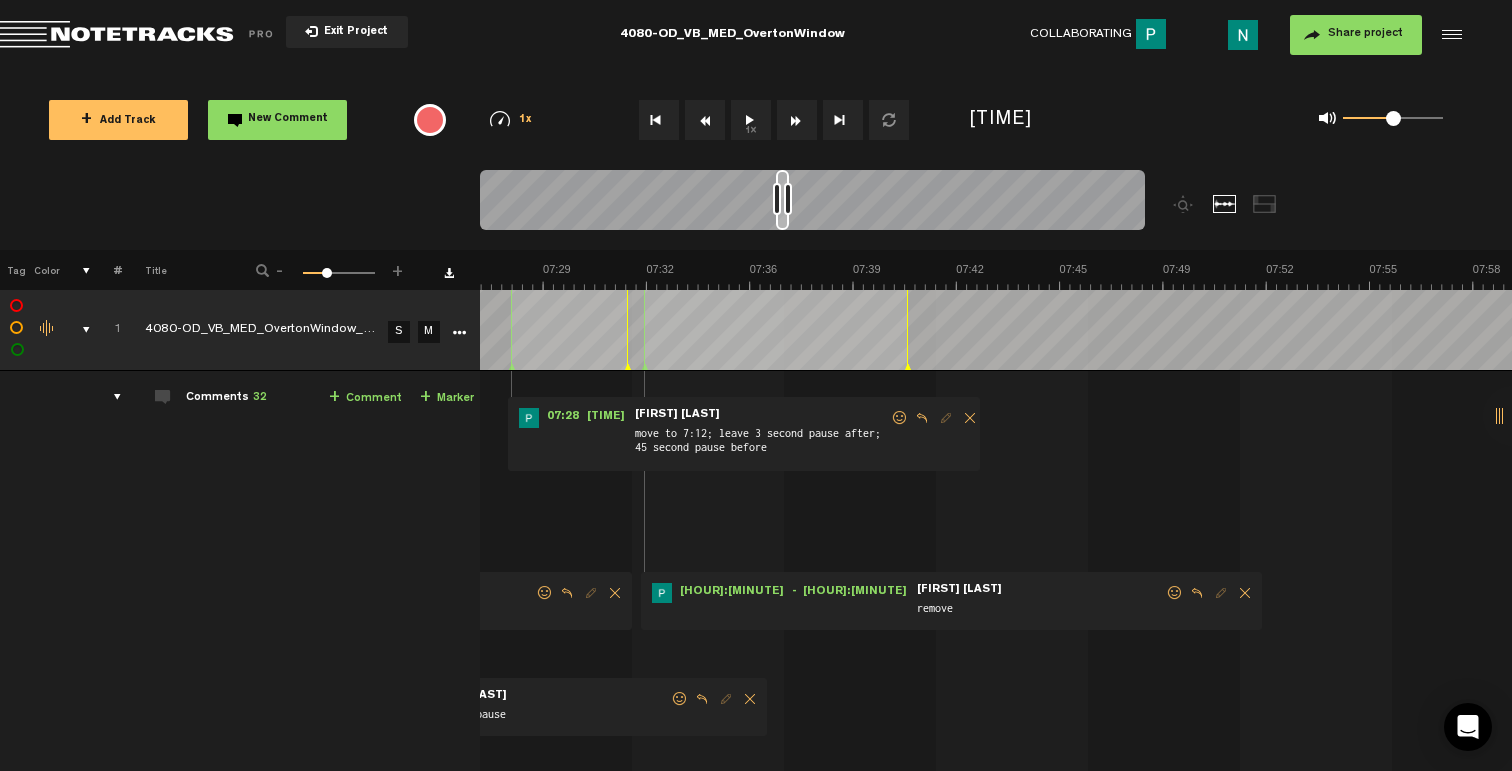 scroll, scrollTop: 0, scrollLeft: 13968, axis: horizontal 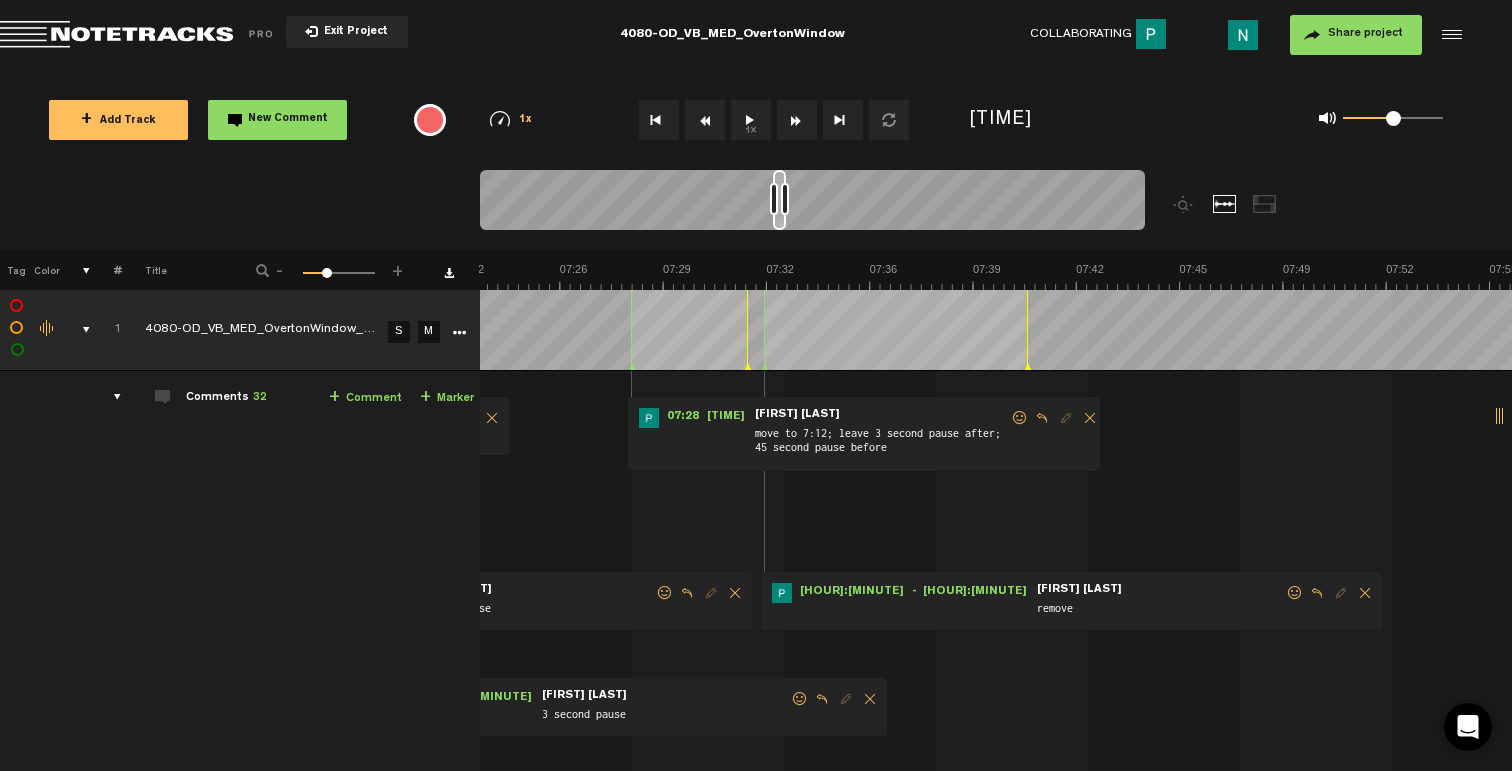 click at bounding box center [1295, 593] 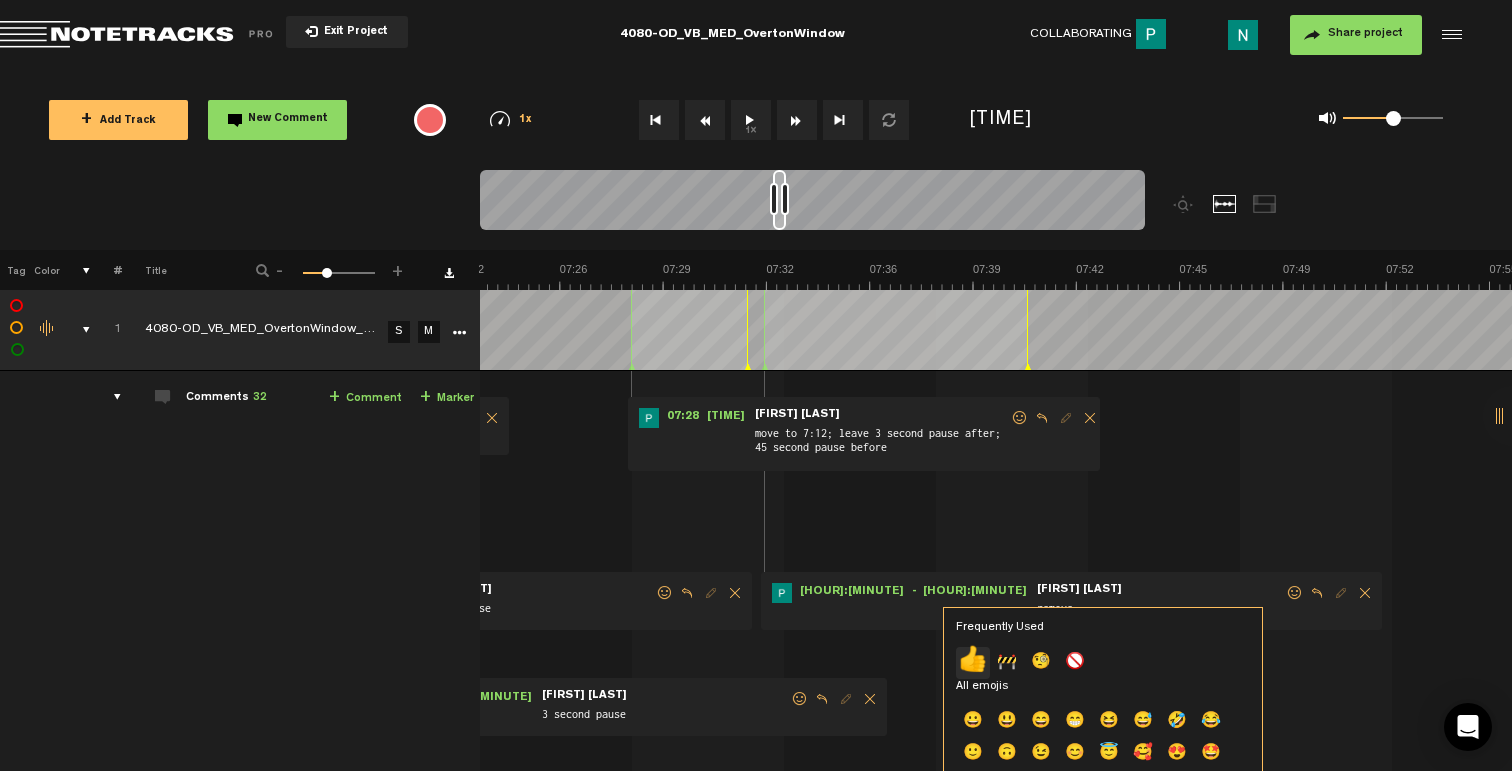 click on "👍" 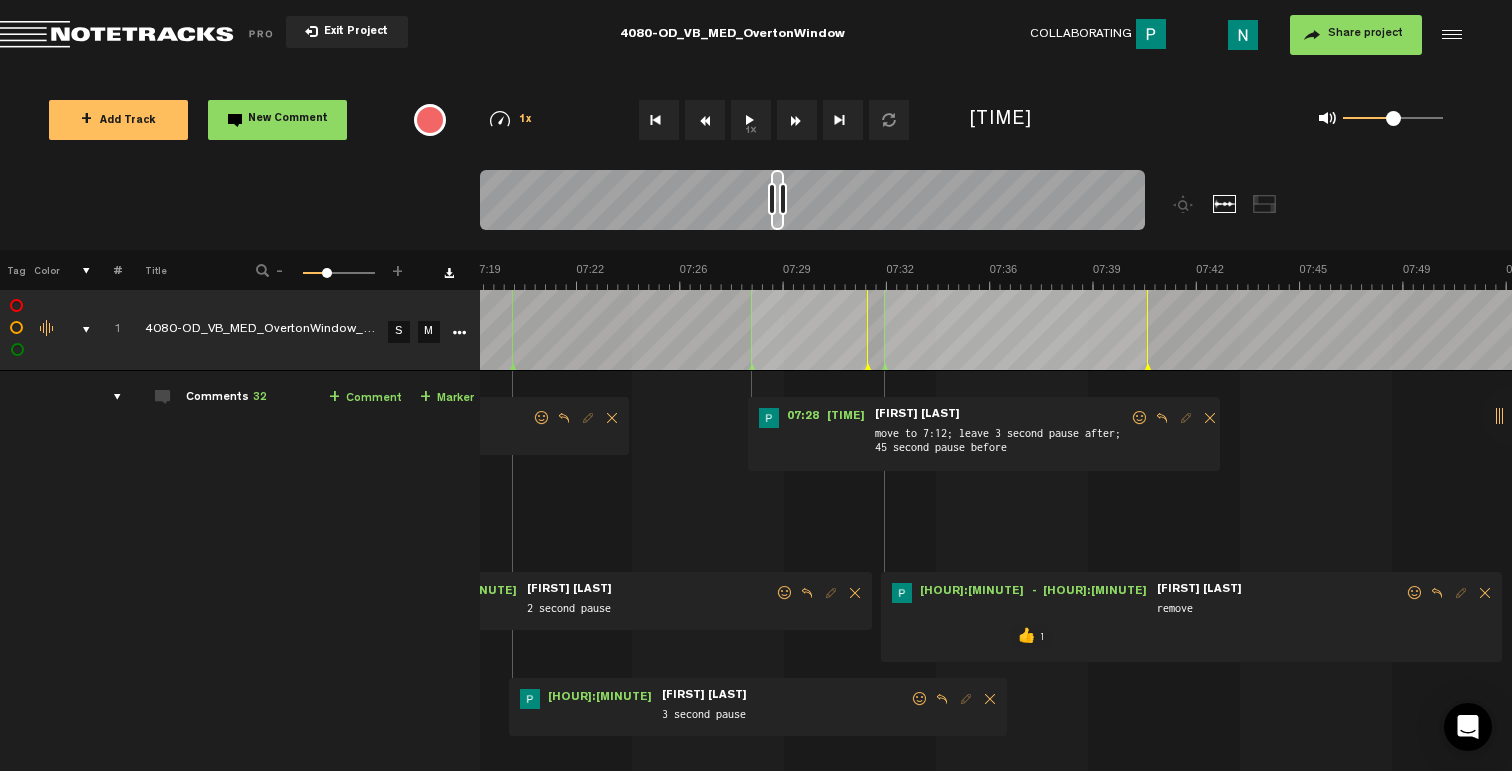 scroll, scrollTop: 0, scrollLeft: 13608, axis: horizontal 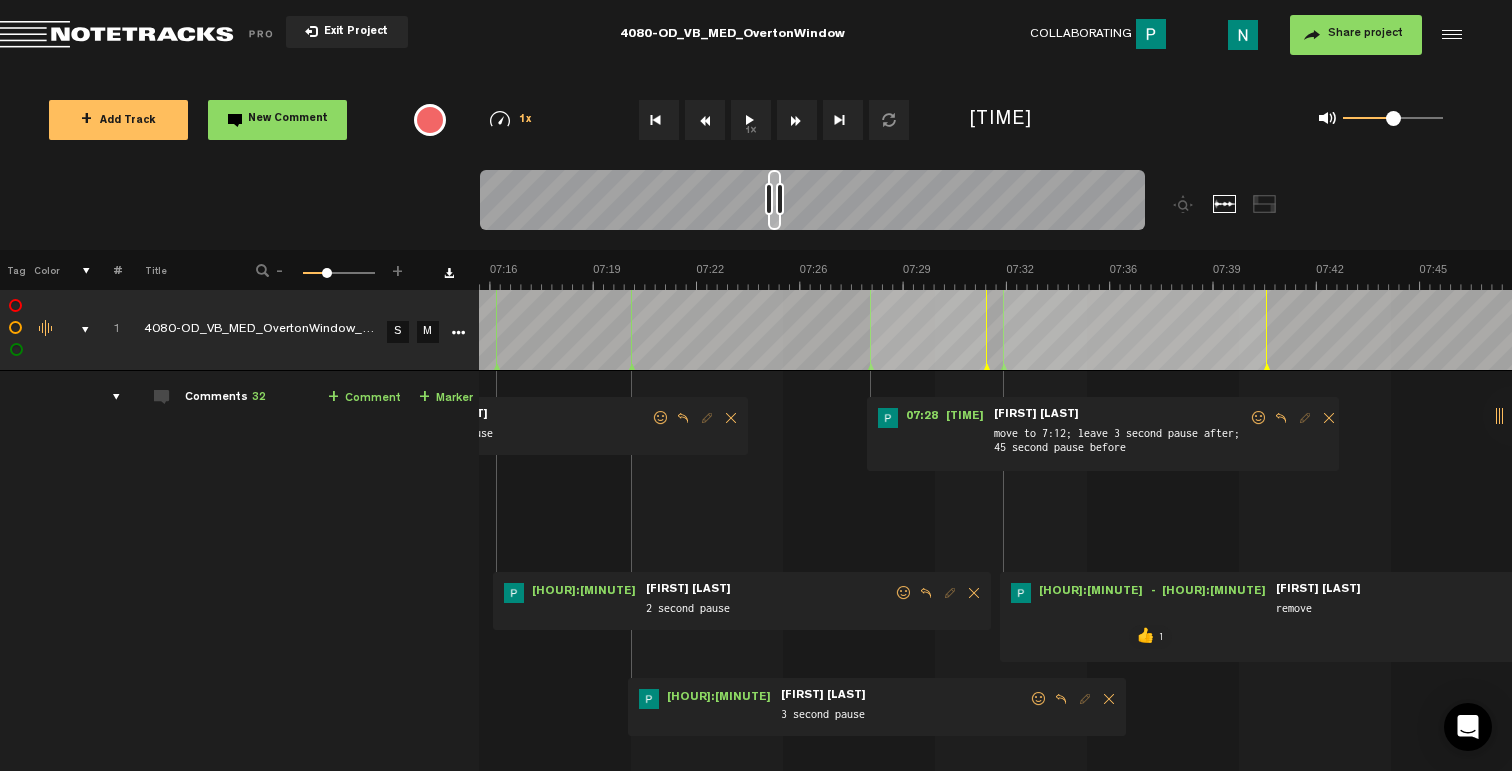 click at bounding box center (1259, 418) 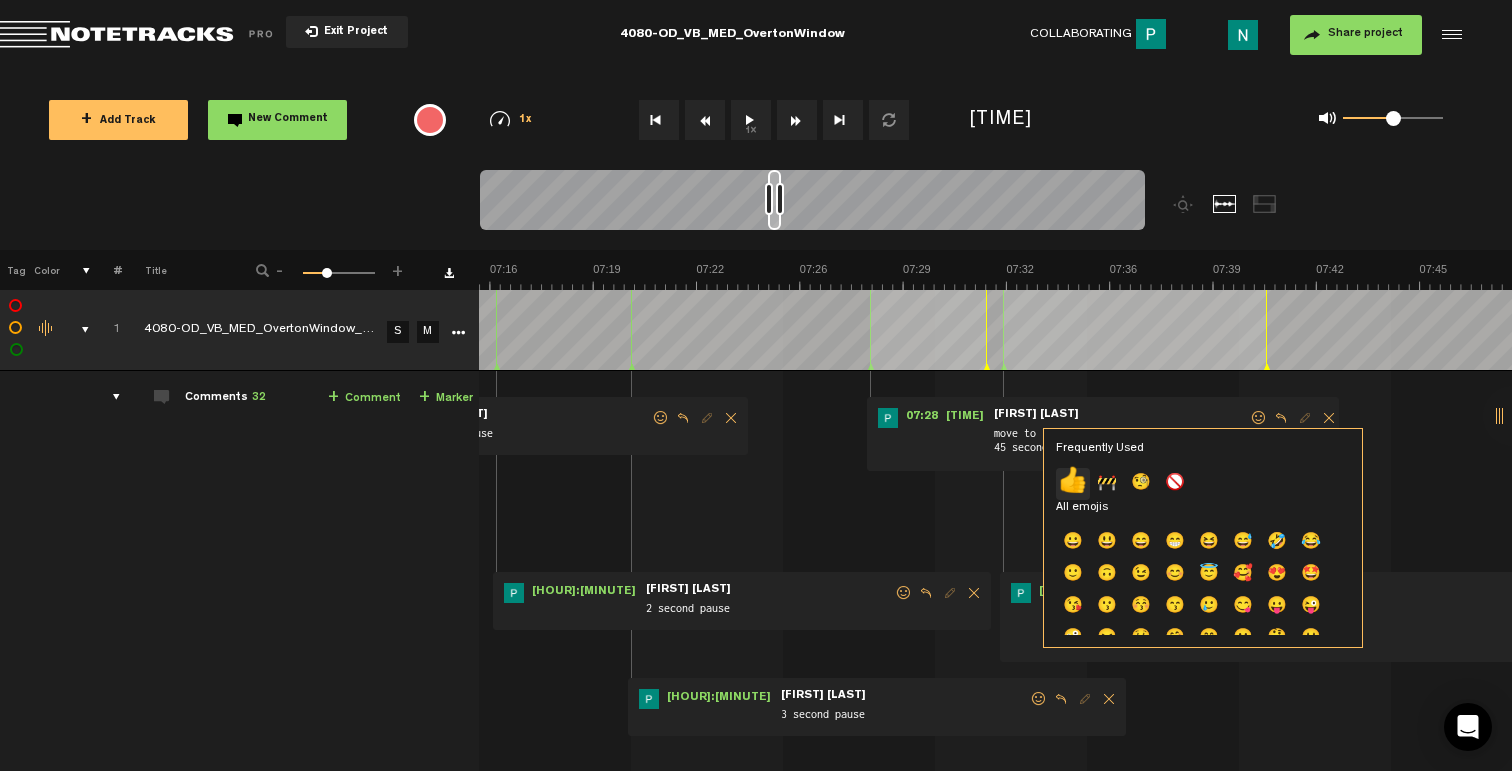 click on "👍" 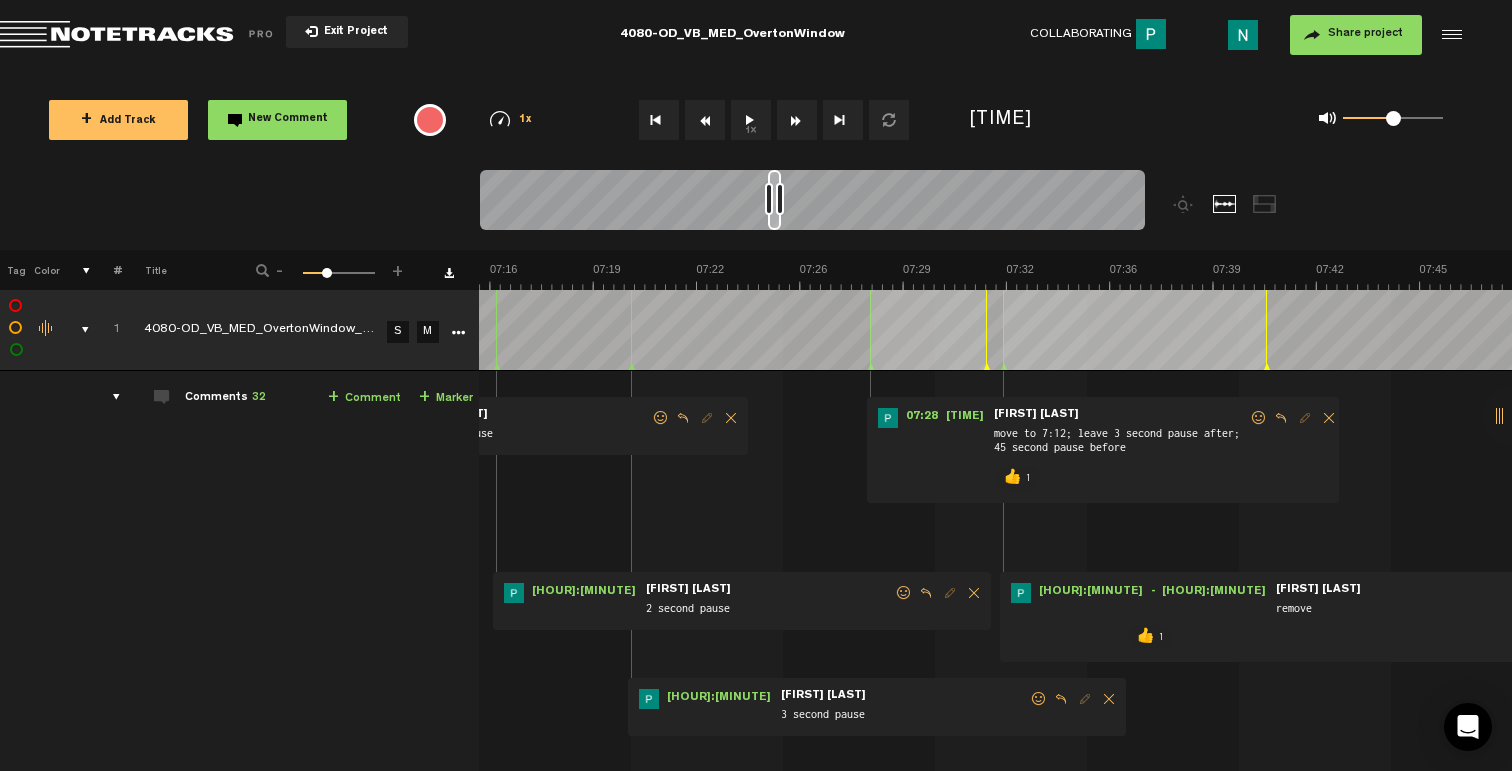 scroll, scrollTop: 0, scrollLeft: 4, axis: horizontal 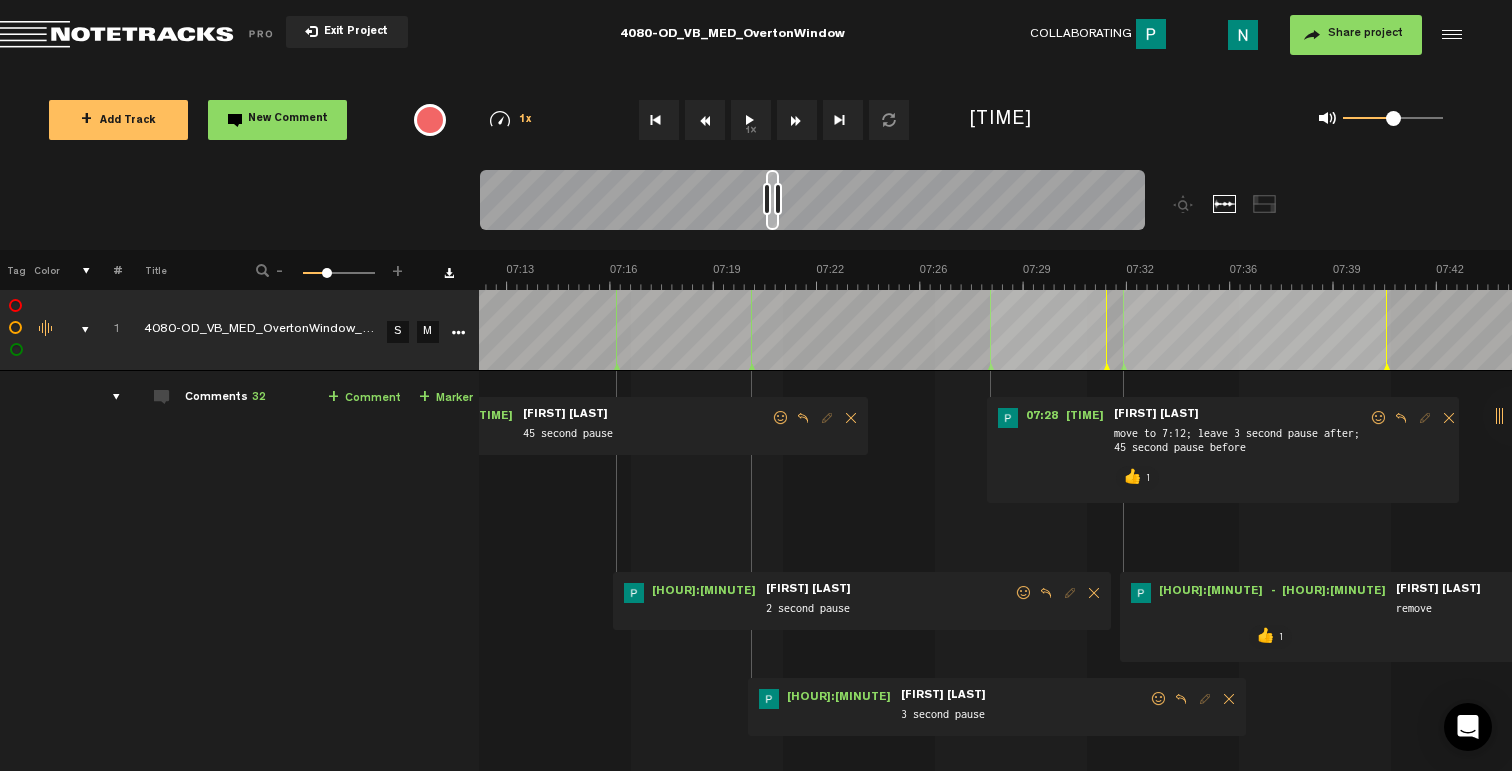 click at bounding box center [1159, 699] 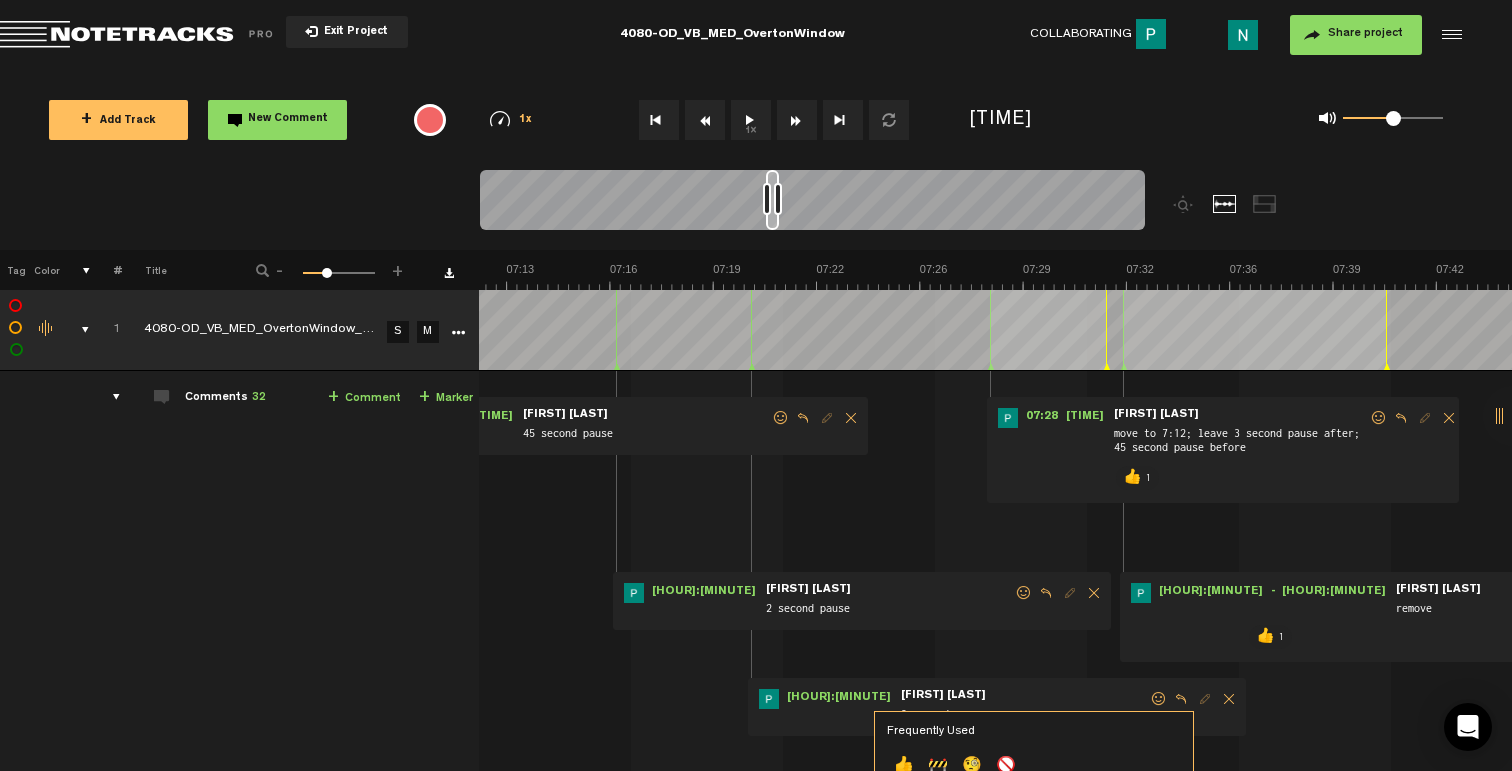 click on "Frequently Used 👍 🚧 🧐 🚫 All emojis 😀 😃 😄 😁 😆 😅 🤣 😂 🙂 🙃 😉 😊 😇 🥰 😍 🤩 😘 😗 😚 😙 🥲 😋 😛 😜 🤪 😝 🤑 🤗 🤭 🤫 🤔 🤐 🤨 😐 😑 😶 🌫 😏 😒 🙄 😬 😮 💨 🤥 😌 😔 😪 🤤 😴 😷 🤒 🤕 🤢 🤮 🤧 🥵 🥶 🥴 😵 💫 🤯 🤠 🥳 🥸 😎 🤓 🧐 😕 😟 🙁 😯 😲 😳 🥺 😦 😧 😨 😰 😥 😢 😭 😱 😖 😣 😞 😓 😩 😫 🥱 😤 😡 😠 🤬 😈 👿 💀 💩 🤡 👹 👺 👻 👽 👾 🤖 😺 😸 😹 😻 😼 😽 🙀 😿 😾 🙈 🙉 🙊 💋 💌 💘 💝 💖 💗 💓 💞 💕 💟 💔 🔥 🩹 🧡 💛 💚 💙 💜 🤎 🖤 🤍 💯 💢 💥 💦 🕳 💣 💬 👁 🗨 🗯 💭 💤 👋 🤚 🖐 🖖 👌 🤌 🤏 🤞 🤟 🤘 🤙 👈 👉 👆 🖕 👇 👍 👎 👊 🤛 🤜 👏 🙌 👐 🤲 🤝 🙏 💅 🤳 💪 🦾 🦿 🦵 🦶 👂 🦻 👃 🧠 🫀 🫁 🦷 🦴 👀 👅 👄 👶" 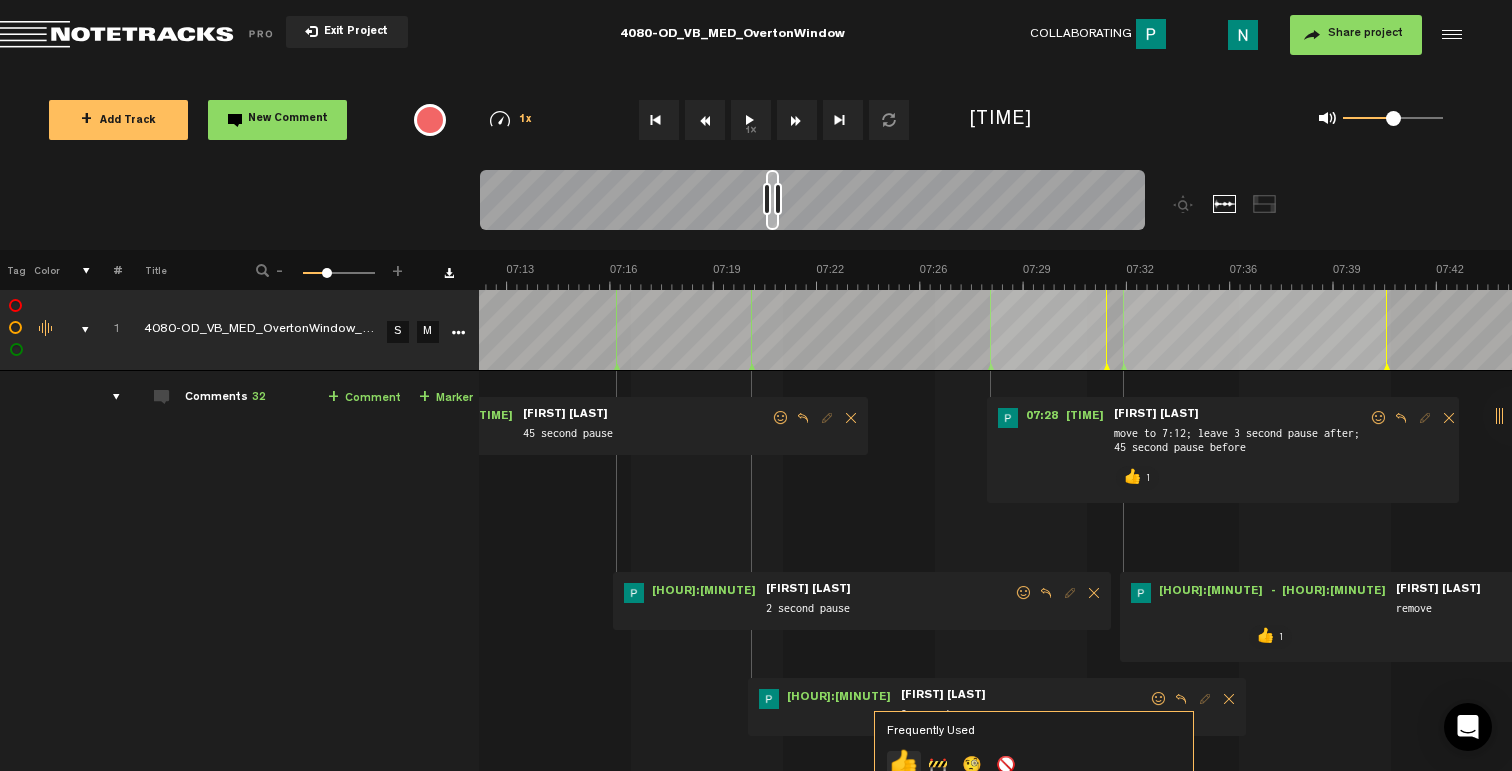 click on "👍" 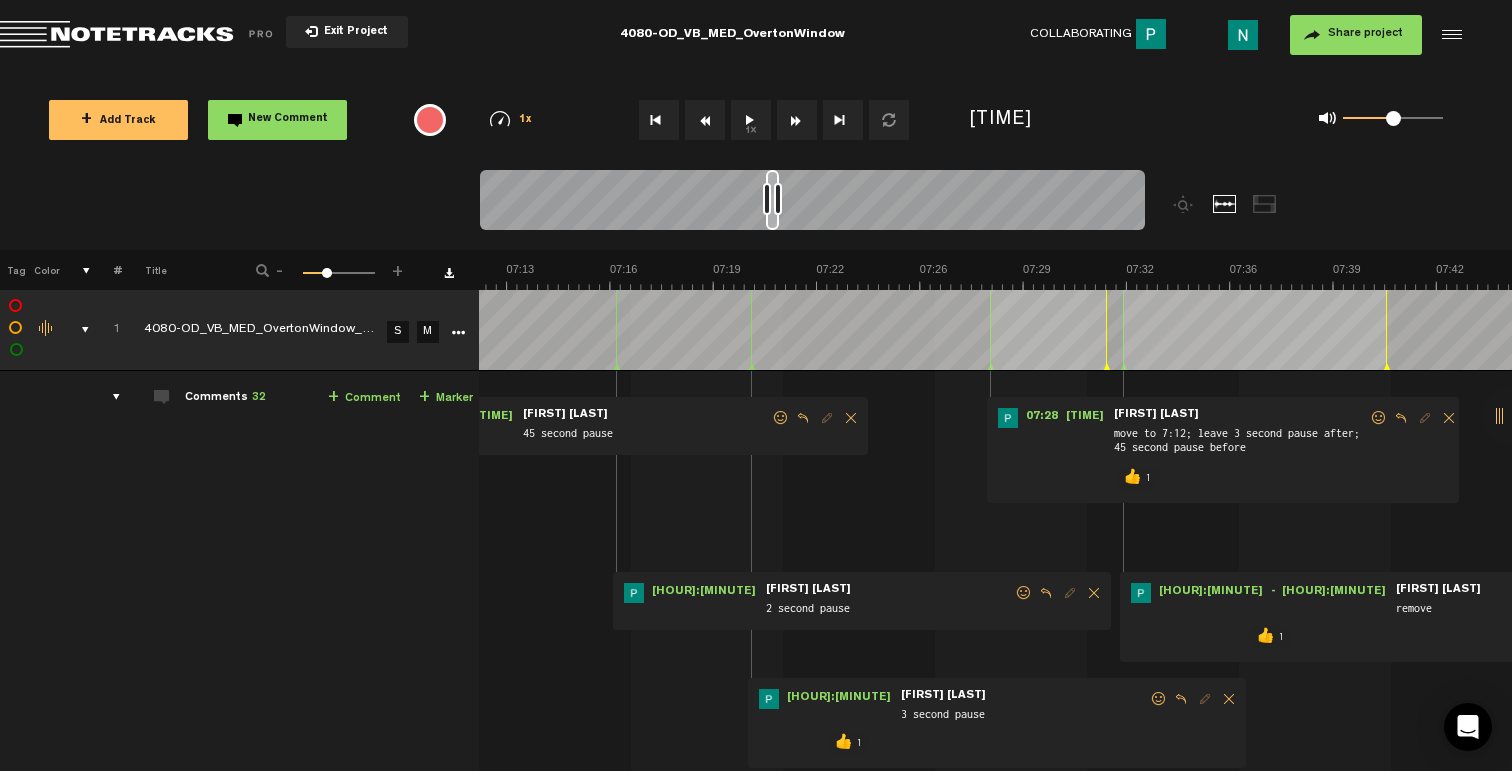 click at bounding box center [1024, 593] 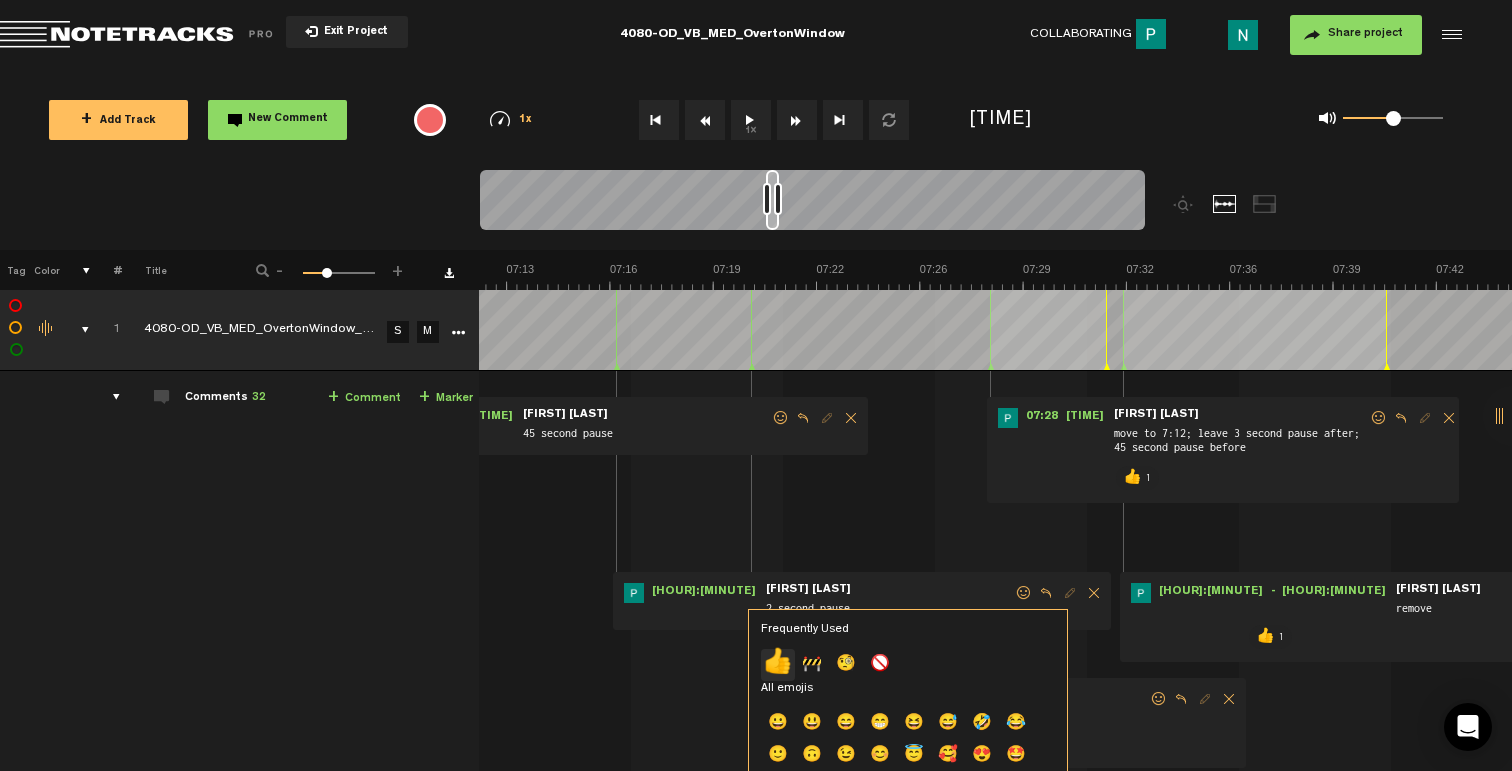 click on "👍" 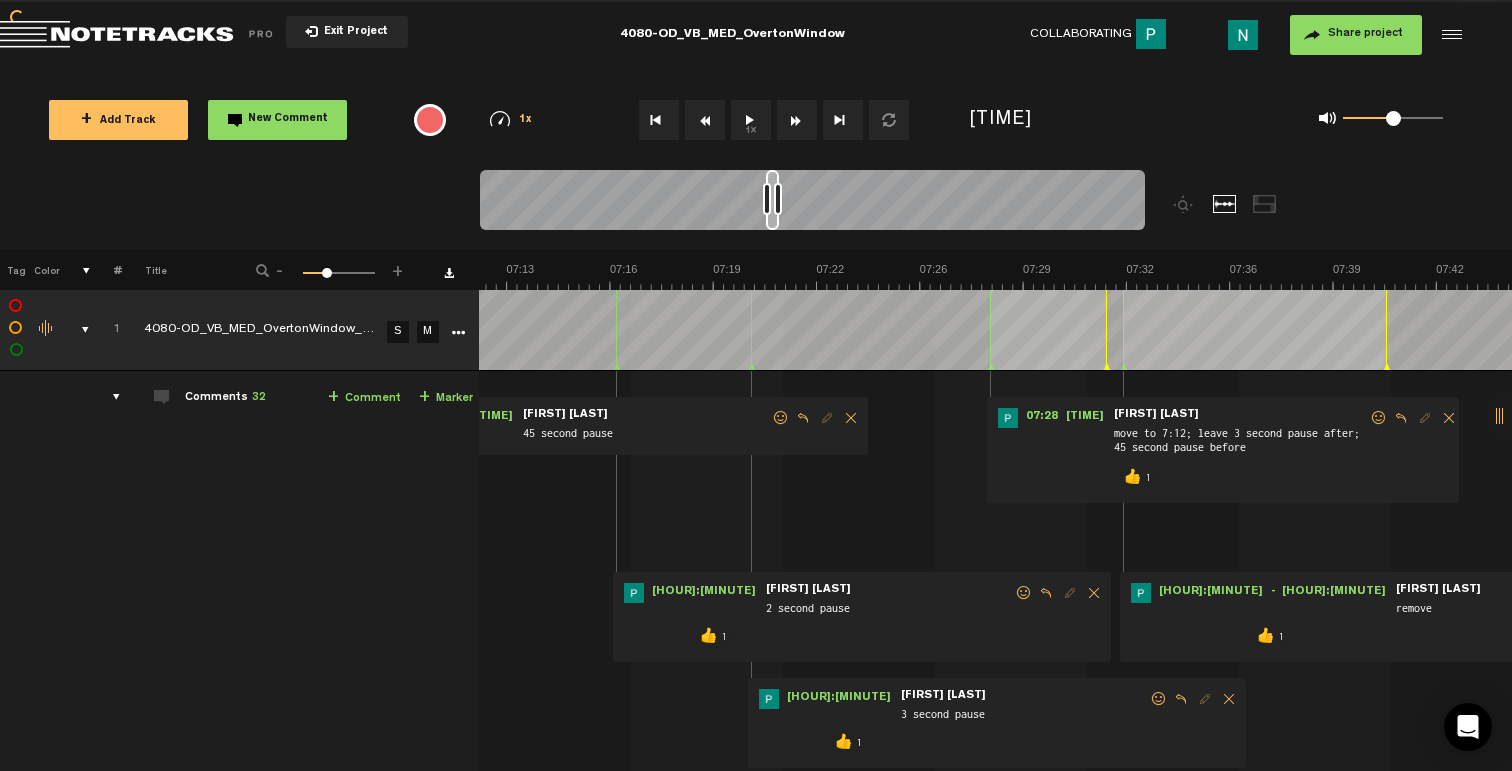 scroll, scrollTop: 0, scrollLeft: 0, axis: both 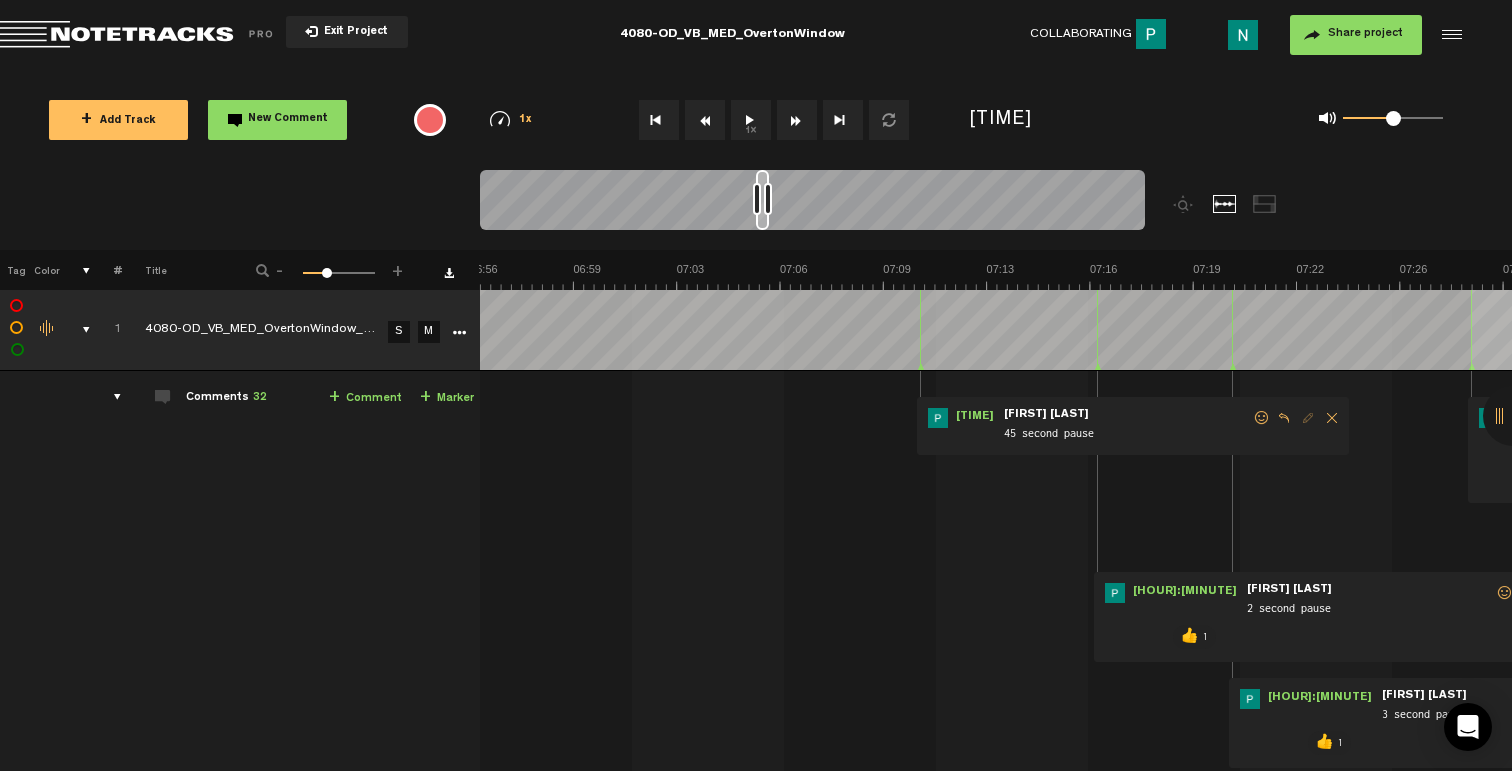 click on "[HOUR]:[MINUTE] - • [NAME] : "[NUMBER] second pause" [NAME] [NUMBER] second pause" at bounding box center (1133, 426) 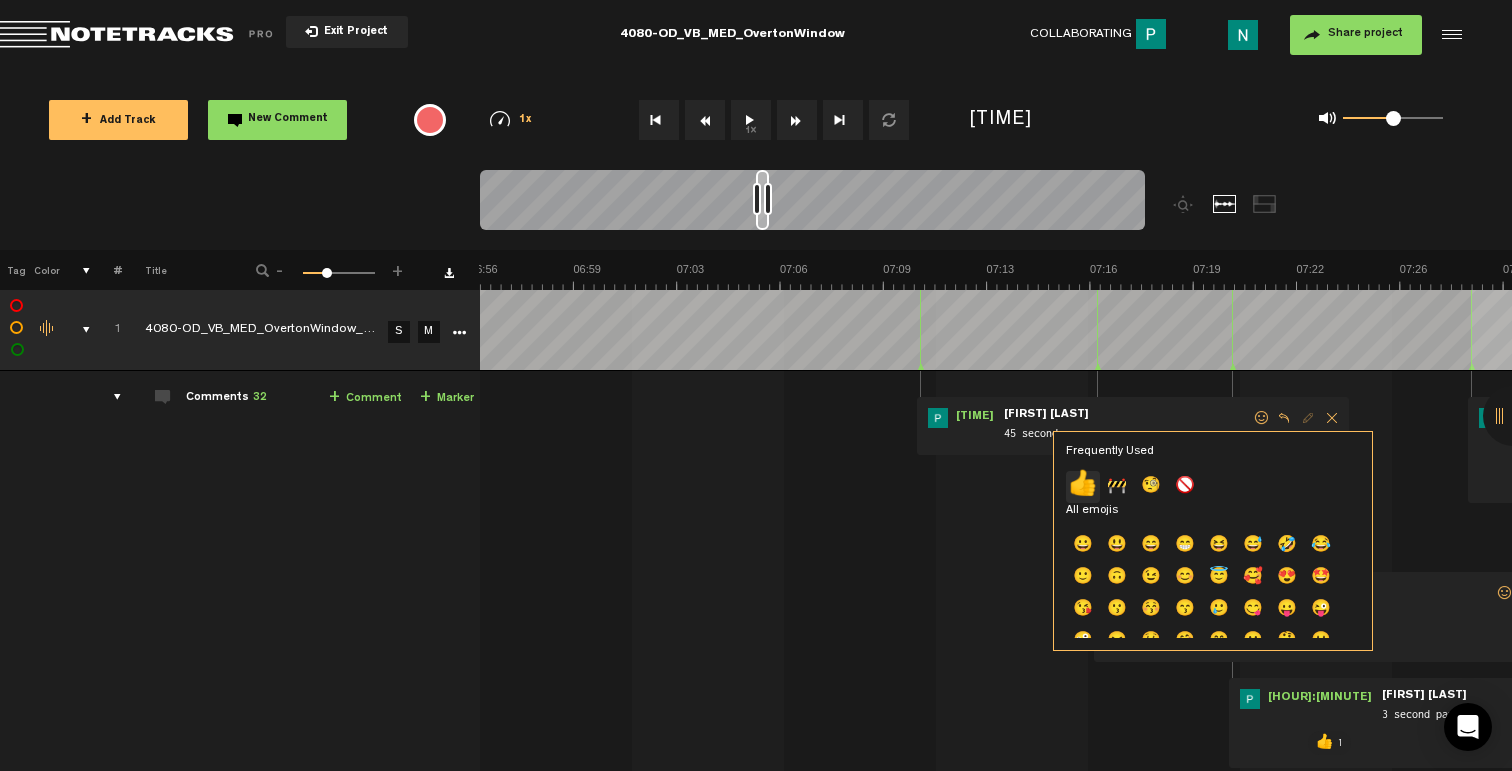 click on "👍" 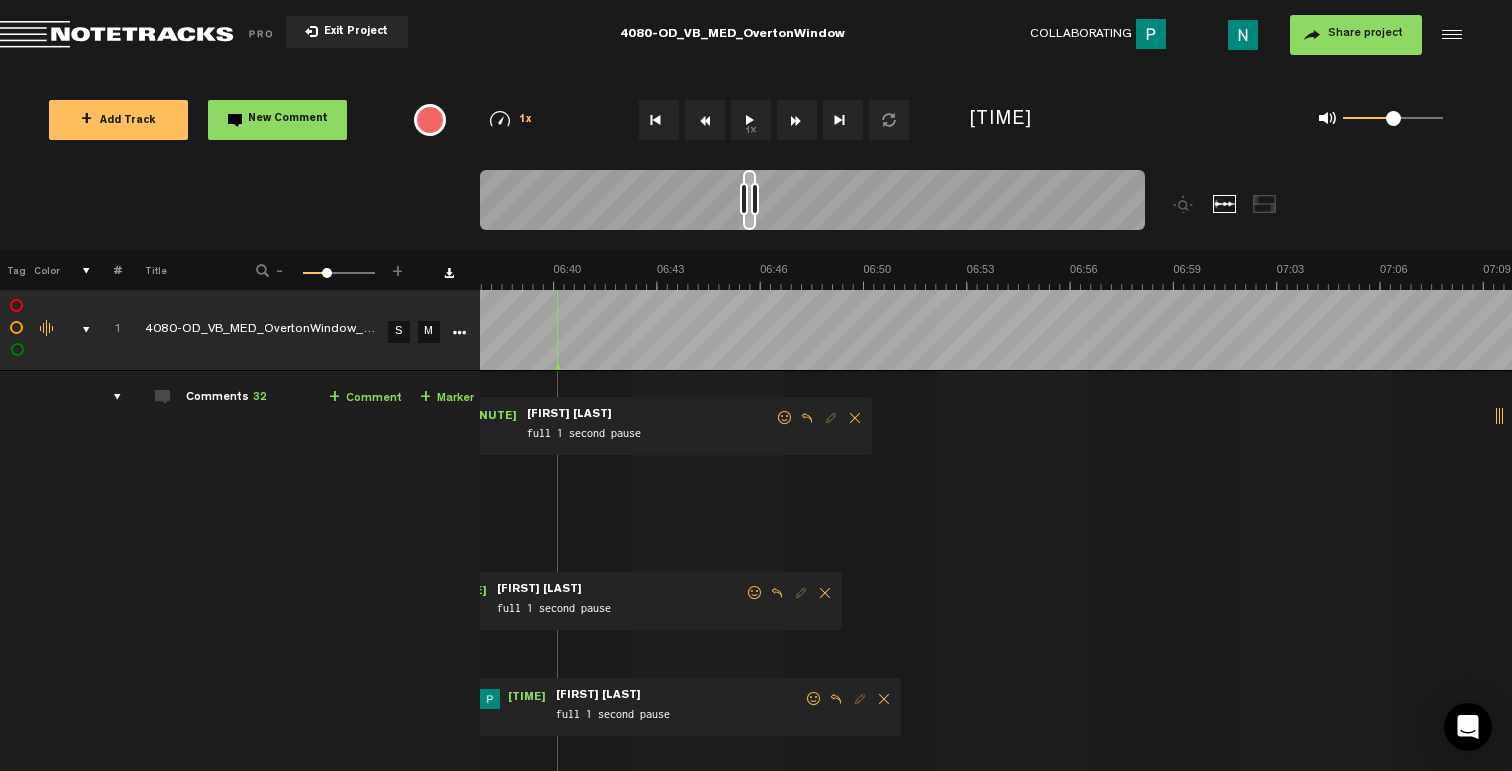 scroll, scrollTop: 0, scrollLeft: 12288, axis: horizontal 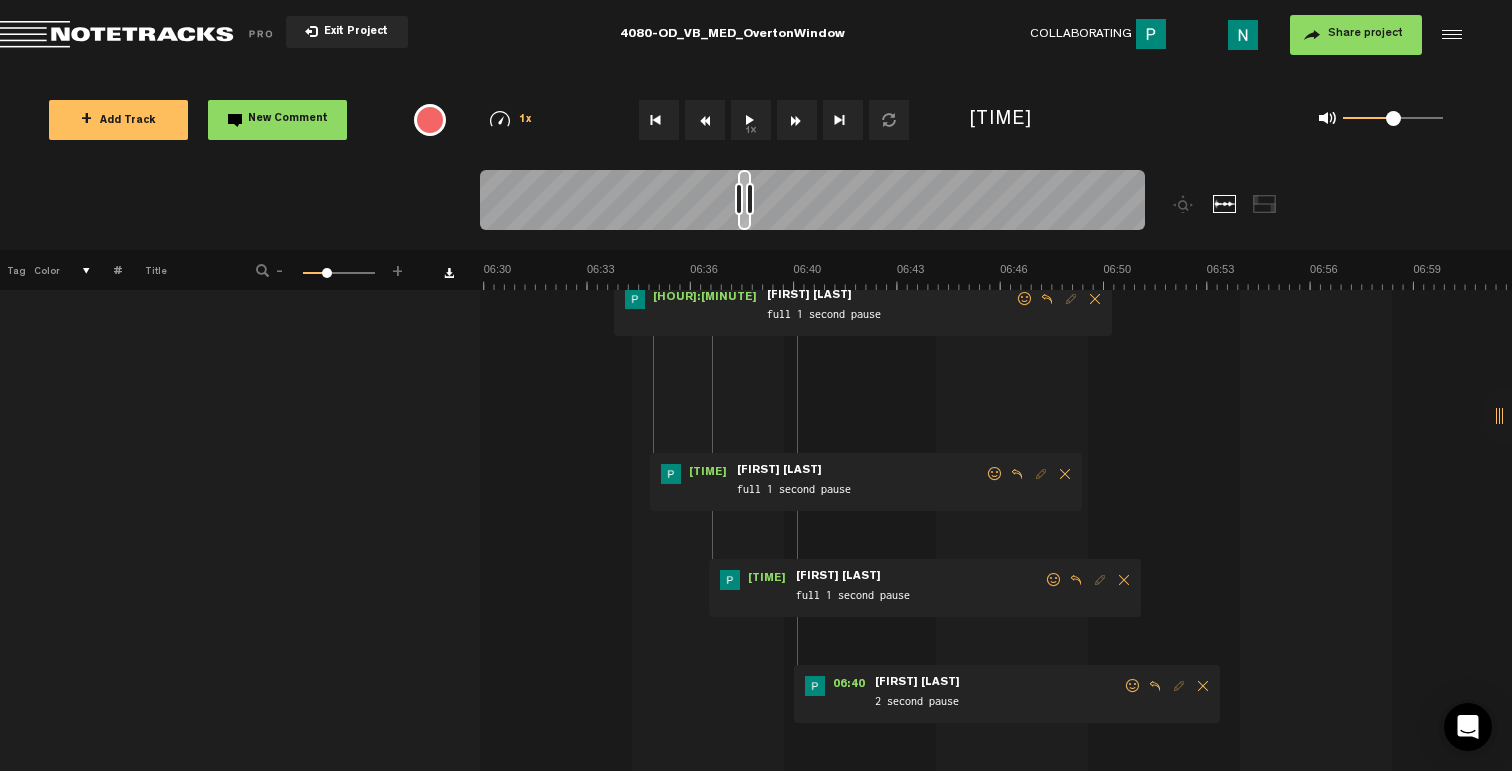 click at bounding box center [1133, 686] 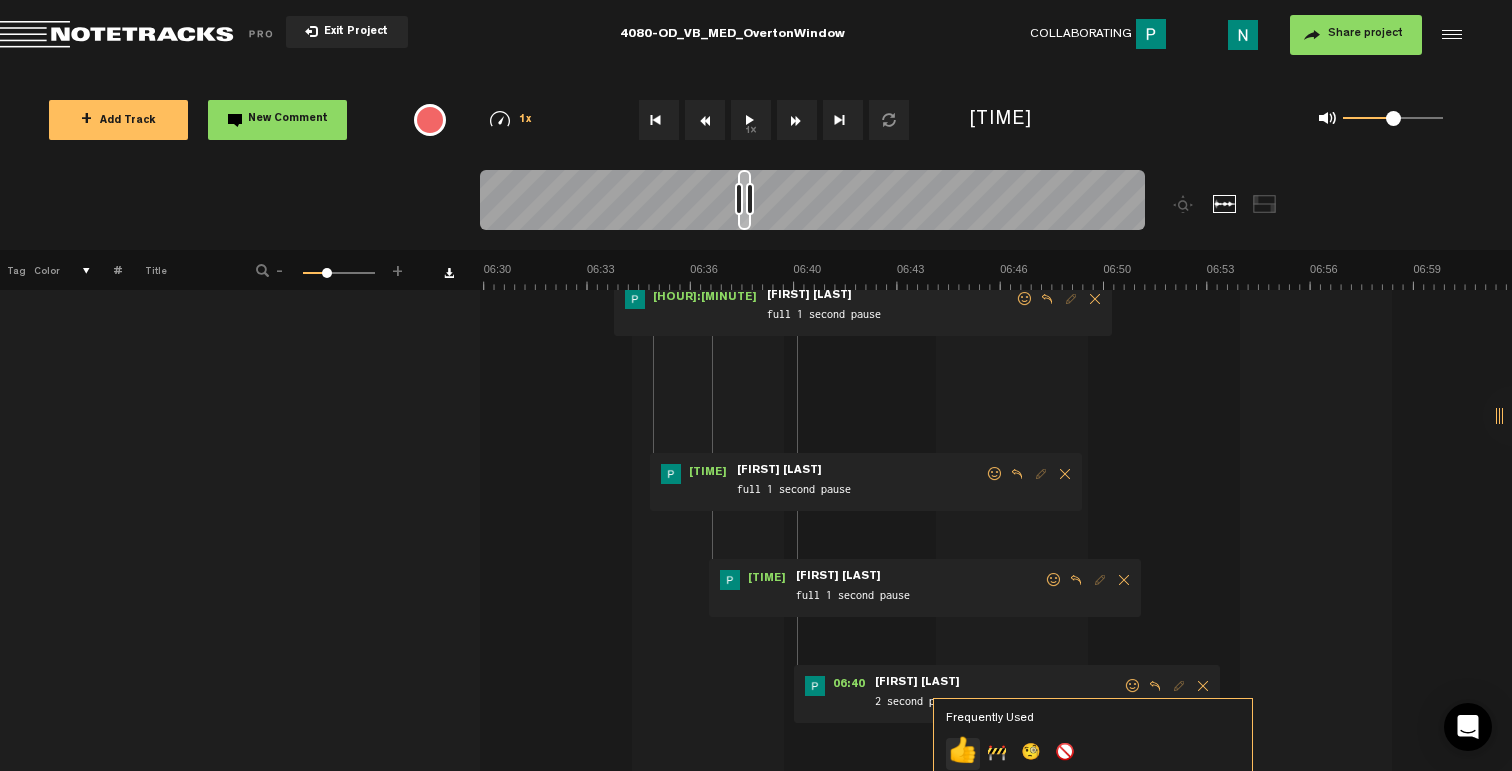 click on "👍" 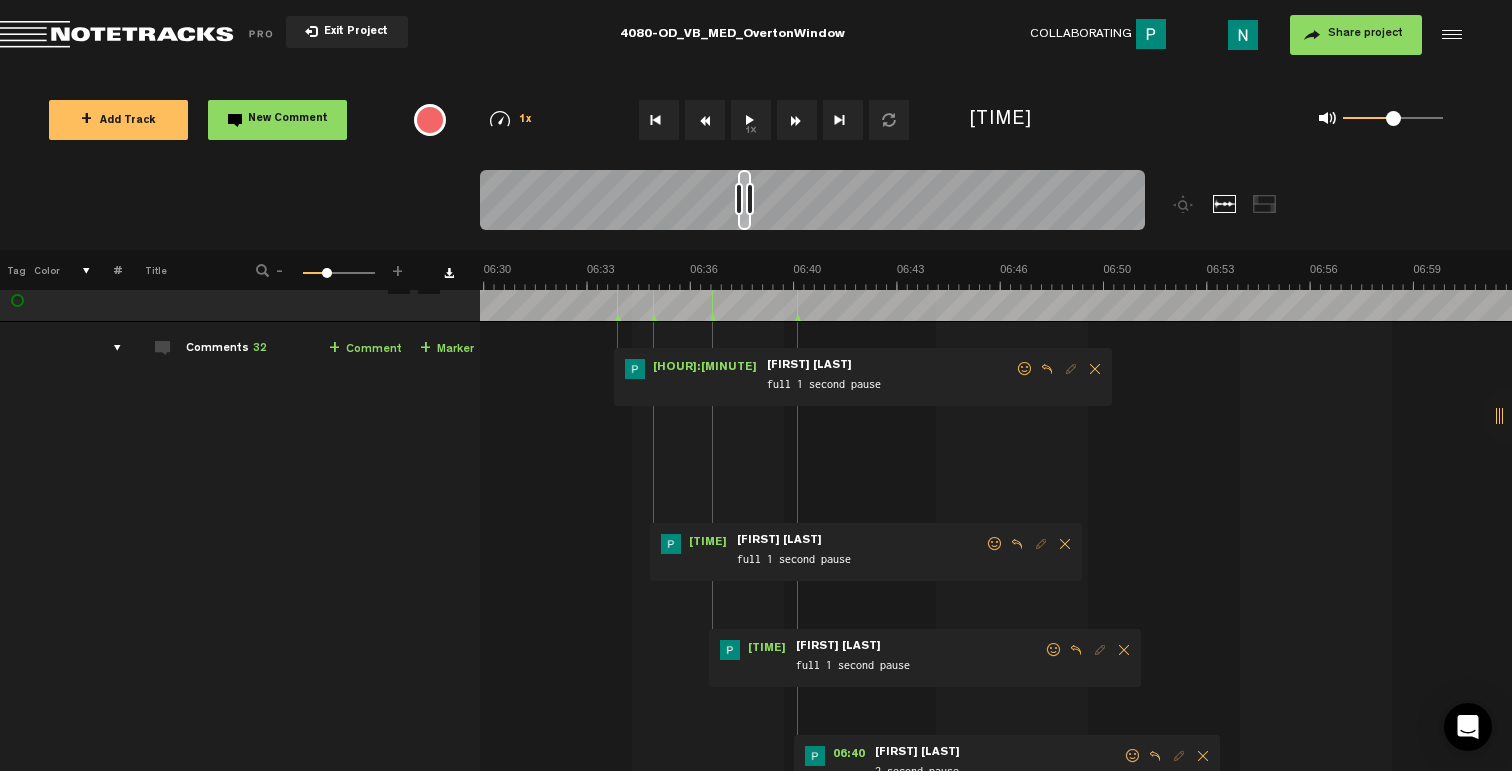 scroll, scrollTop: 23, scrollLeft: 0, axis: vertical 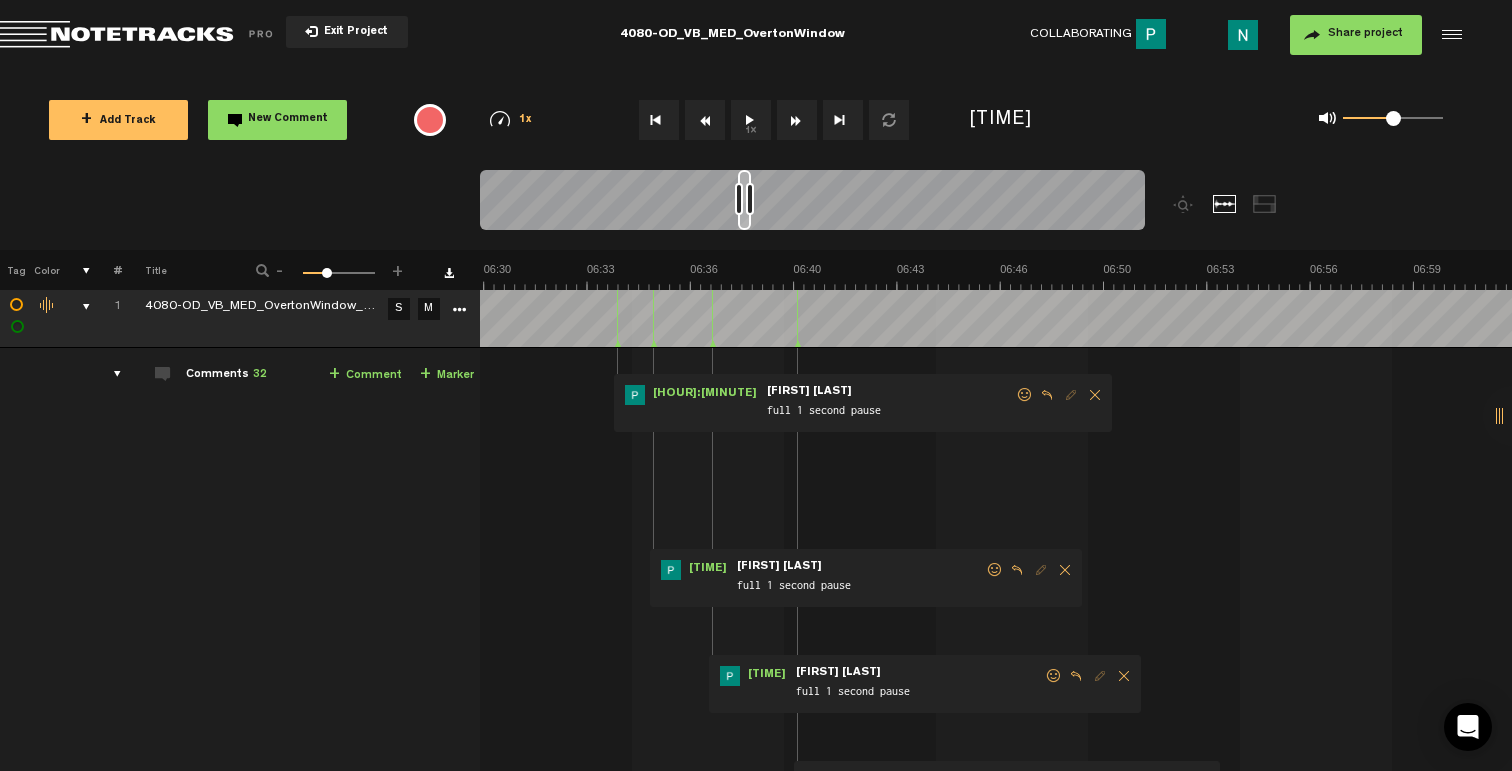 click at bounding box center [1054, 676] 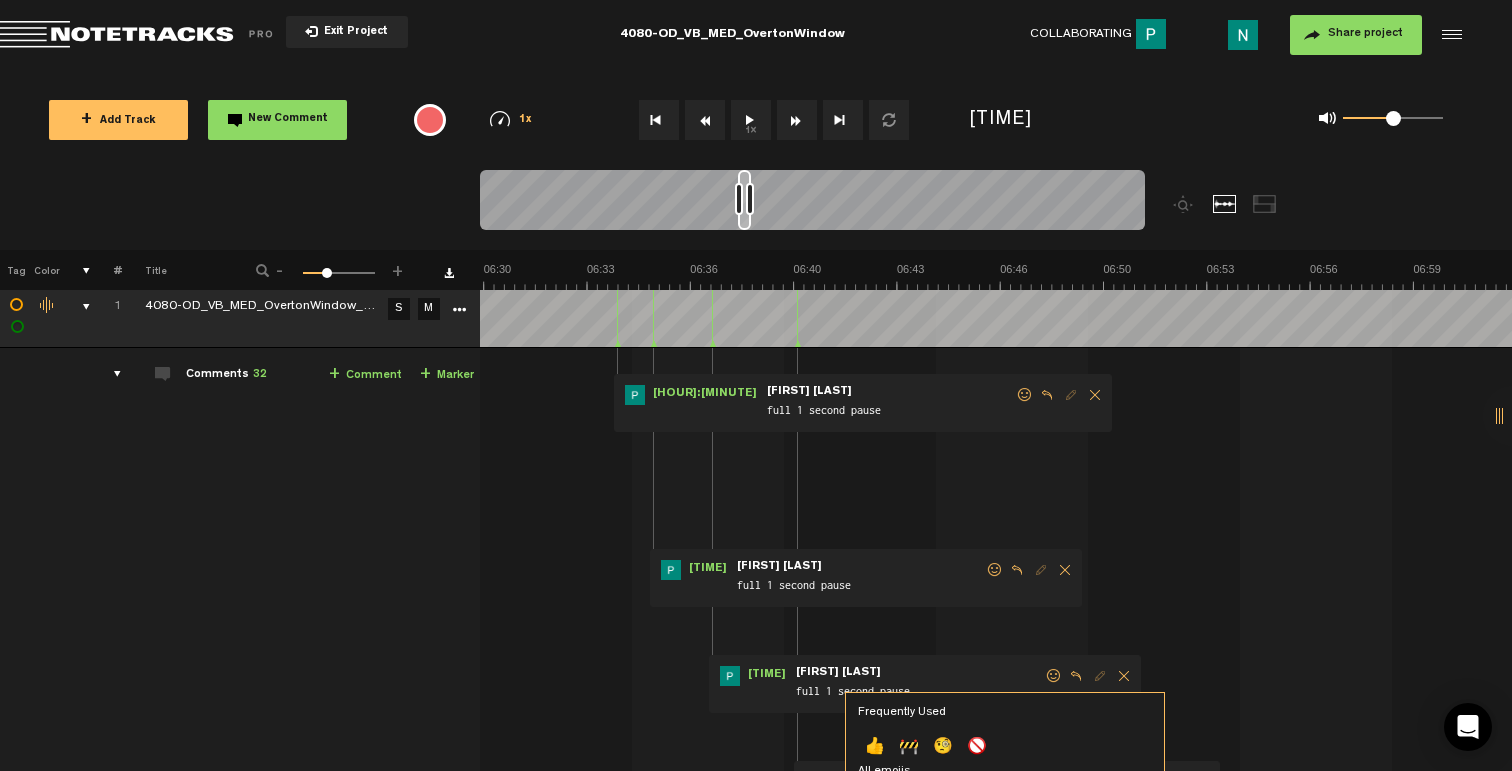 click on "👍" 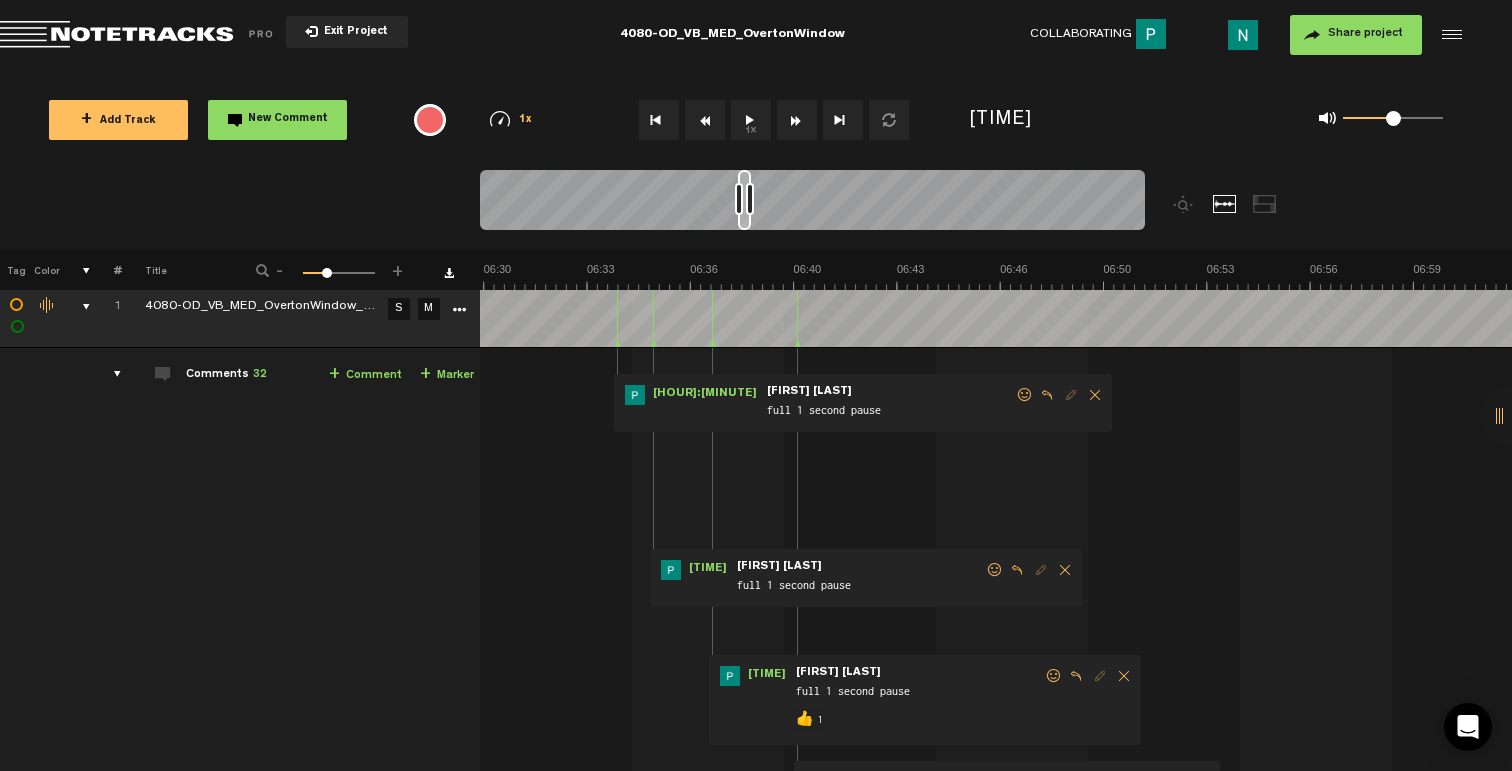 scroll, scrollTop: 0, scrollLeft: 12168, axis: horizontal 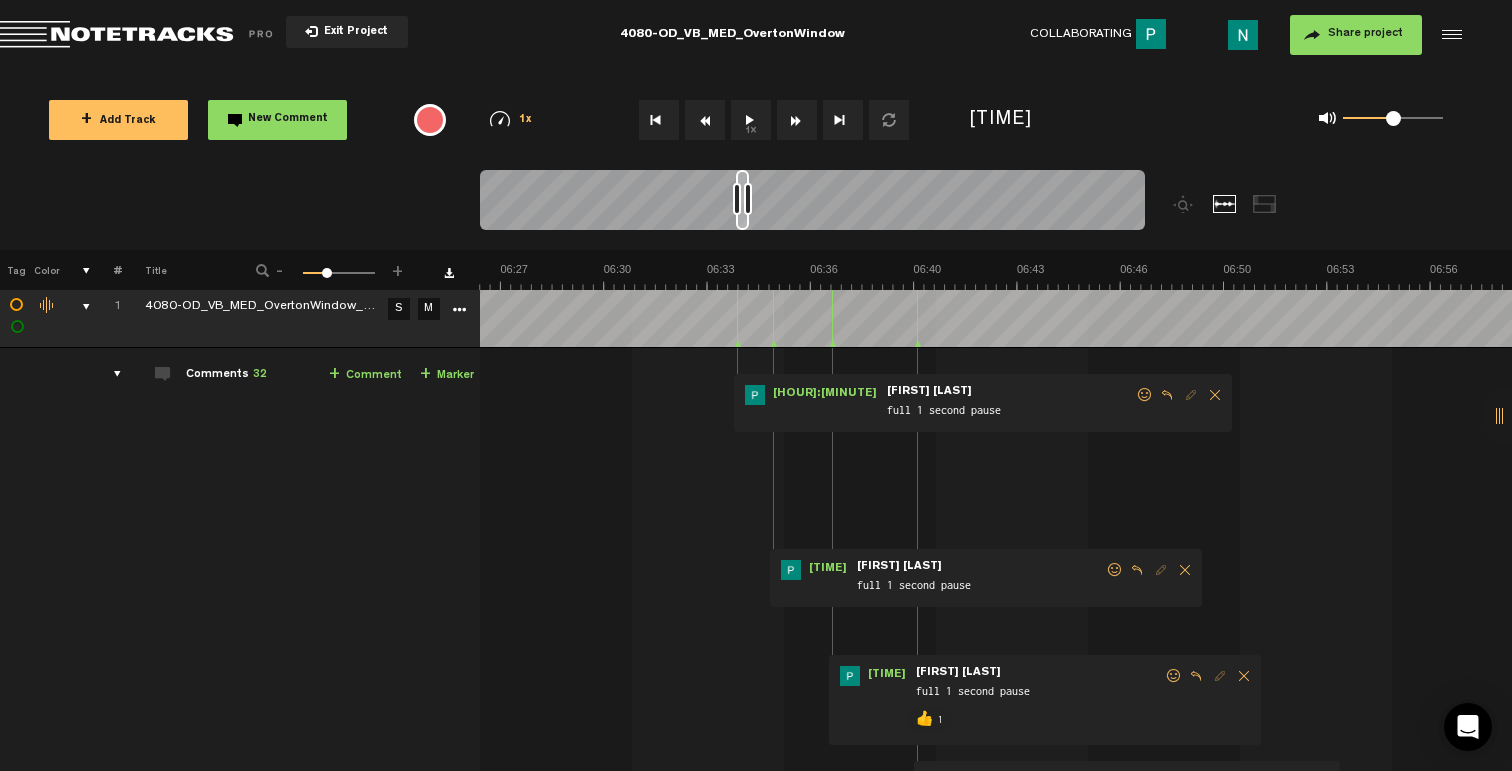 click at bounding box center [1115, 570] 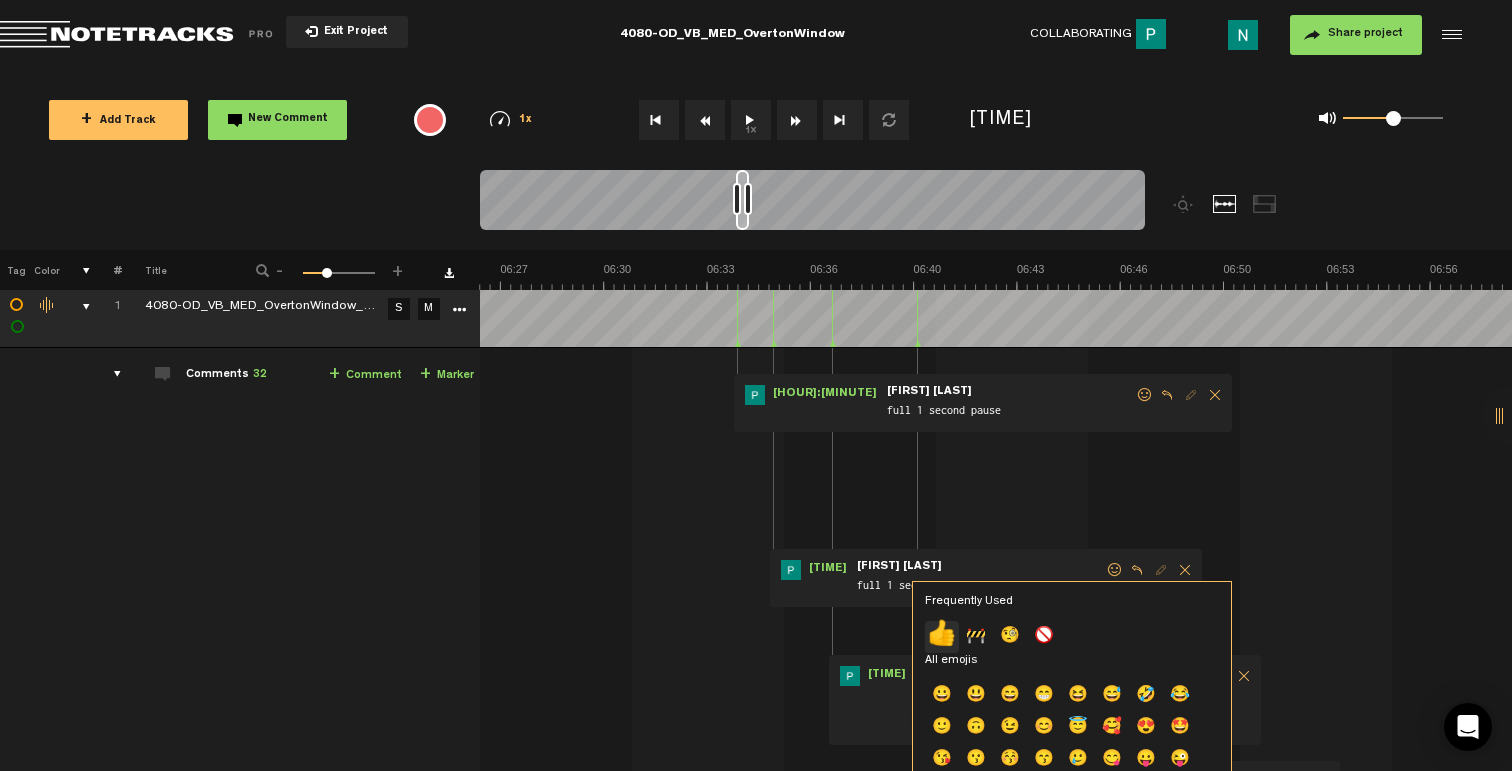 click on "👍" 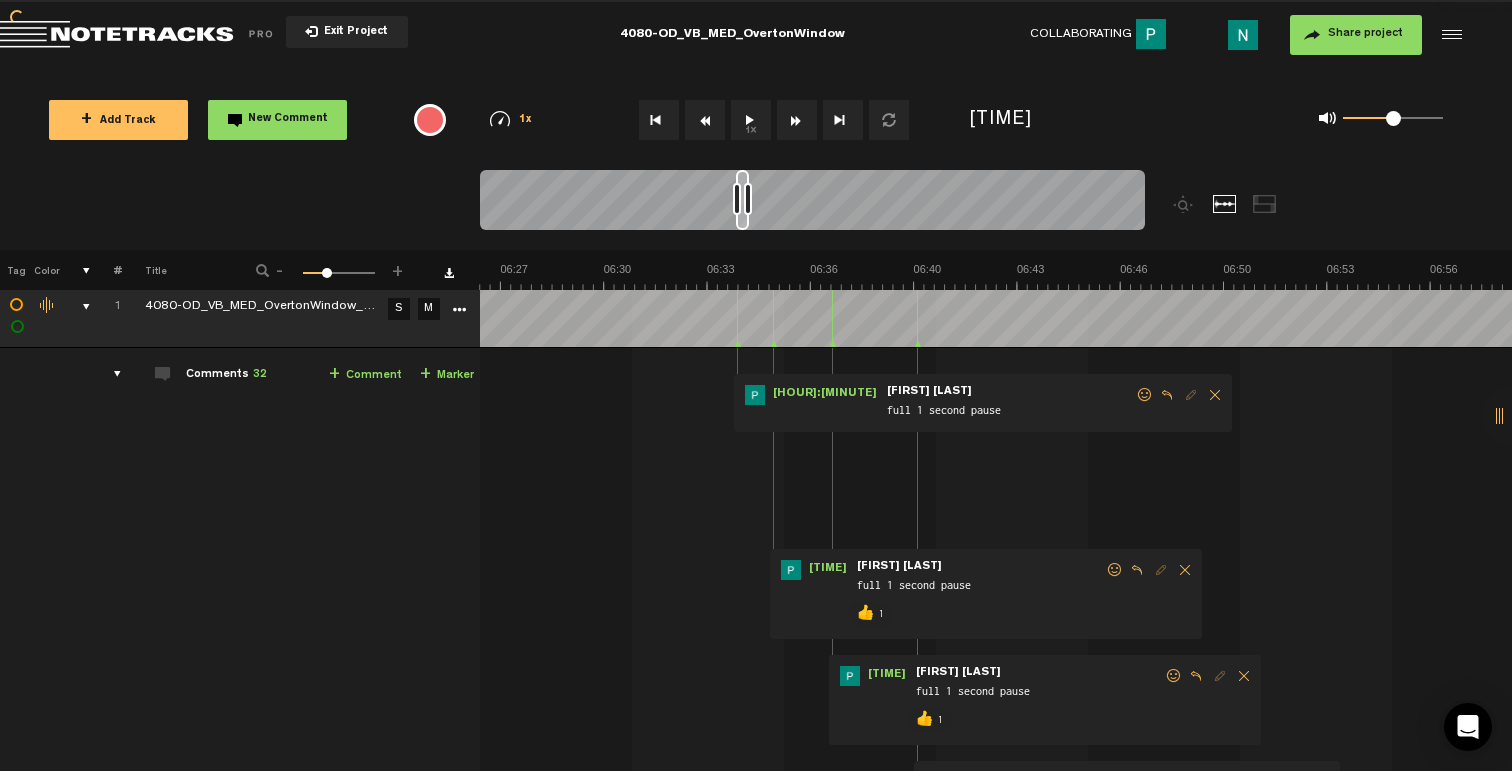 click on "[TIME] — • [PERSON] : "[TEXT]" [PERSON] [TEXT]" at bounding box center (983, 403) 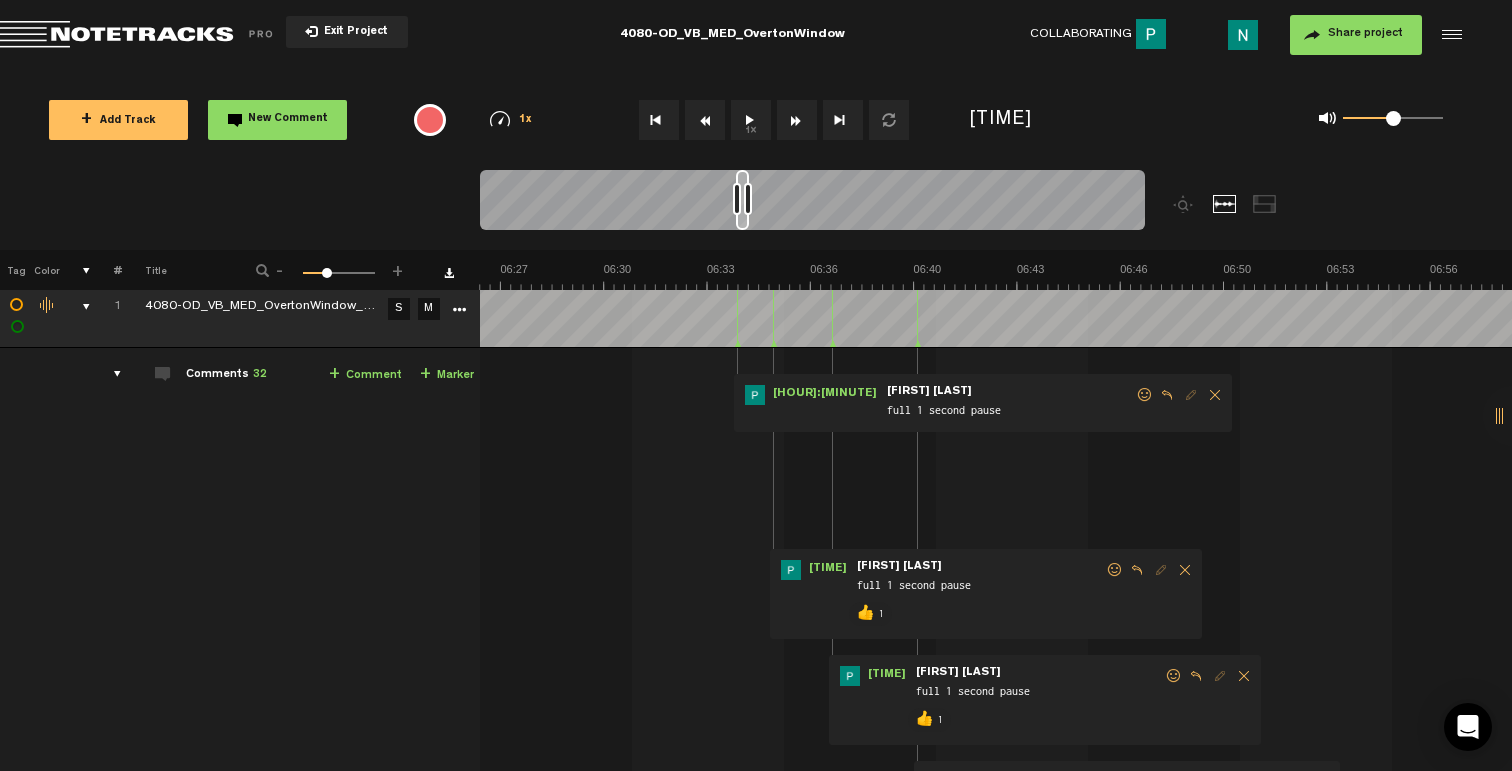 click at bounding box center [1145, 395] 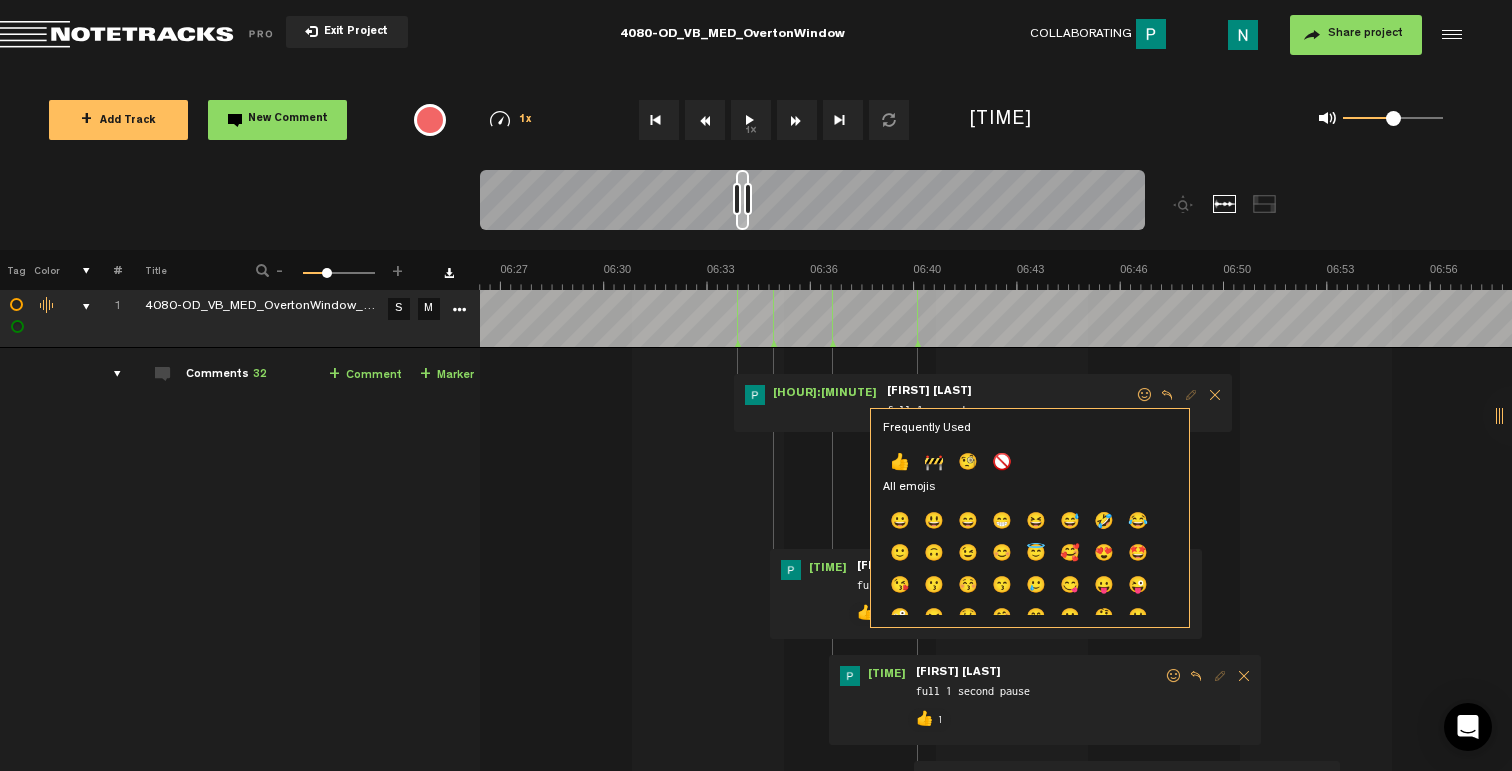 click on "👍" 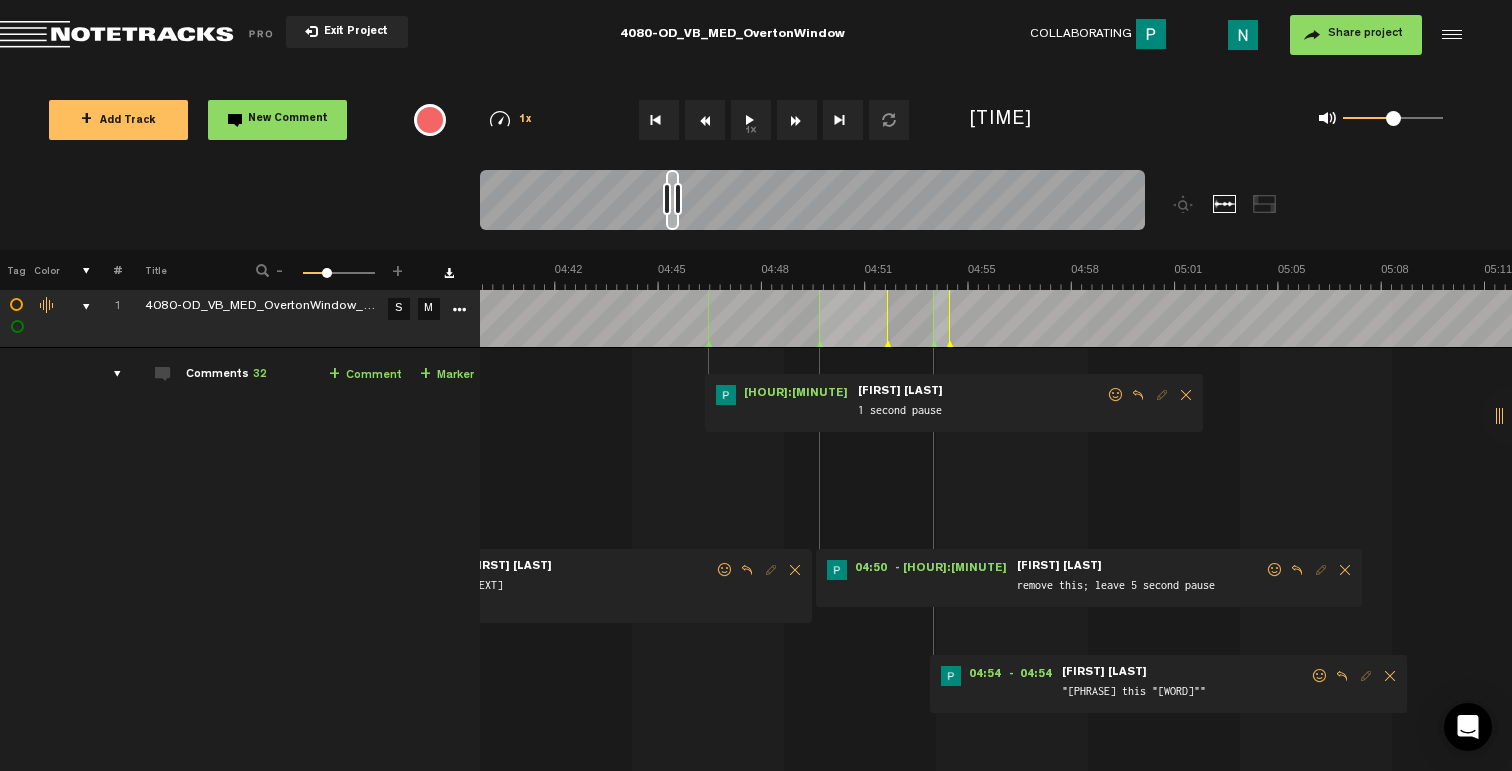scroll, scrollTop: 0, scrollLeft: 8928, axis: horizontal 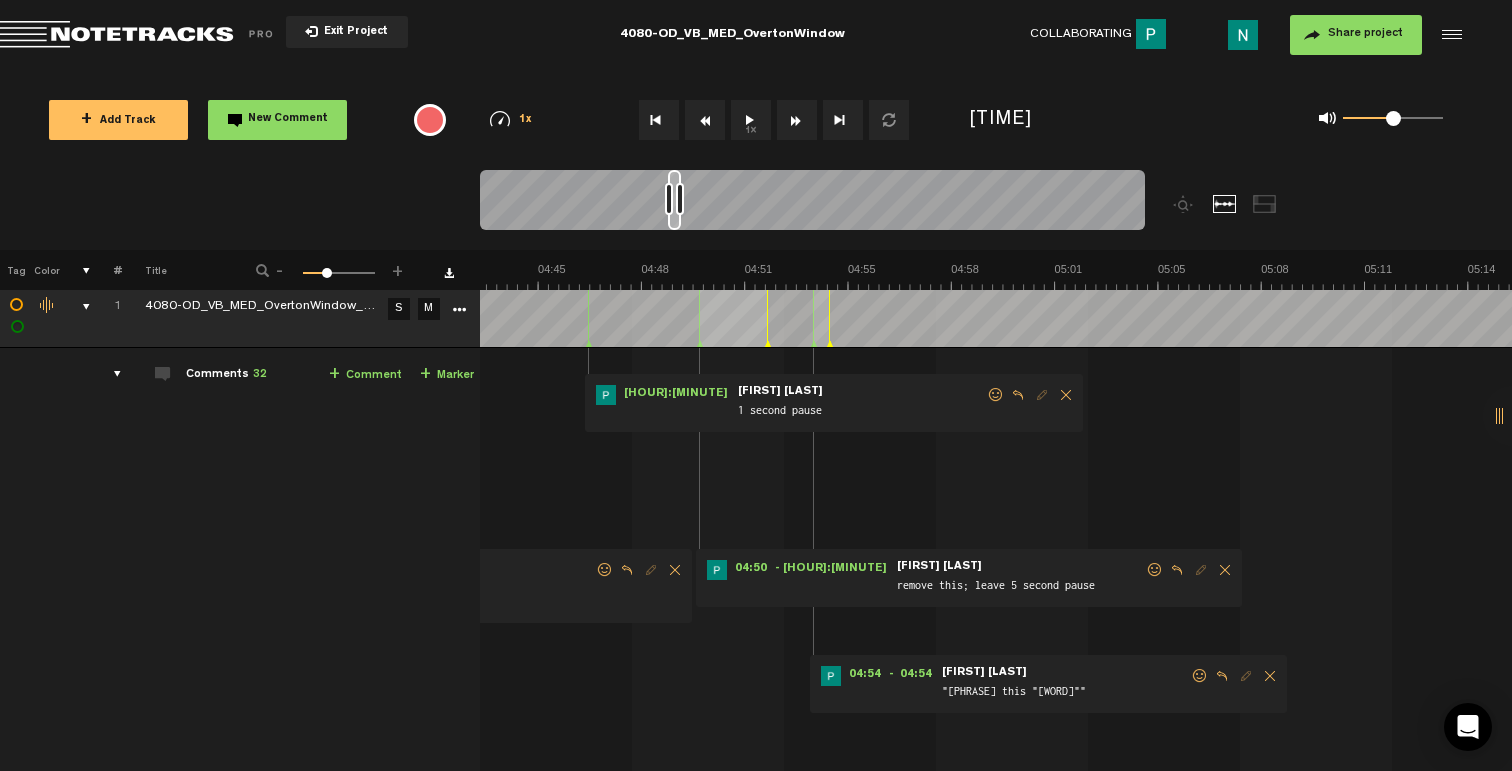 click at bounding box center (1200, 676) 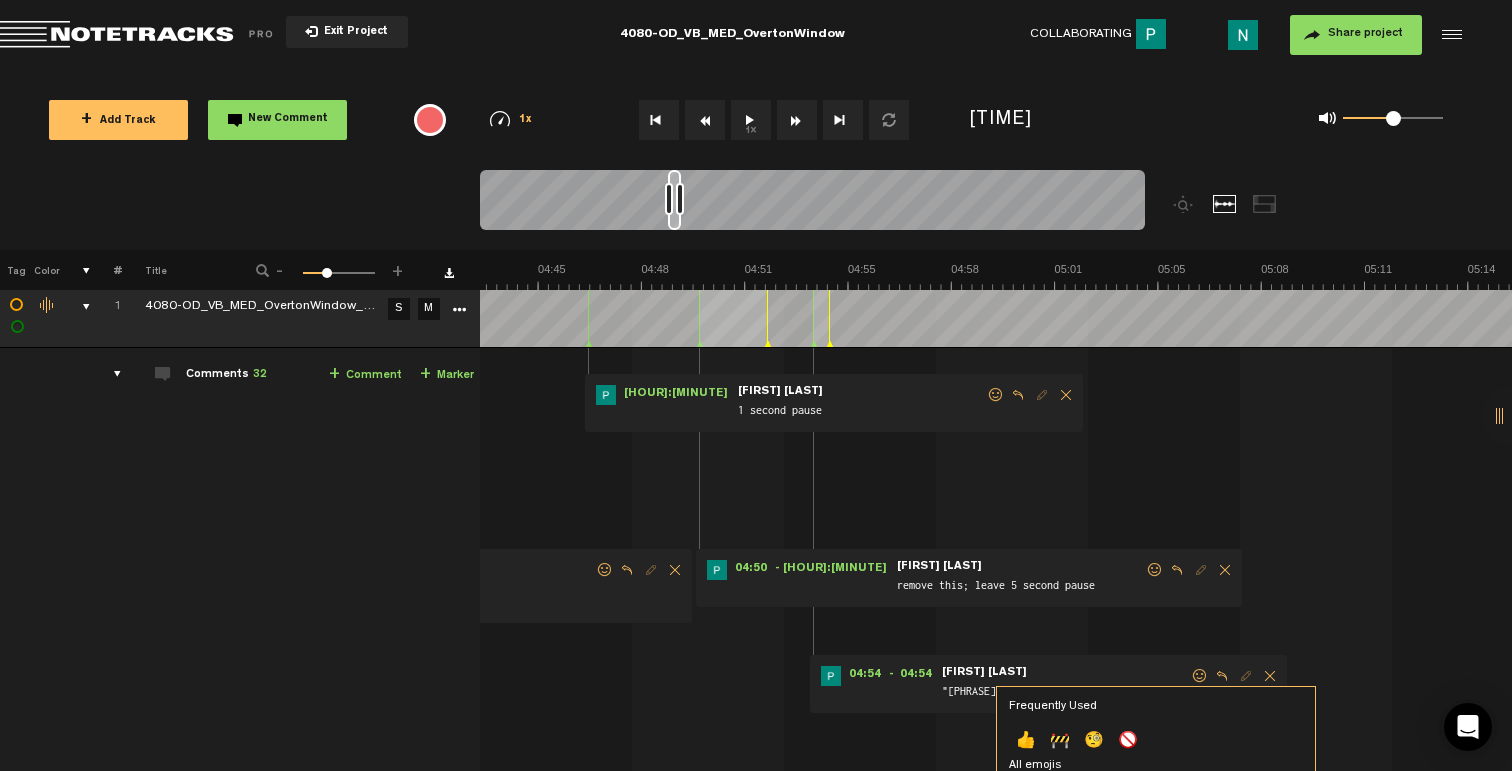click on "👍" 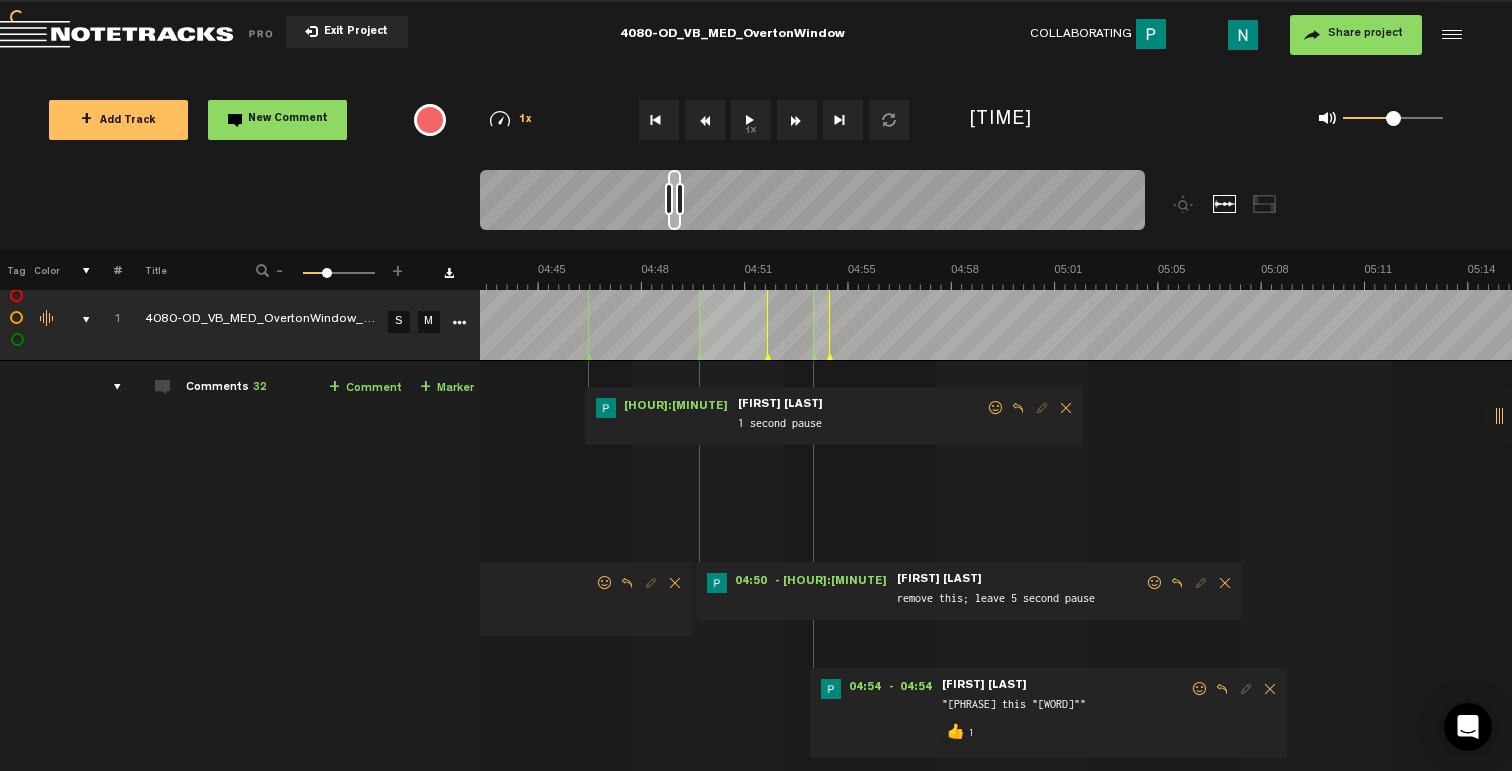 scroll, scrollTop: 0, scrollLeft: 0, axis: both 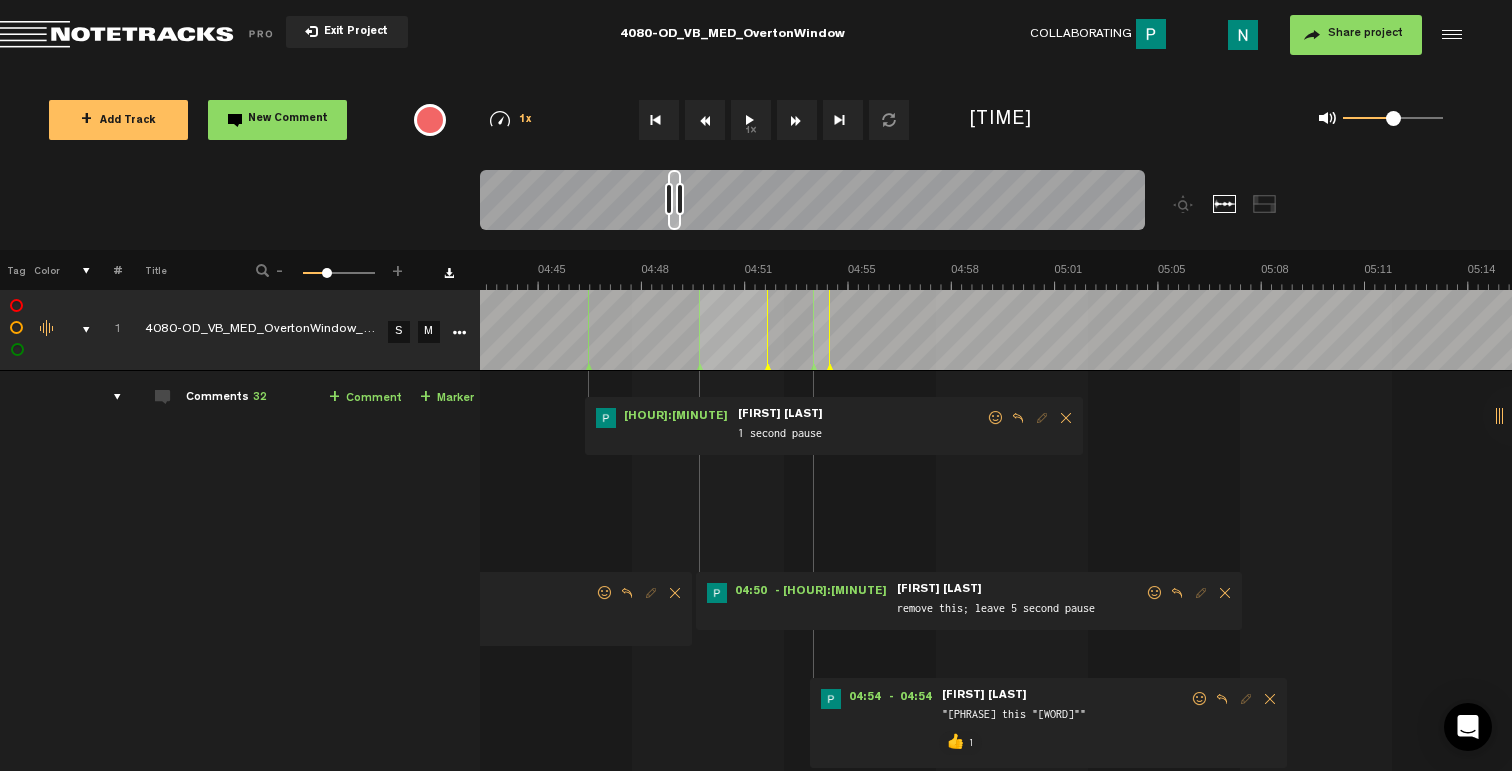 click at bounding box center (1155, 593) 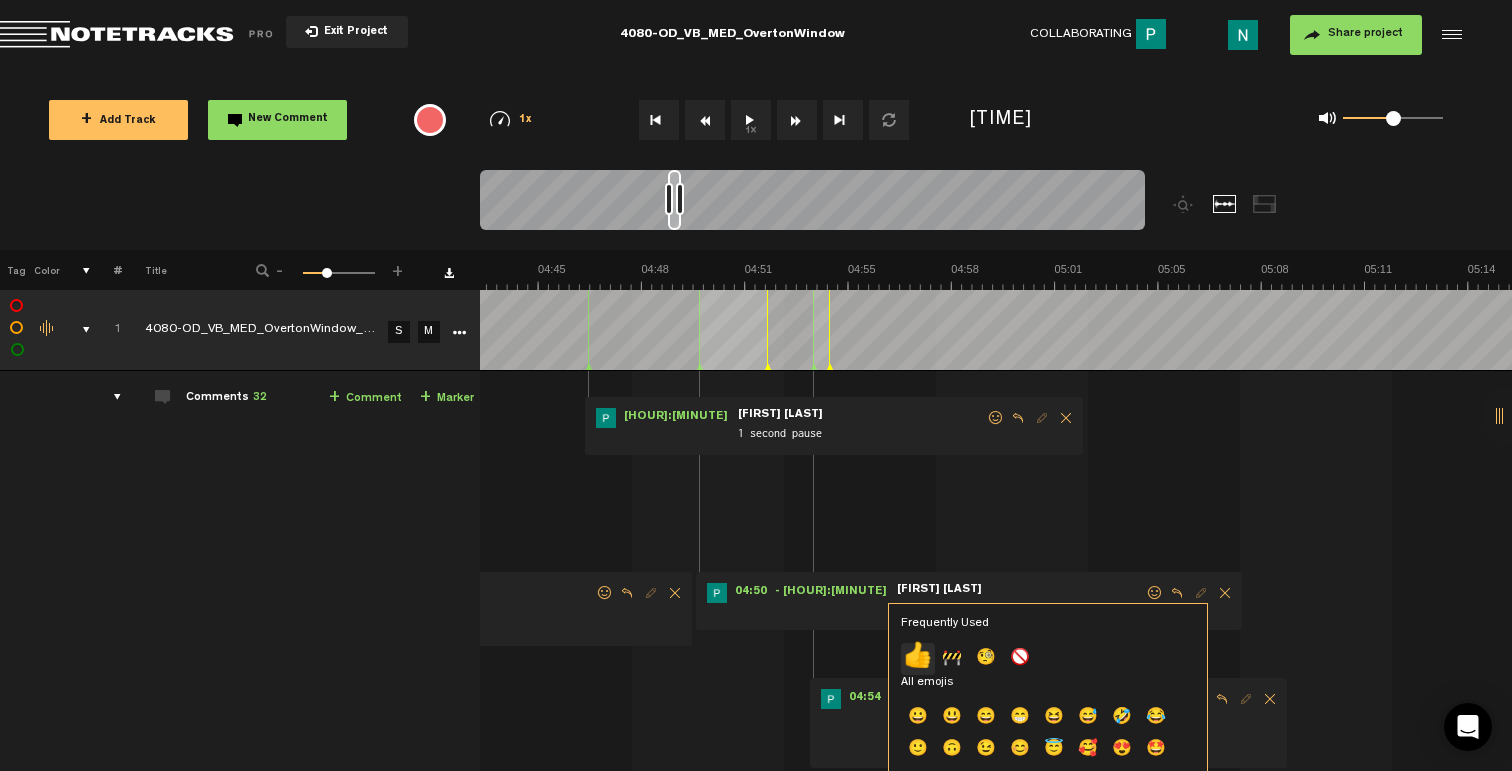 click on "👍" 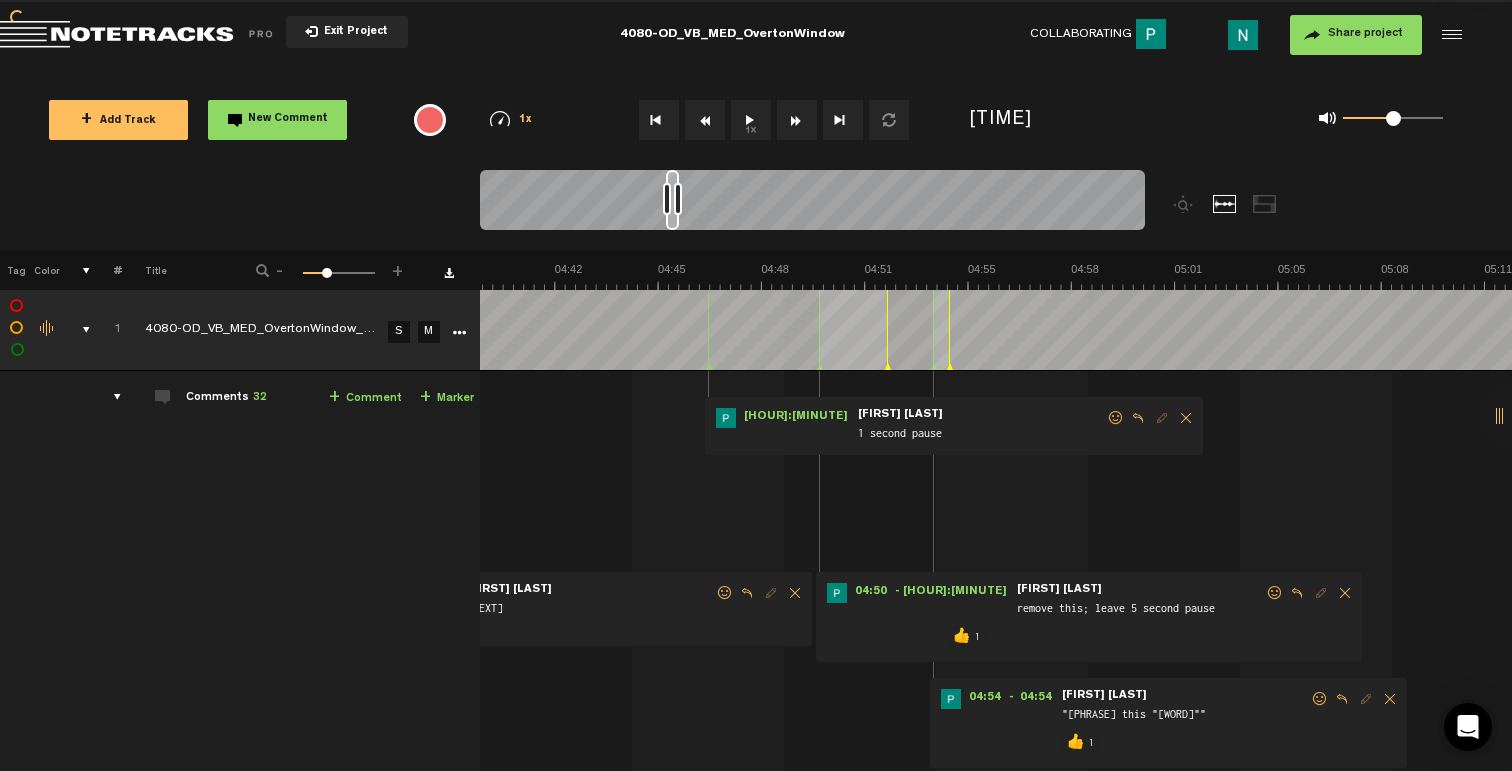 scroll, scrollTop: 0, scrollLeft: 8688, axis: horizontal 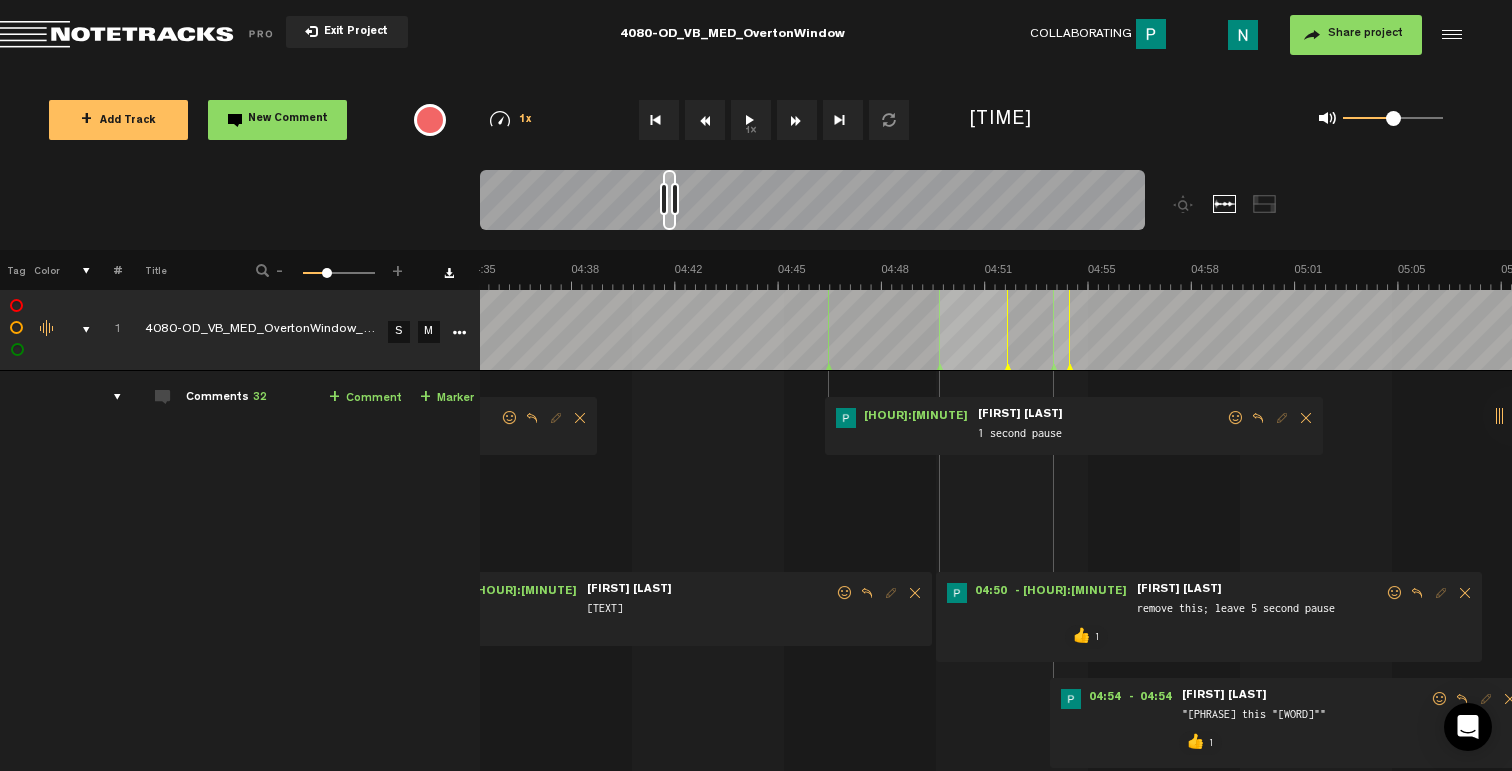 click at bounding box center (1236, 418) 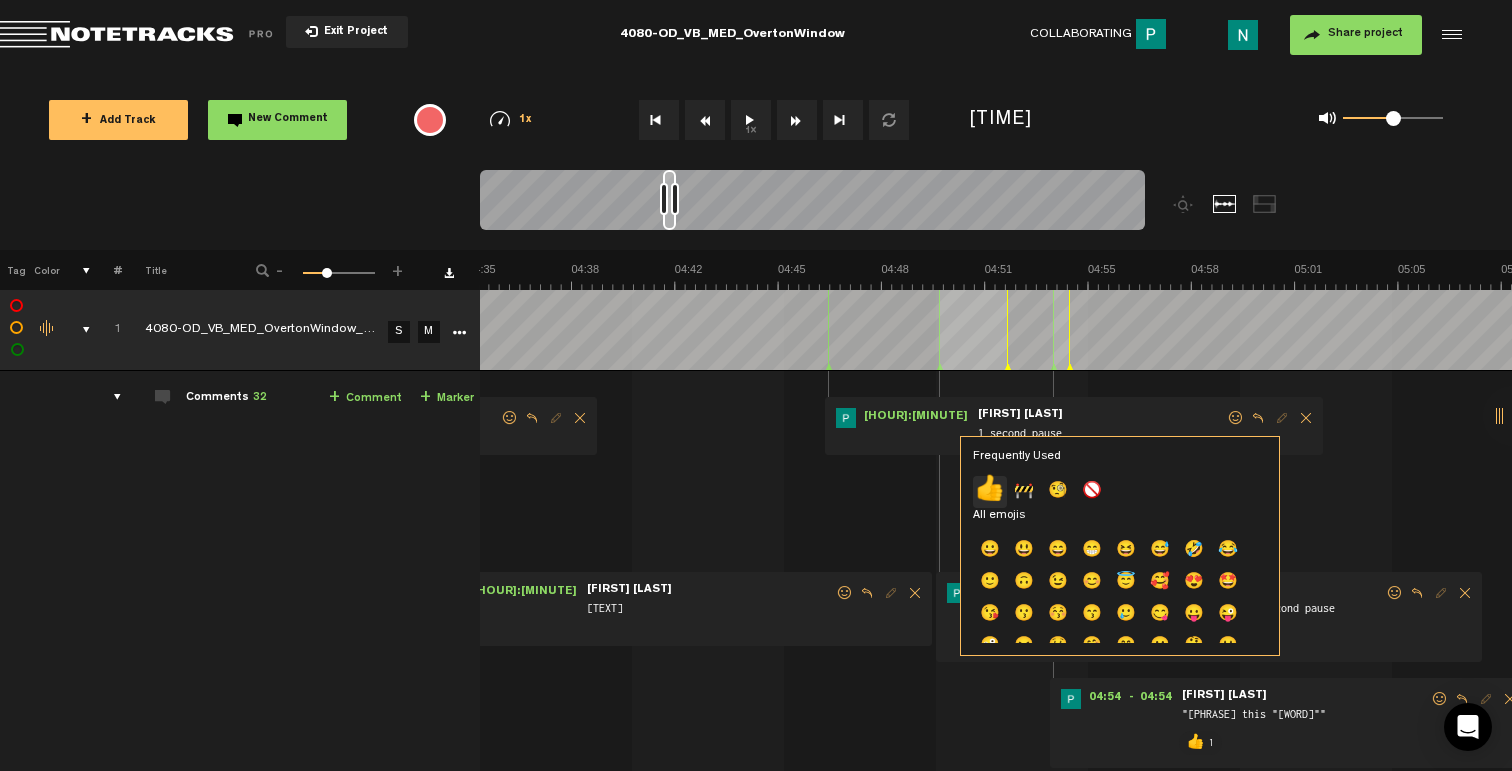click on "👍" 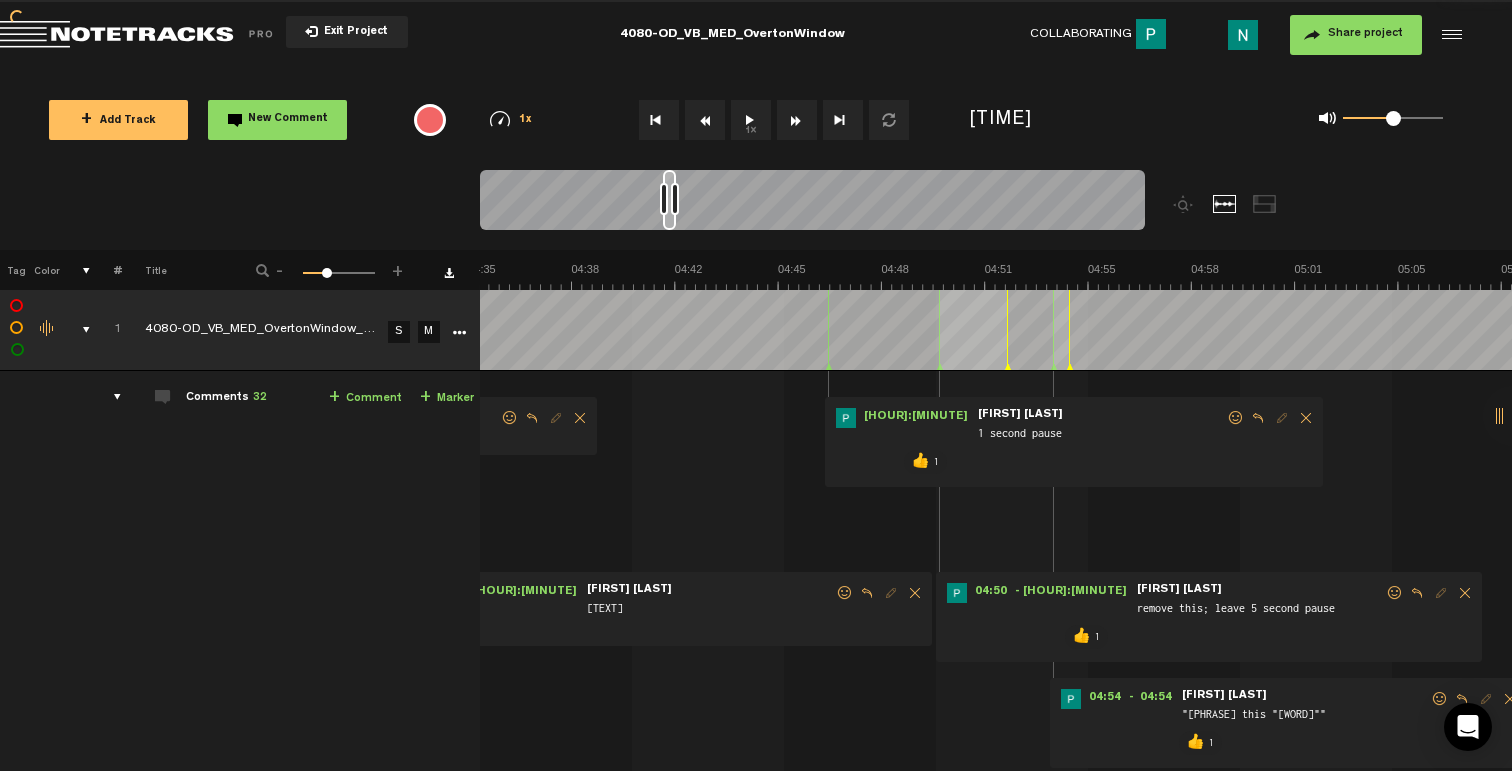 scroll, scrollTop: 0, scrollLeft: 8448, axis: horizontal 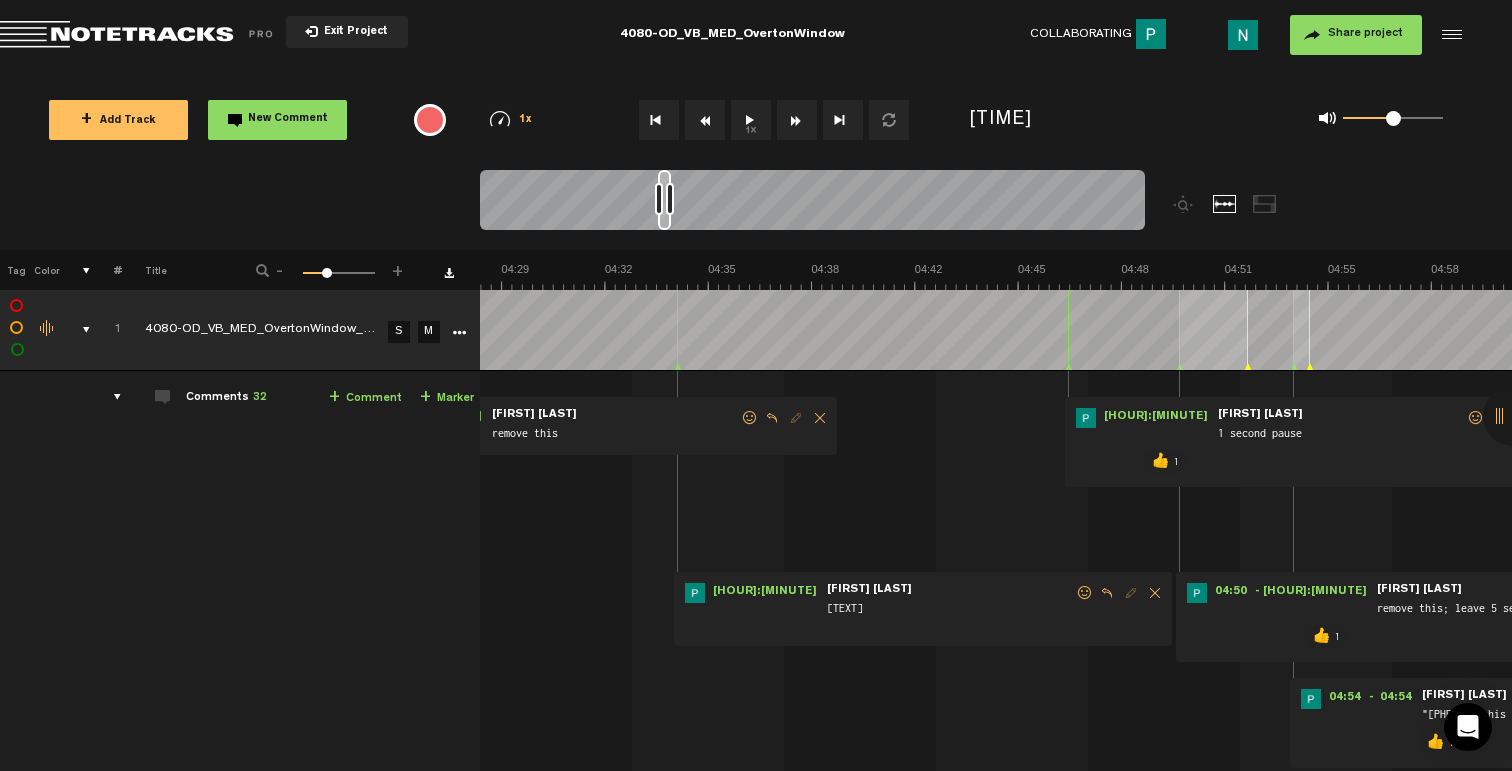 click at bounding box center (1085, 593) 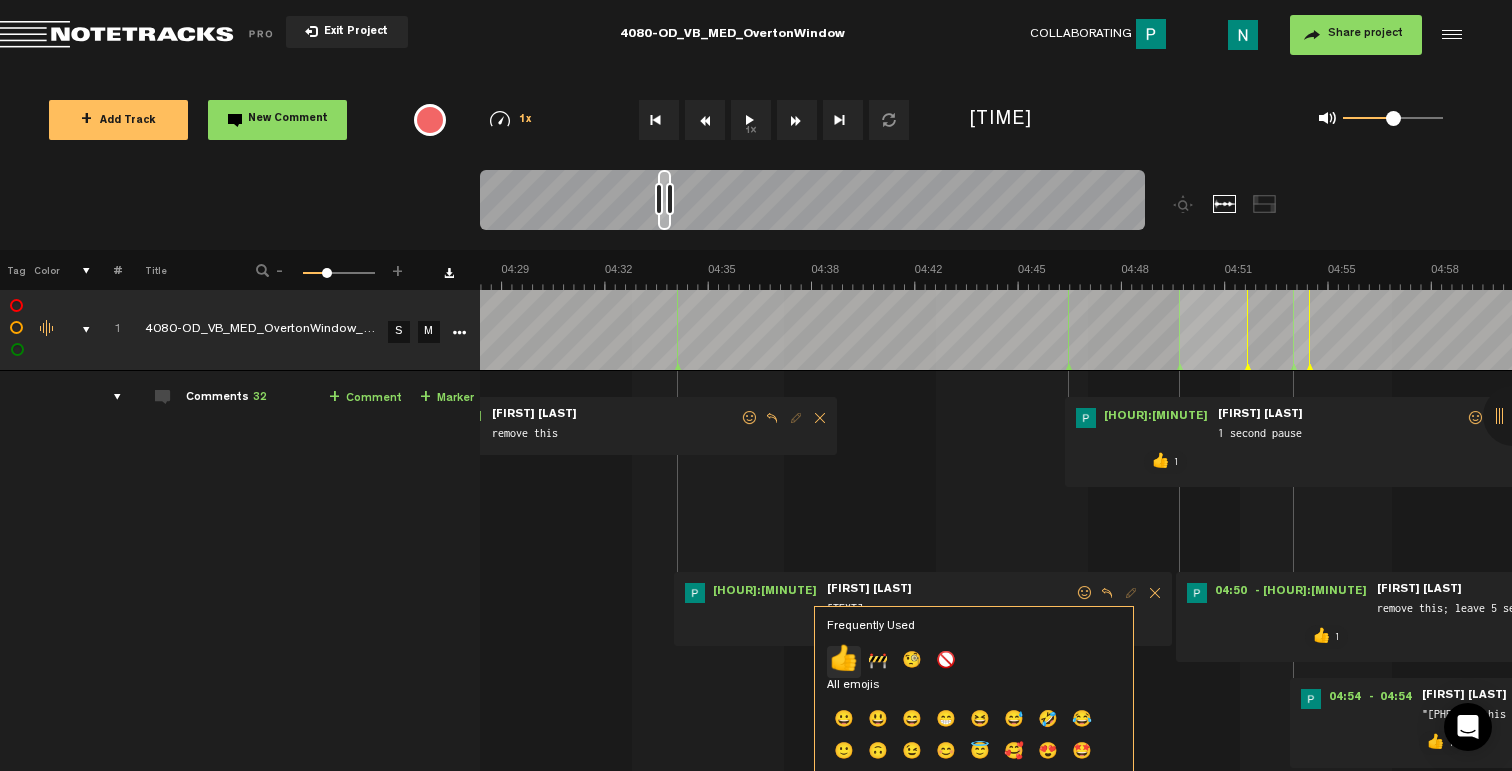 click on "👍" 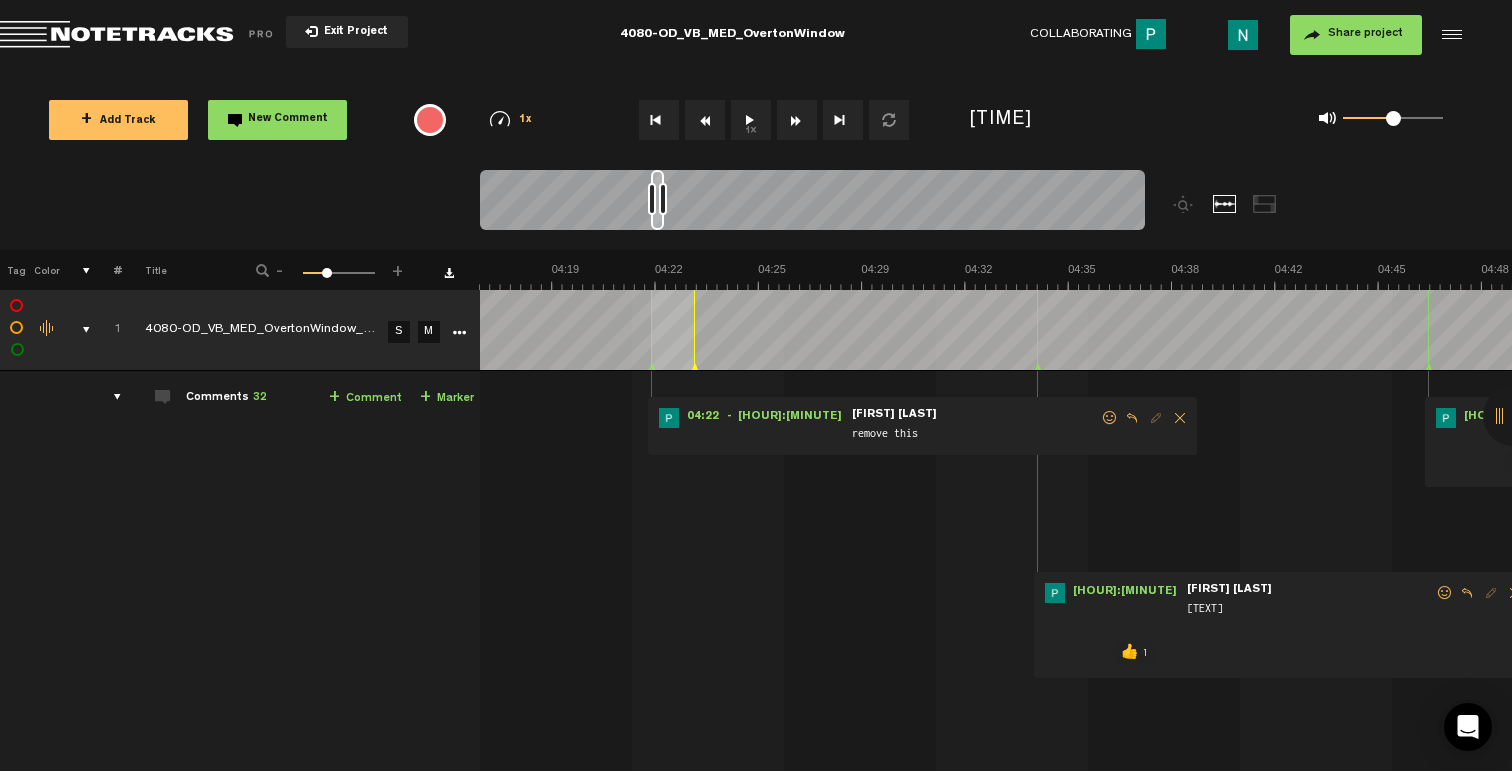 scroll, scrollTop: 0, scrollLeft: 7968, axis: horizontal 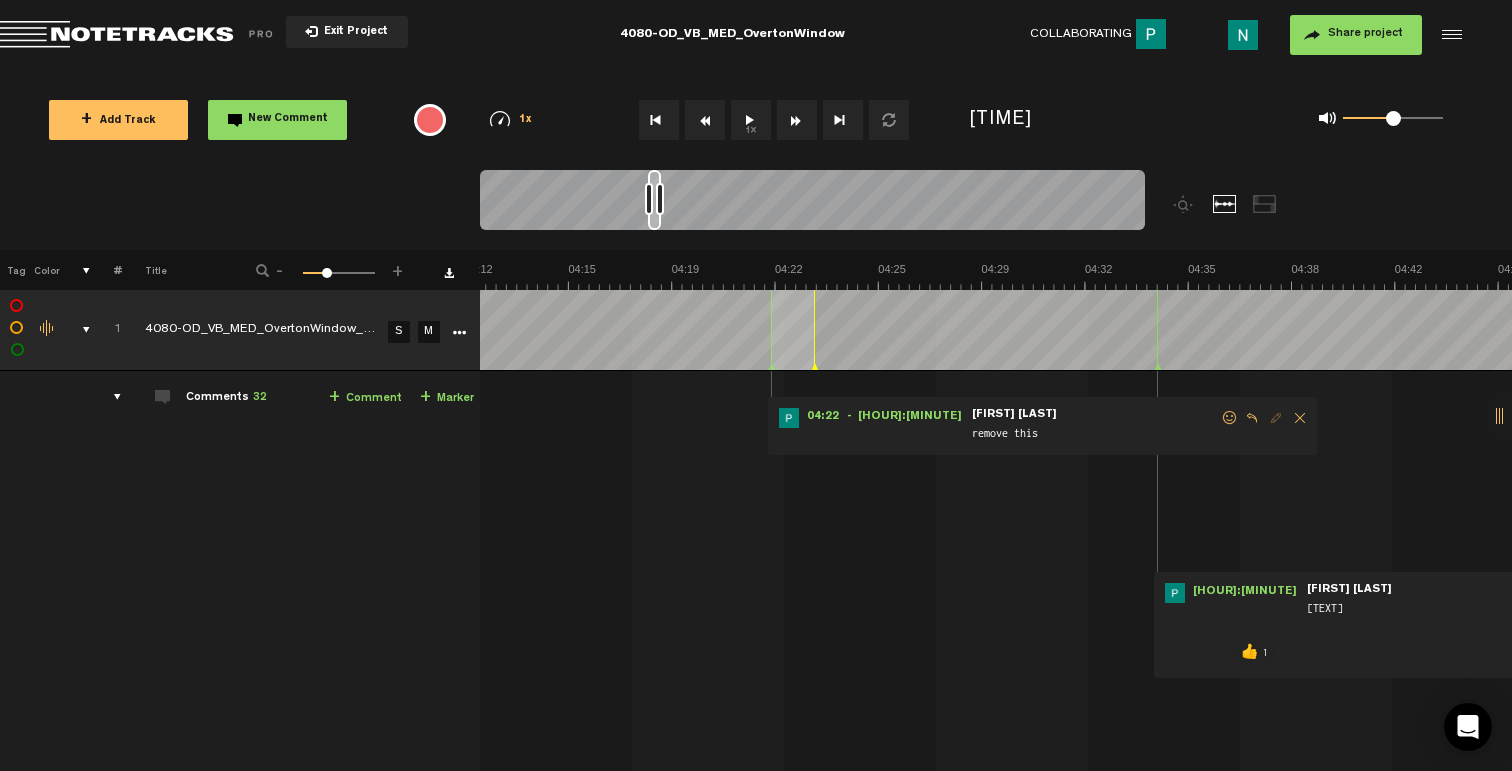 click at bounding box center [1230, 418] 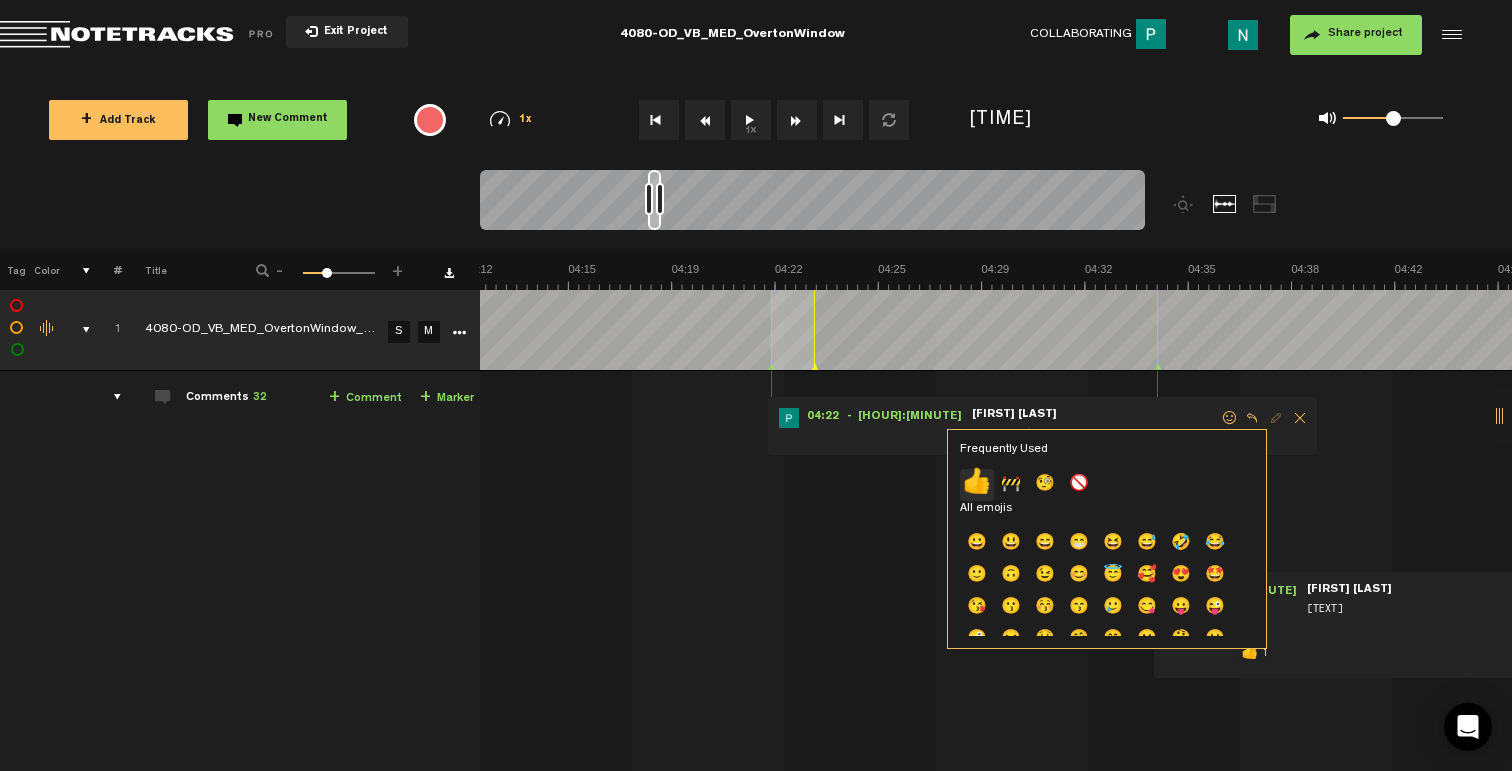click on "👍" 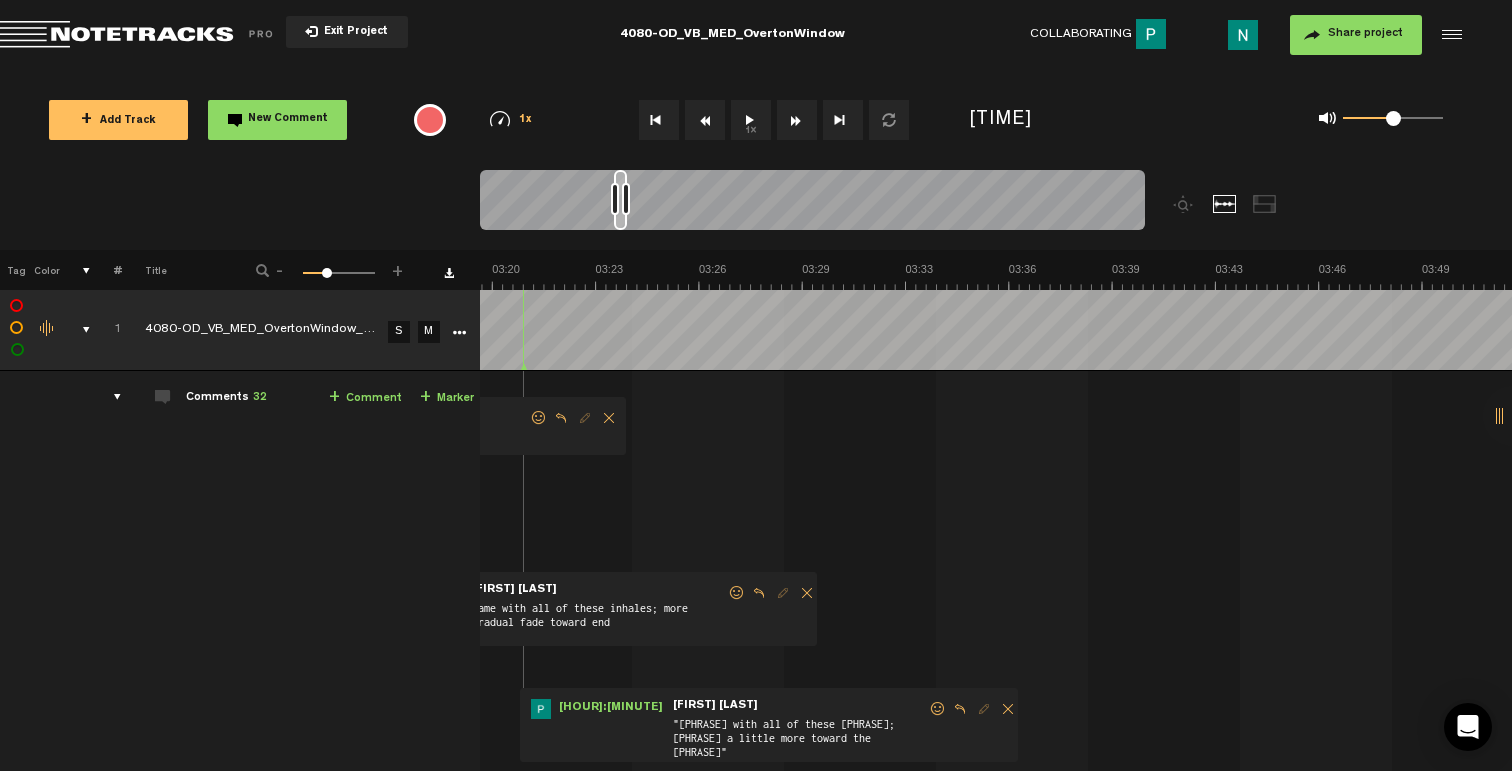 scroll, scrollTop: 0, scrollLeft: 6048, axis: horizontal 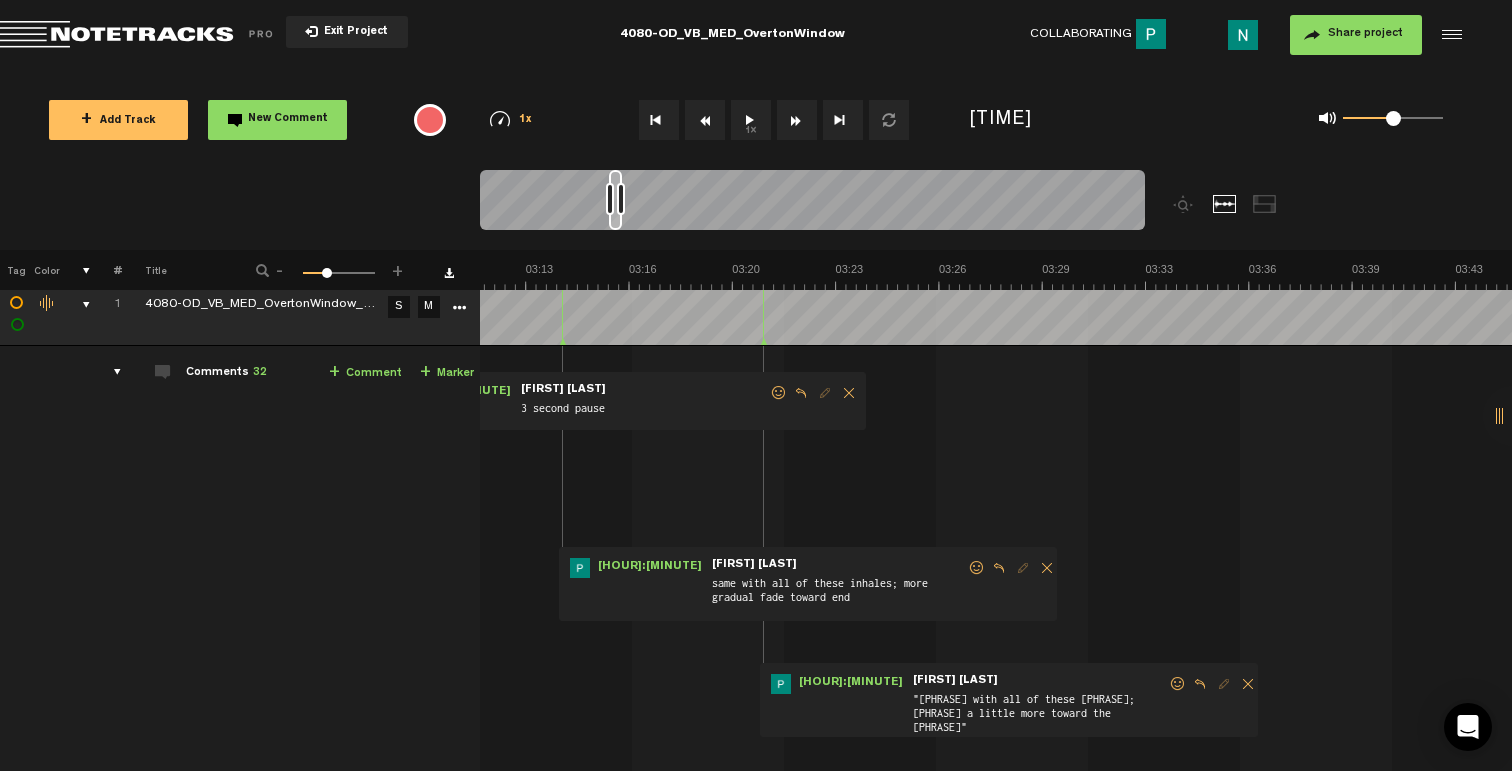 click at bounding box center (1178, 684) 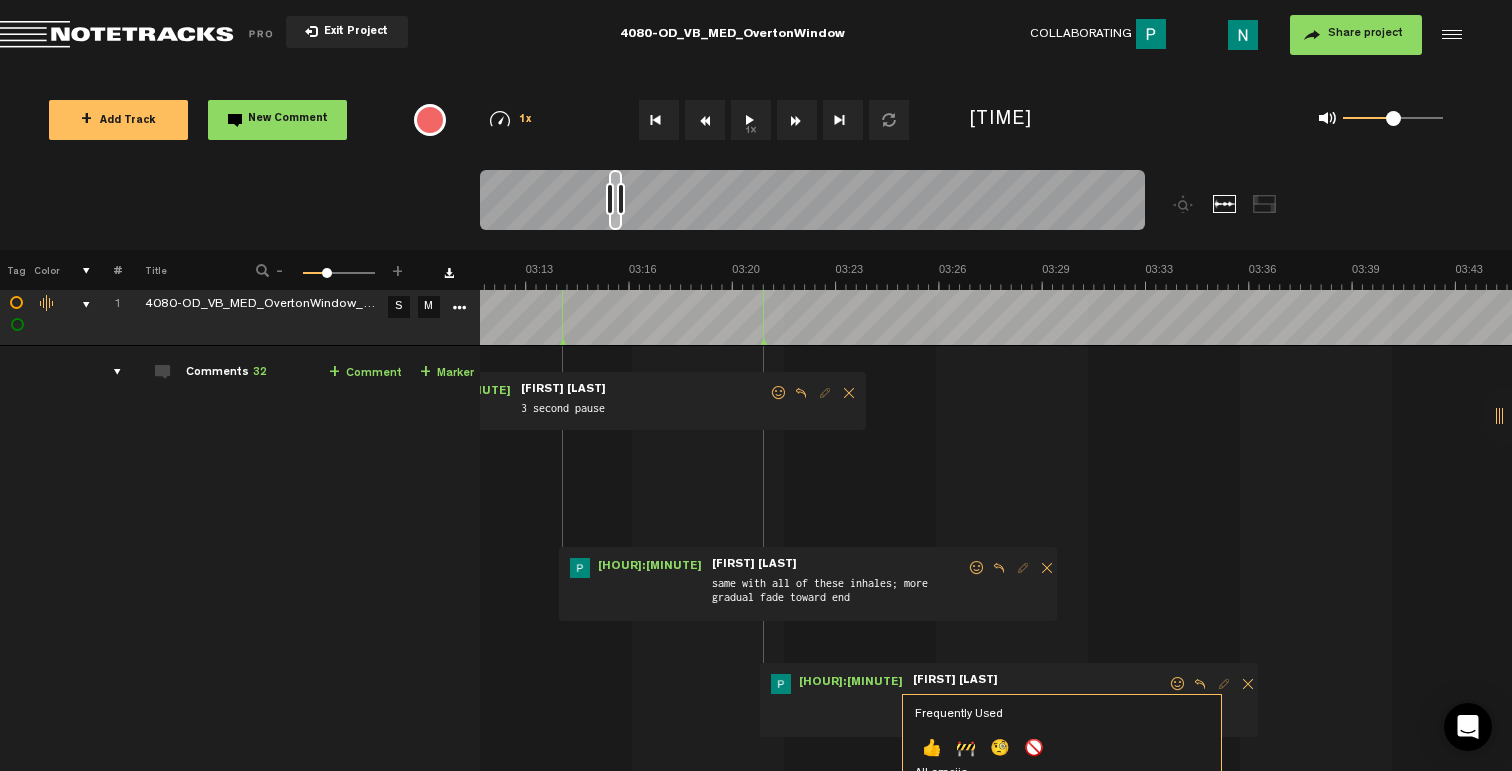 click on "👍" 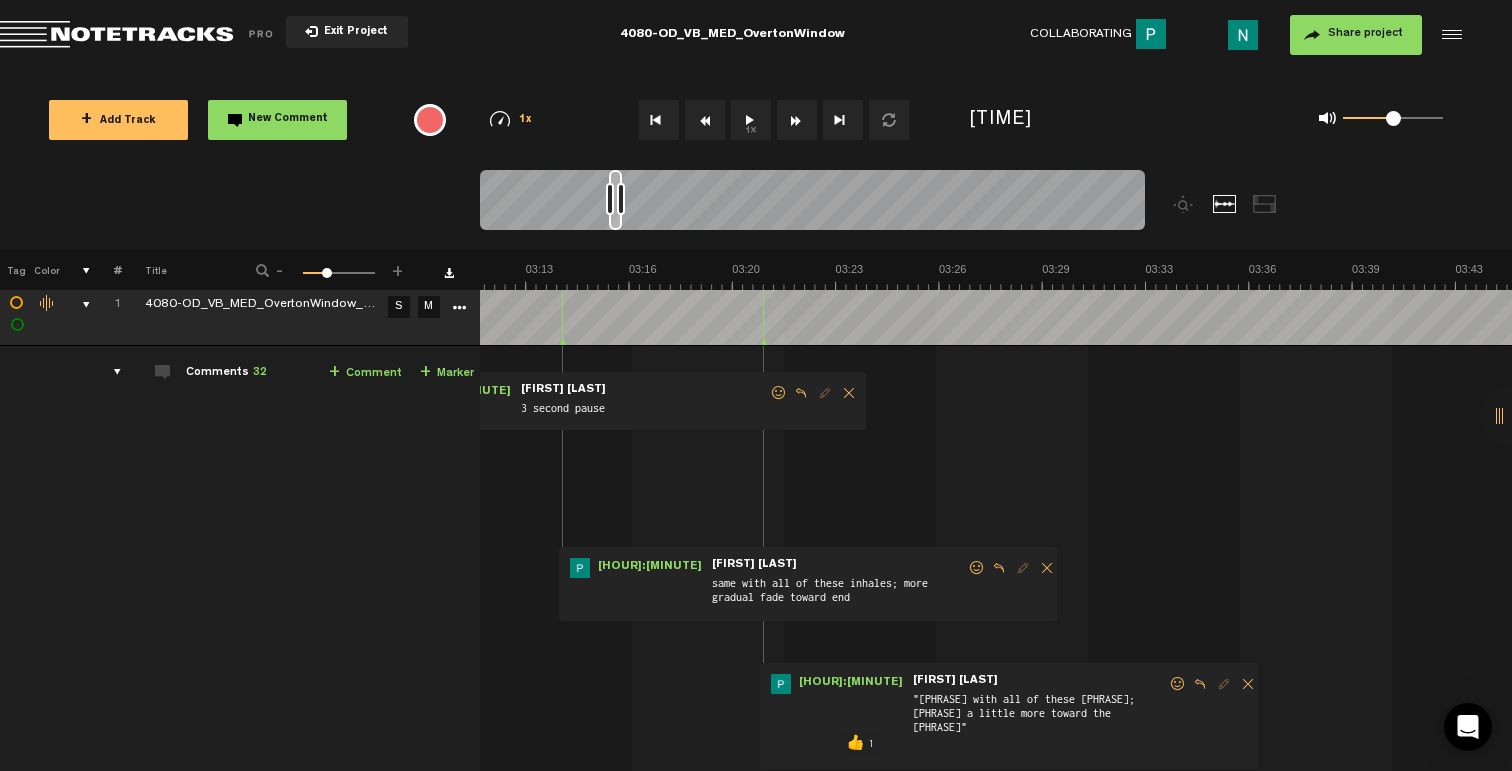 click at bounding box center (977, 568) 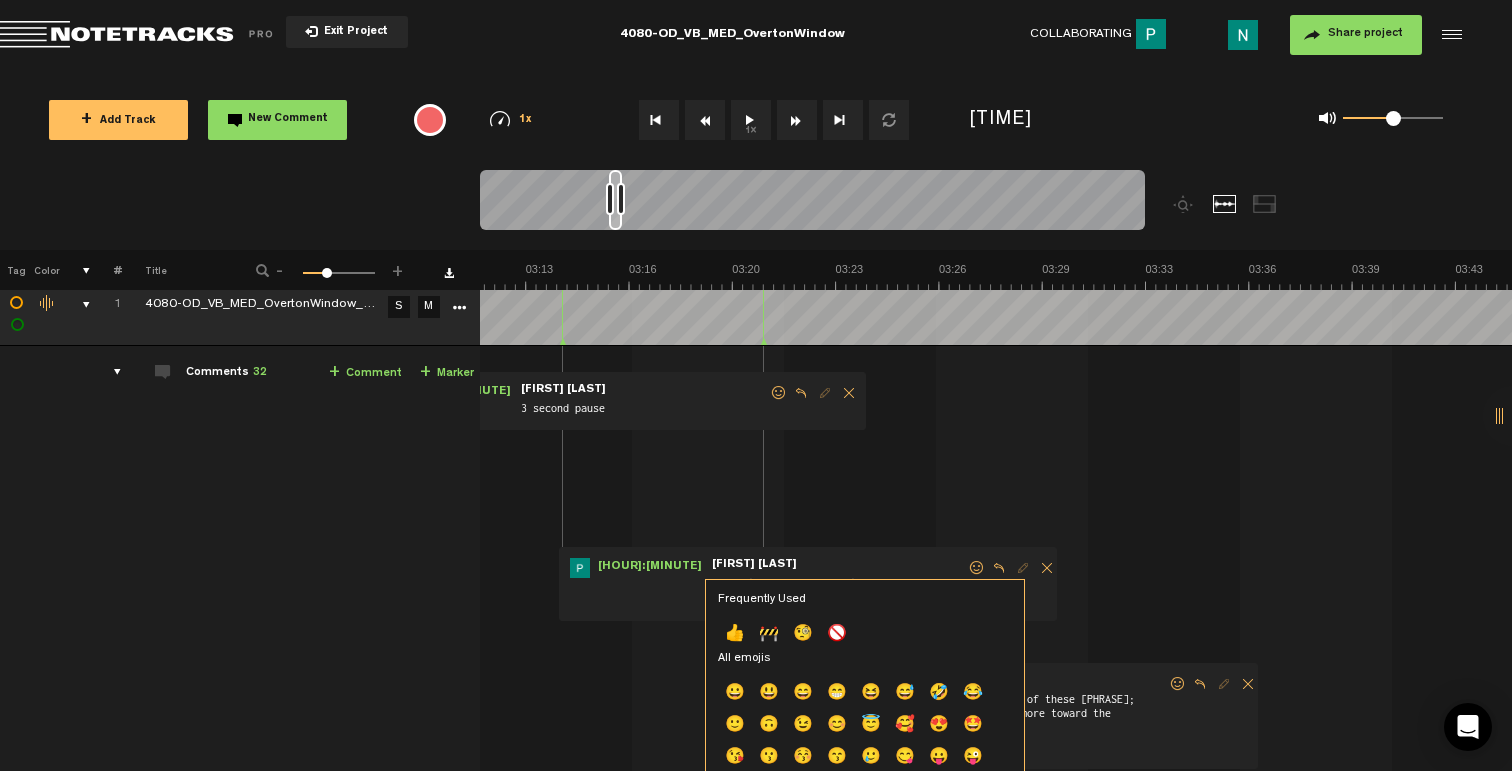 drag, startPoint x: 741, startPoint y: 634, endPoint x: 769, endPoint y: 586, distance: 55.569775 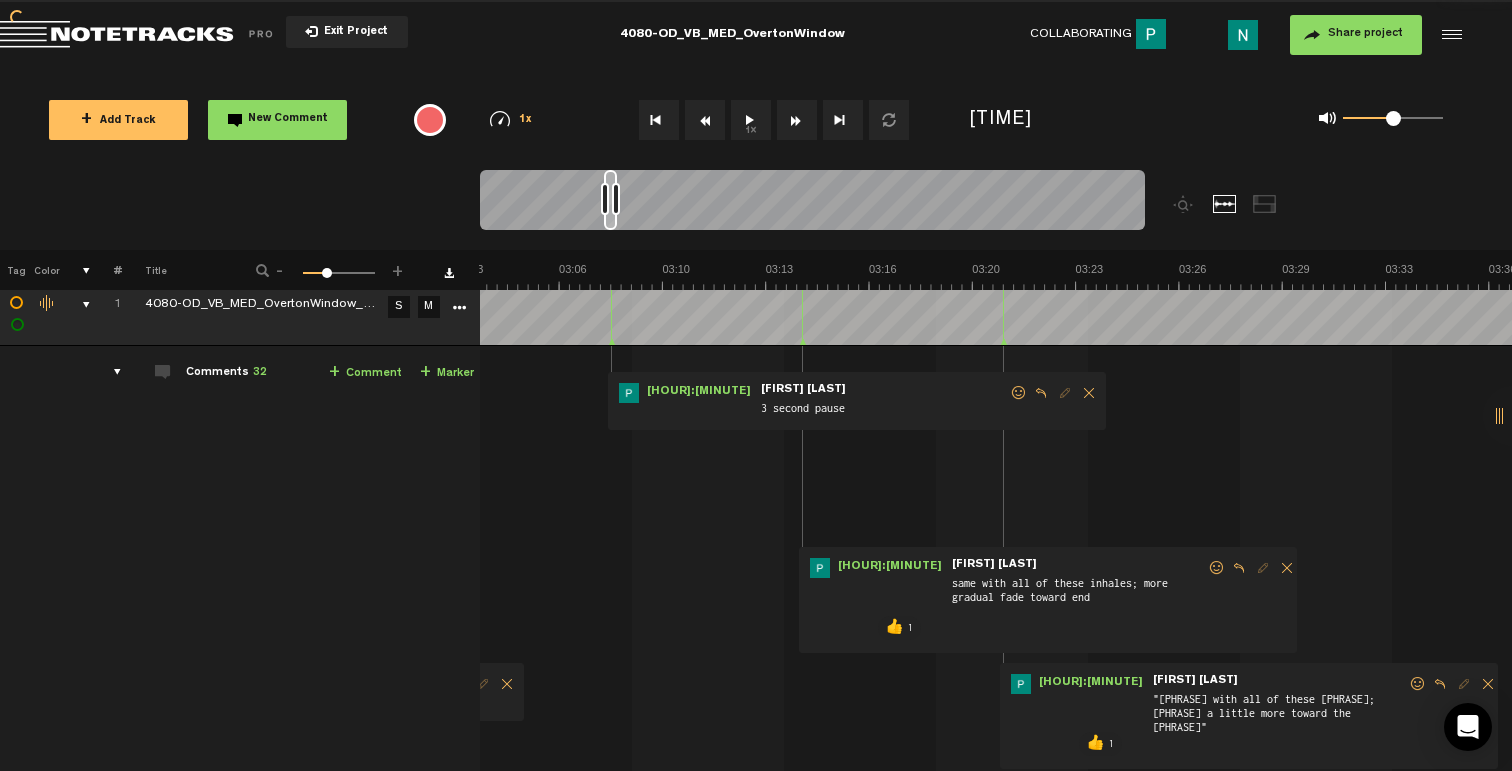 scroll, scrollTop: 0, scrollLeft: 5688, axis: horizontal 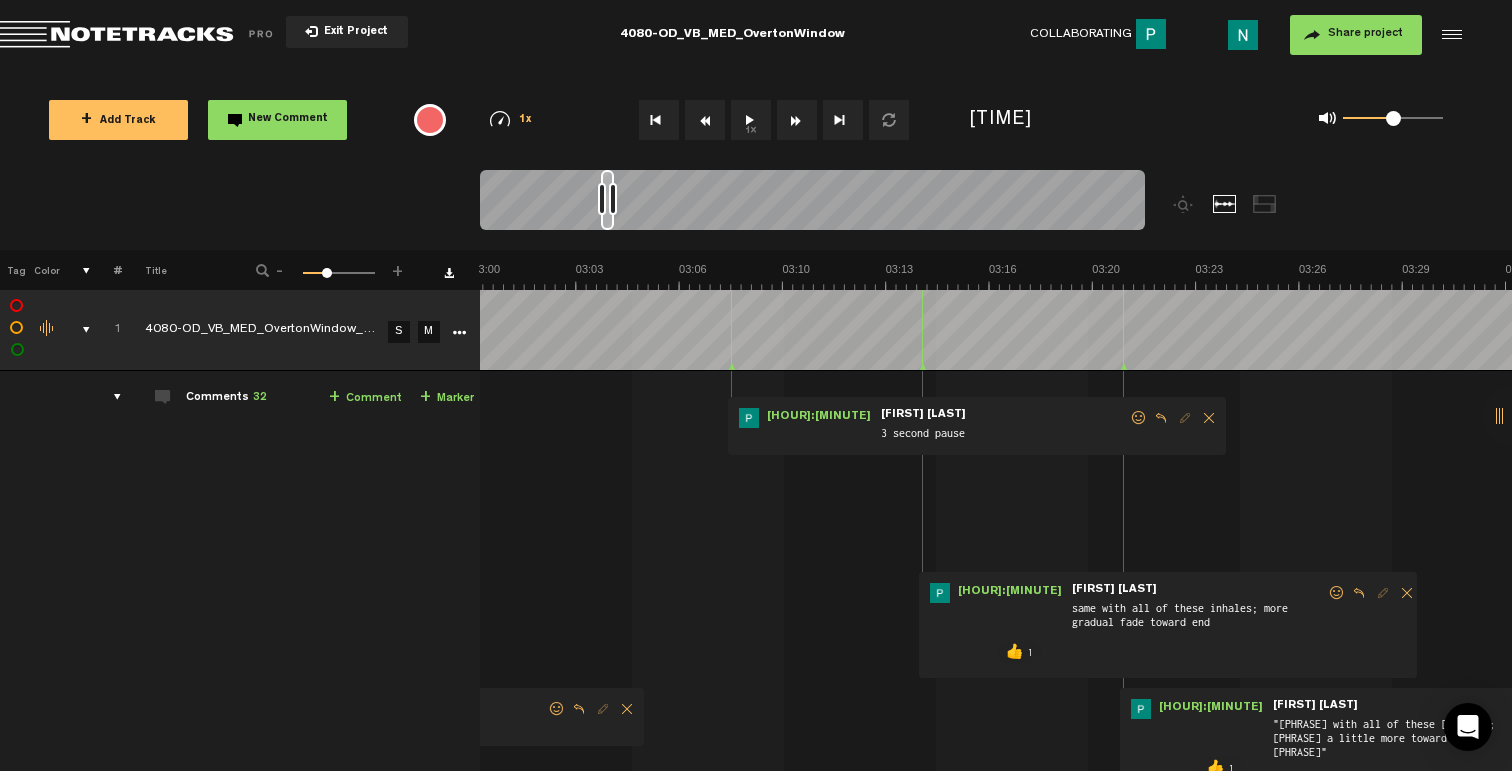 click at bounding box center [1139, 418] 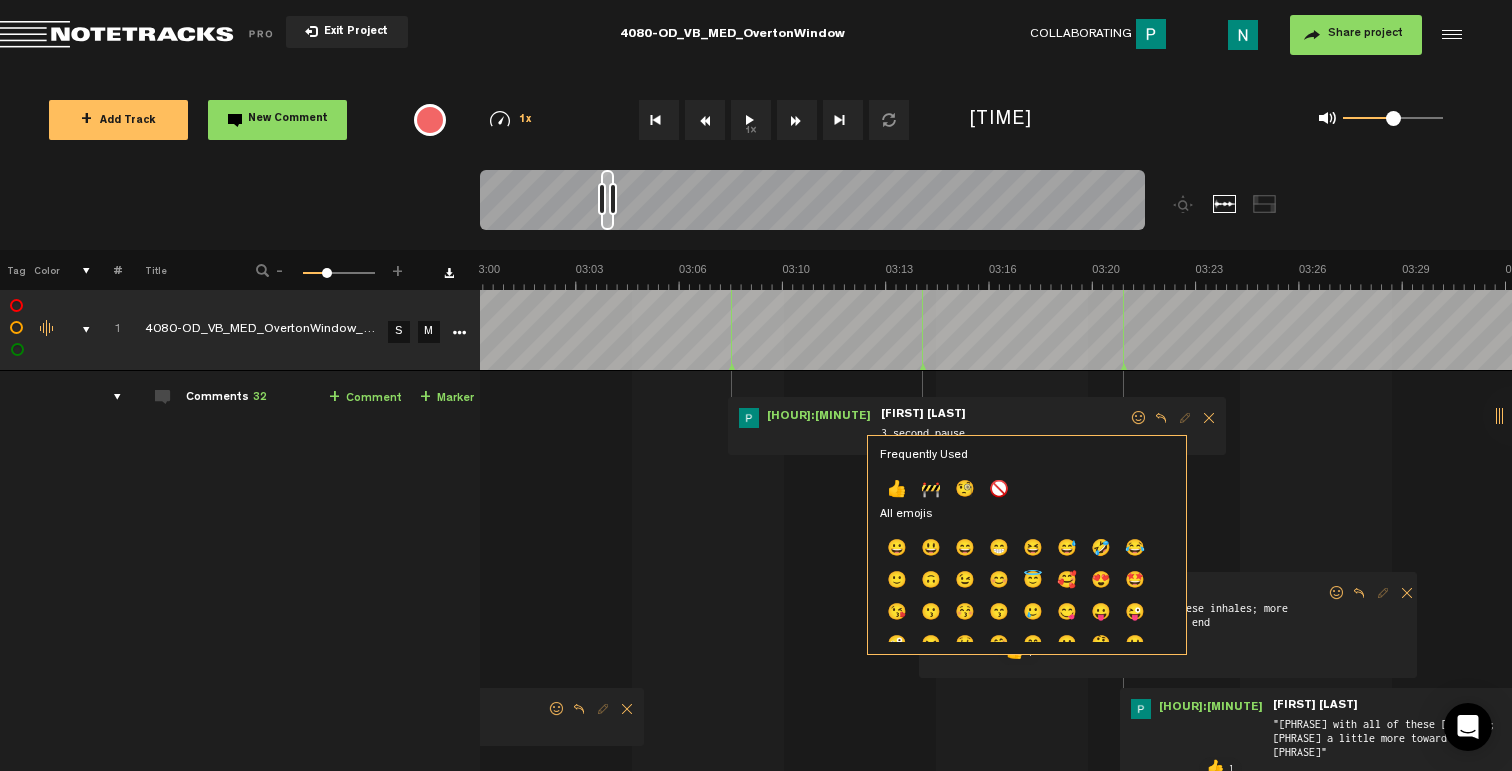 drag, startPoint x: 899, startPoint y: 484, endPoint x: 910, endPoint y: 479, distance: 12.083046 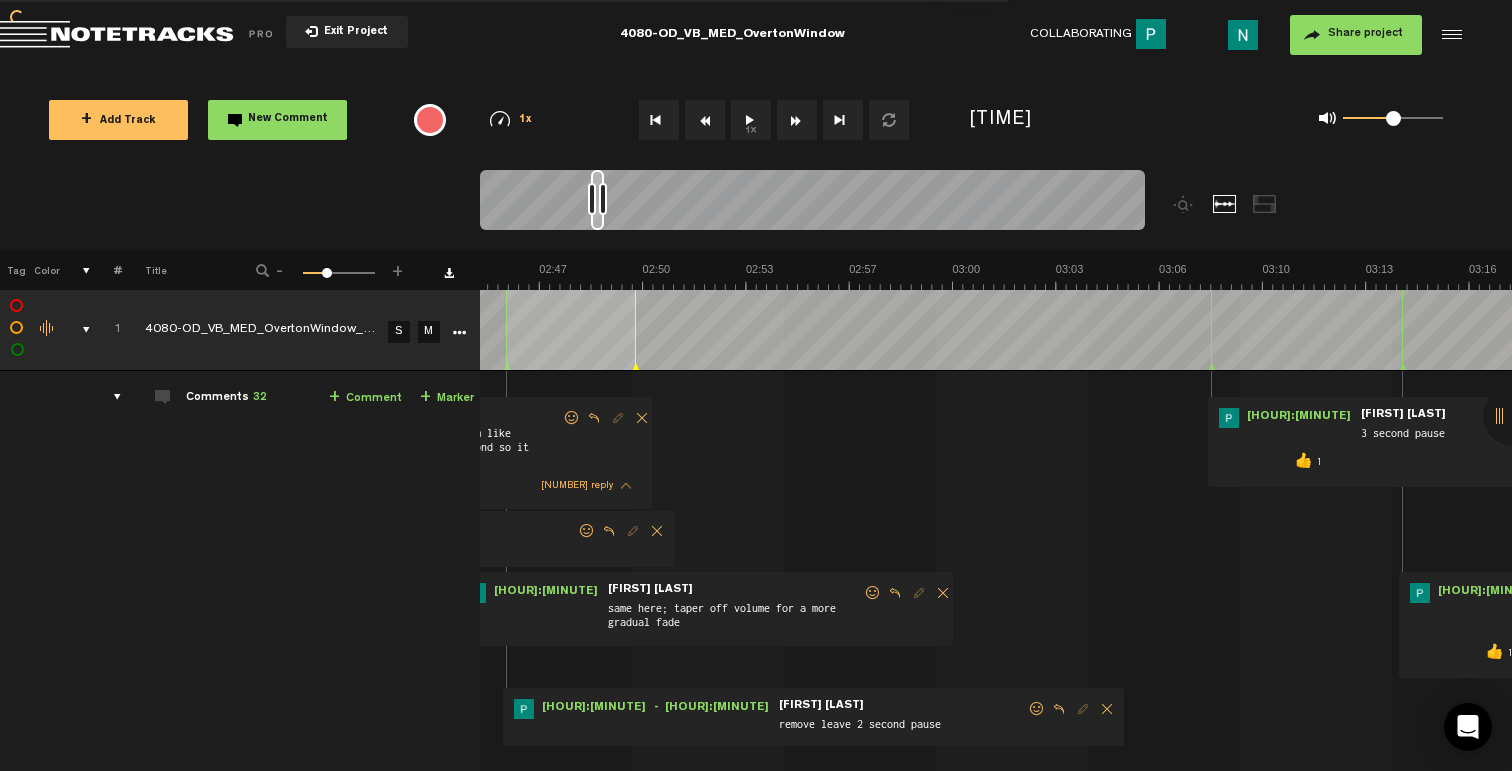 scroll, scrollTop: 0, scrollLeft: 5088, axis: horizontal 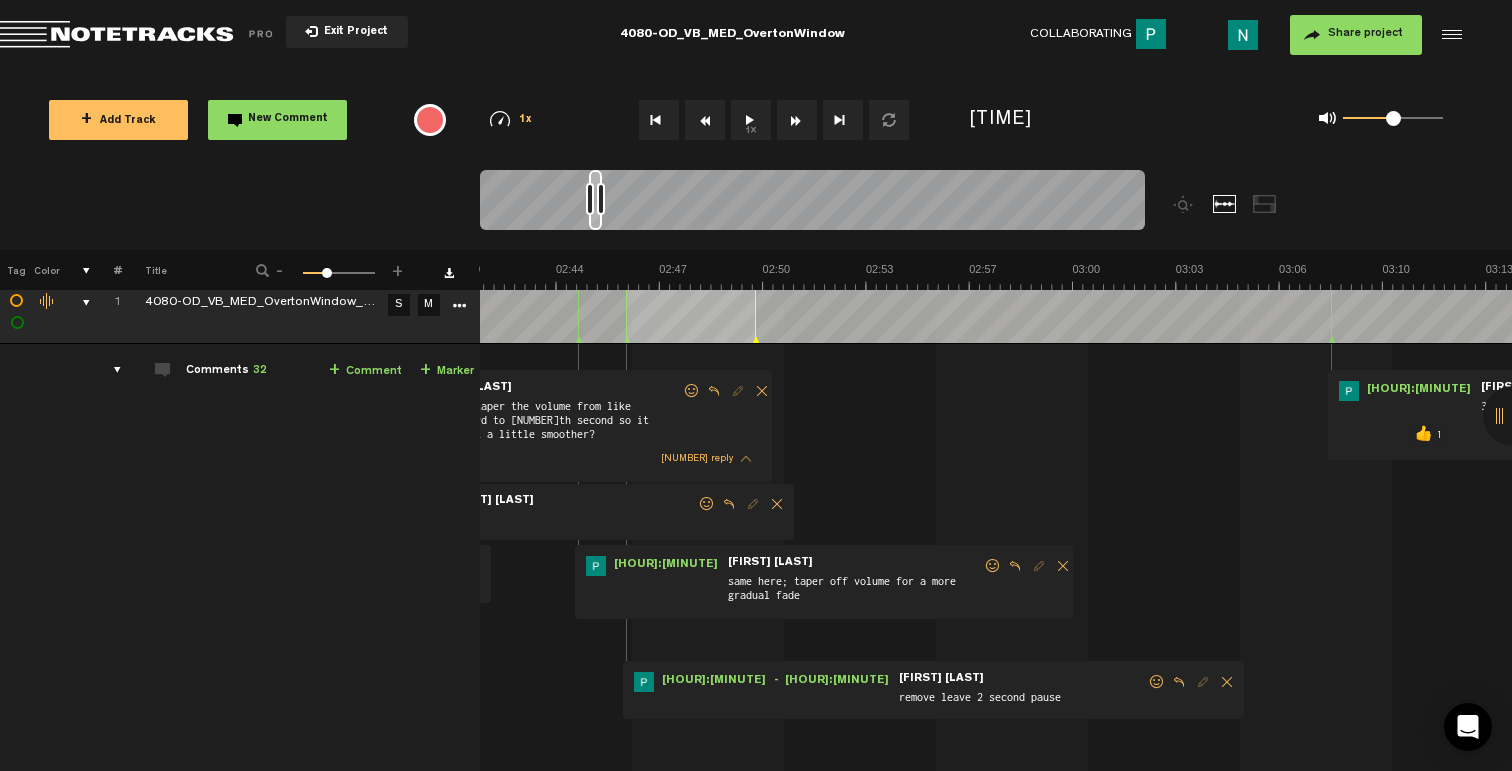 click on "[TIME] — • [PERSON] : "[TEXT]" [PERSON] [TEXT]" at bounding box center [824, 582] 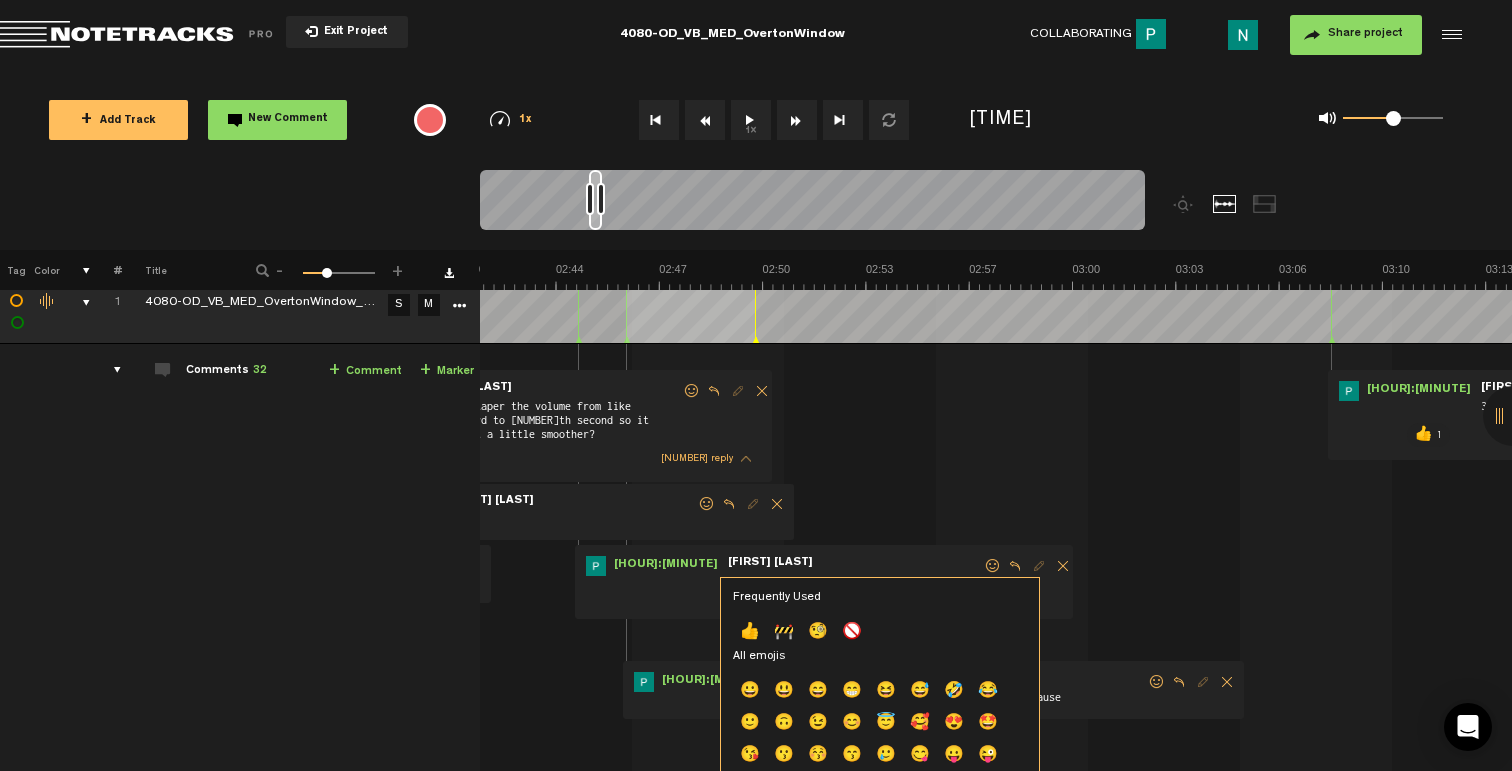 drag, startPoint x: 758, startPoint y: 624, endPoint x: 776, endPoint y: 579, distance: 48.466484 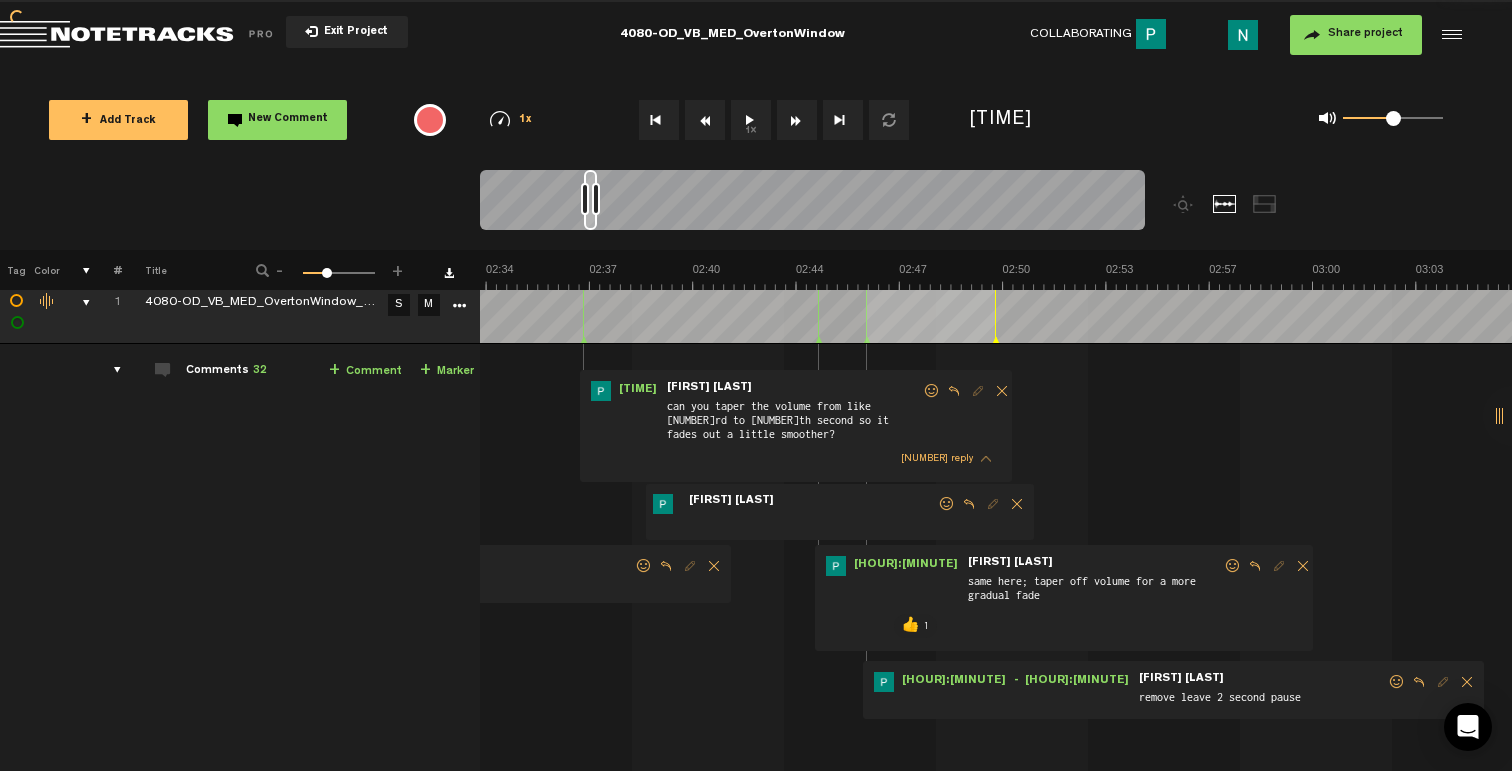 scroll, scrollTop: 0, scrollLeft: 4848, axis: horizontal 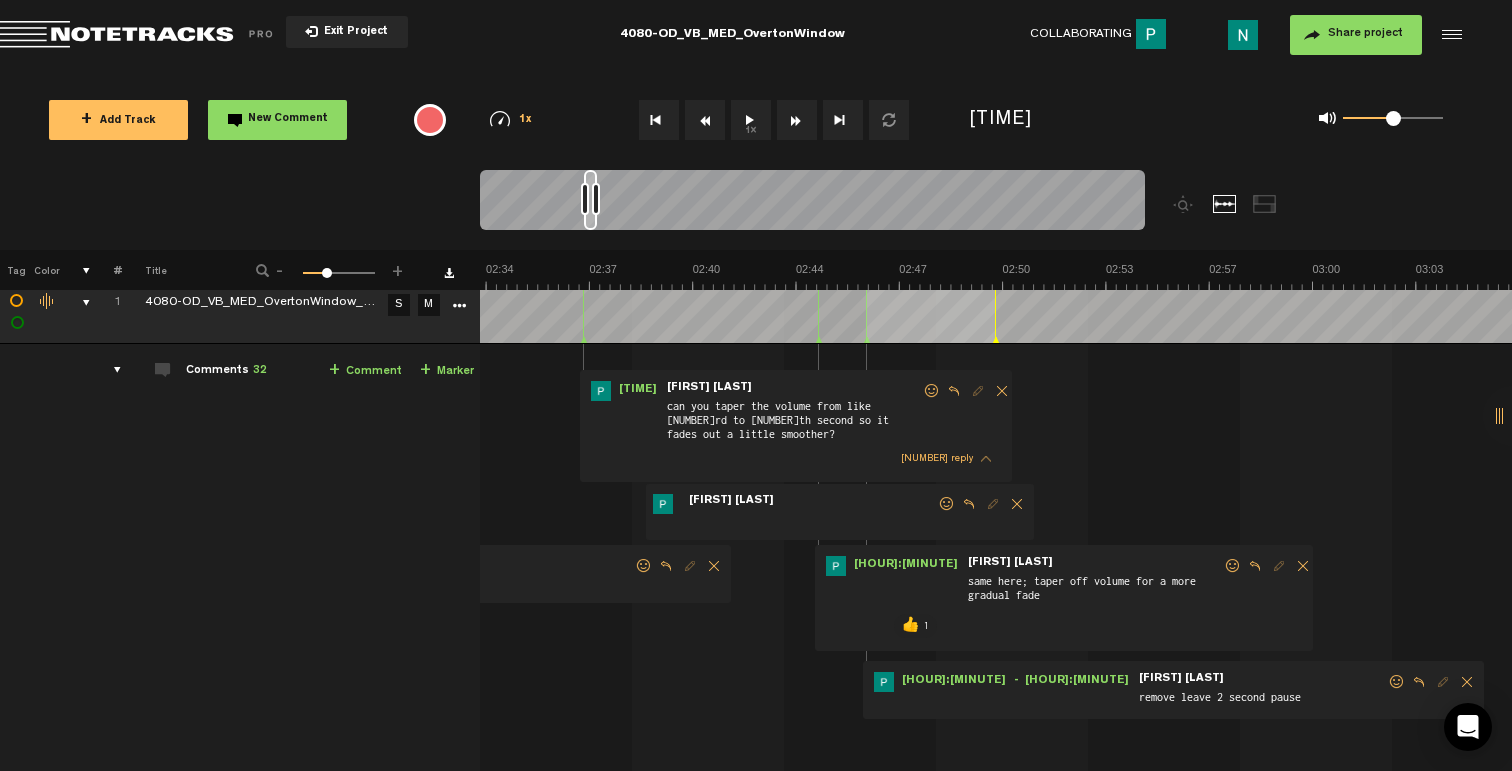 click at bounding box center [932, 391] 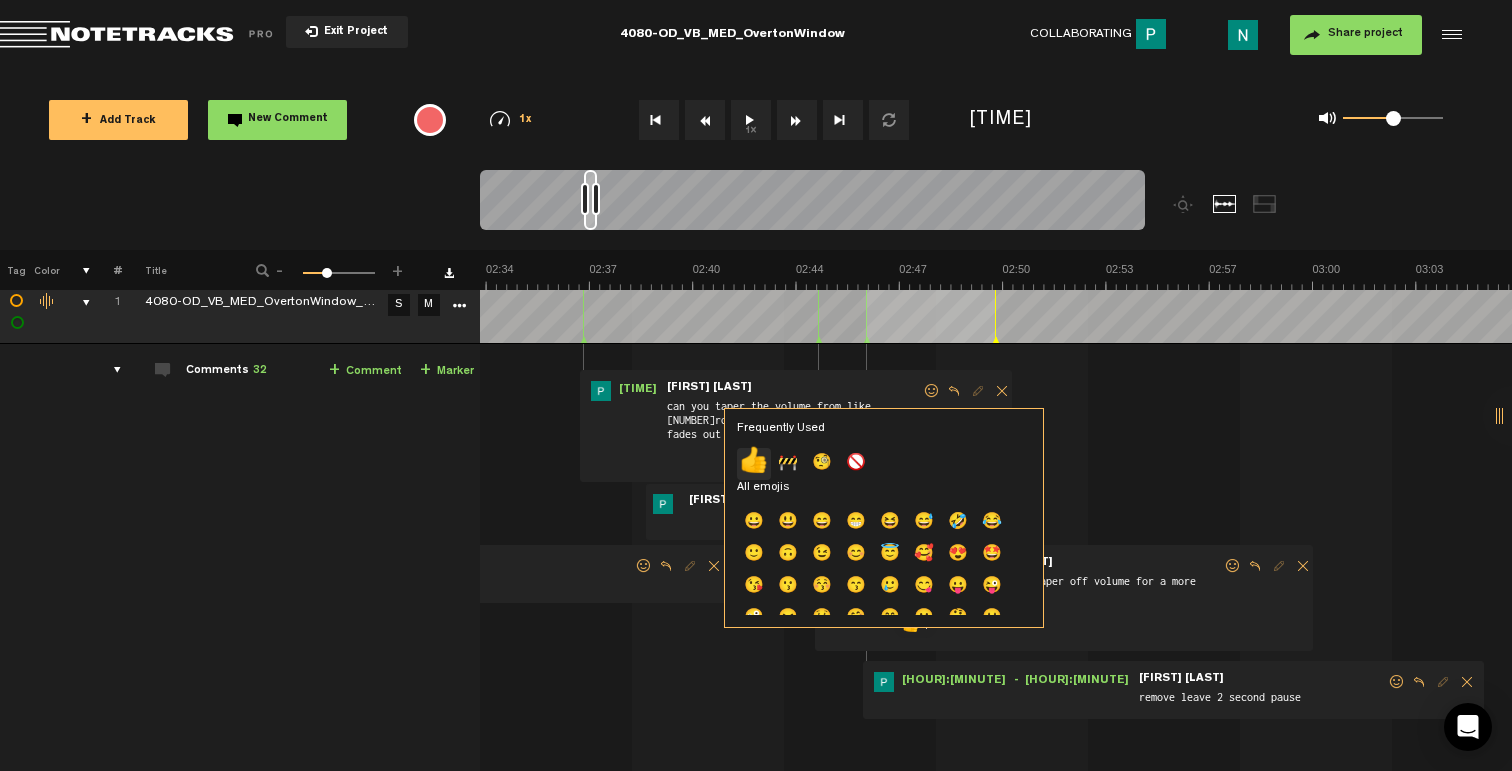 click on "👍" 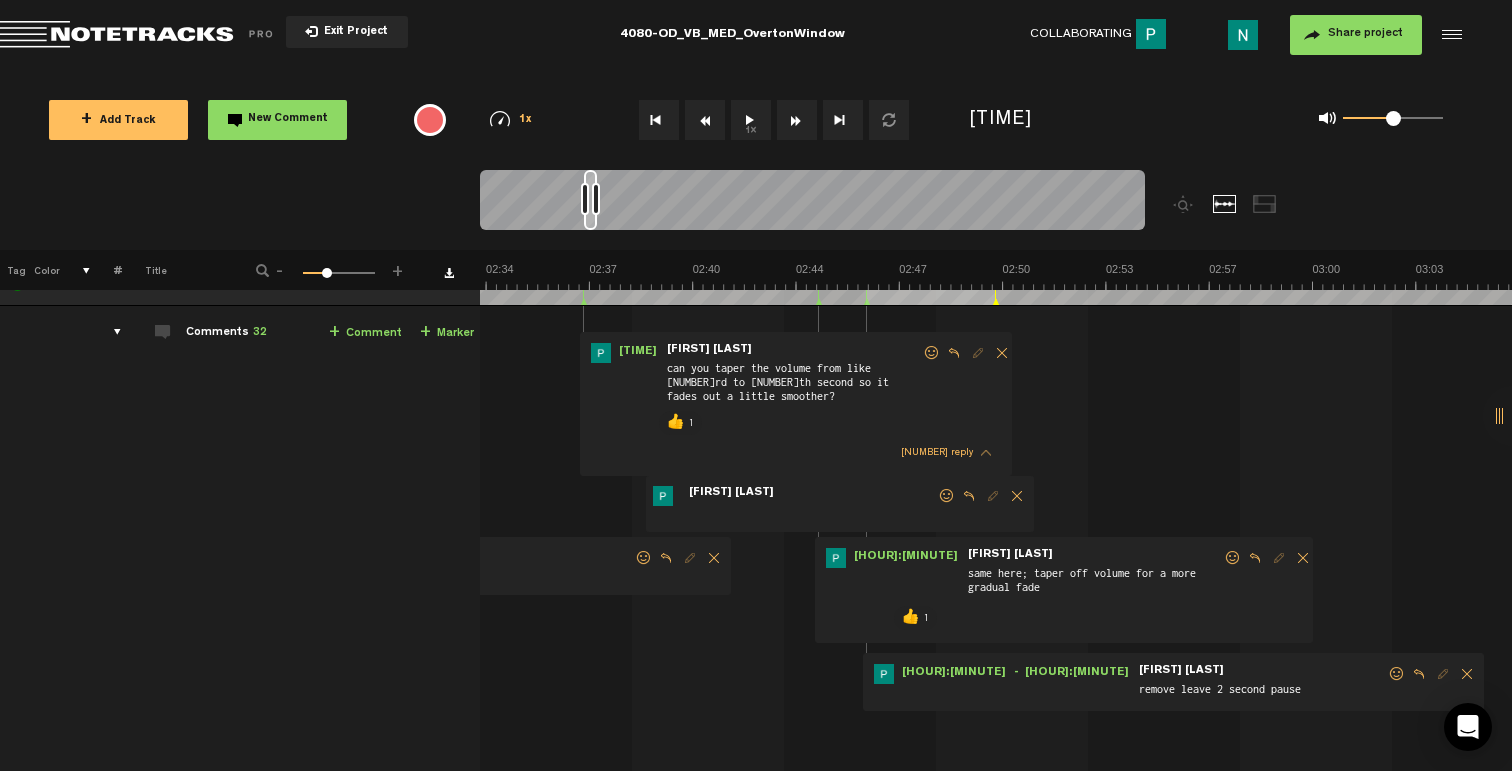scroll, scrollTop: 40, scrollLeft: 0, axis: vertical 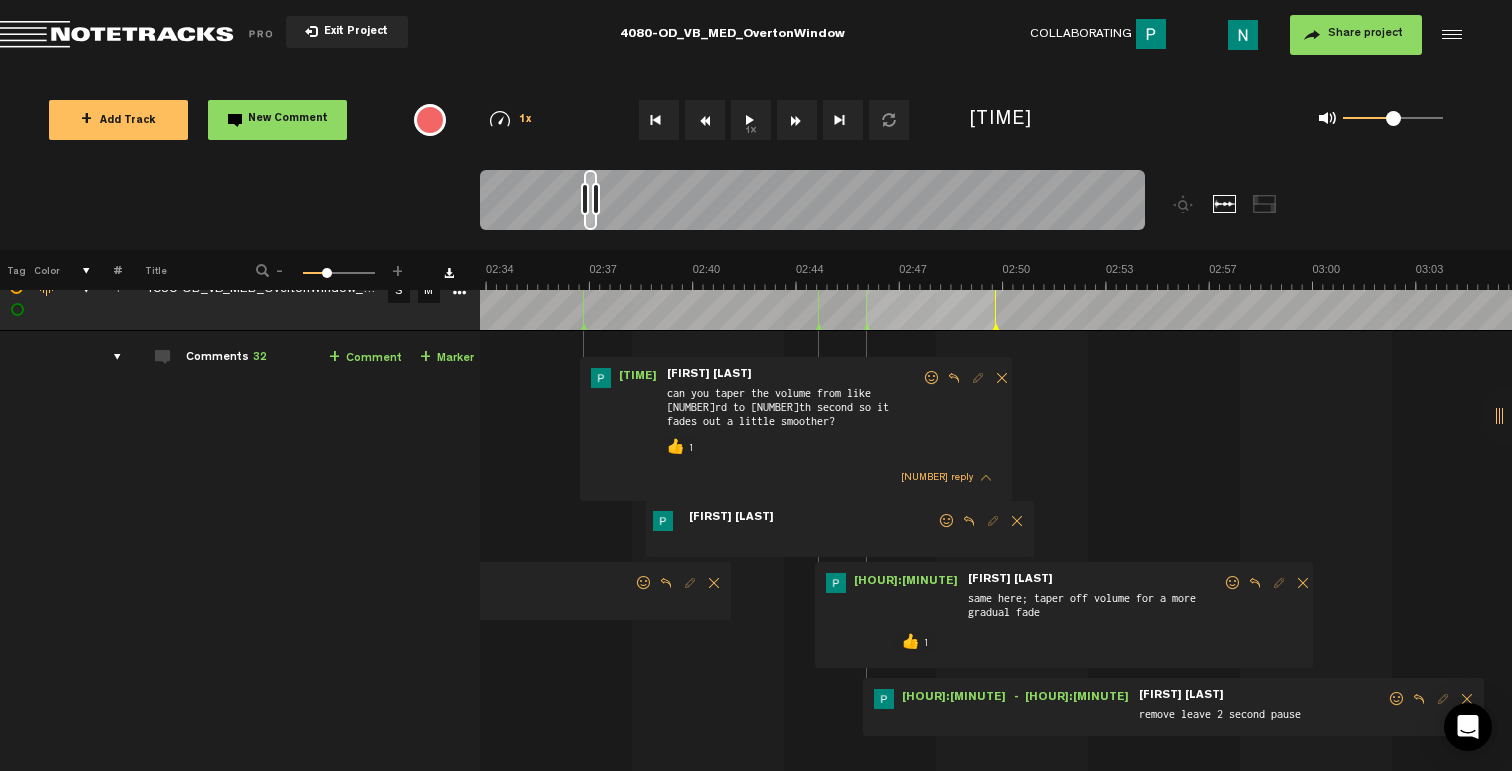 click at bounding box center (1397, 699) 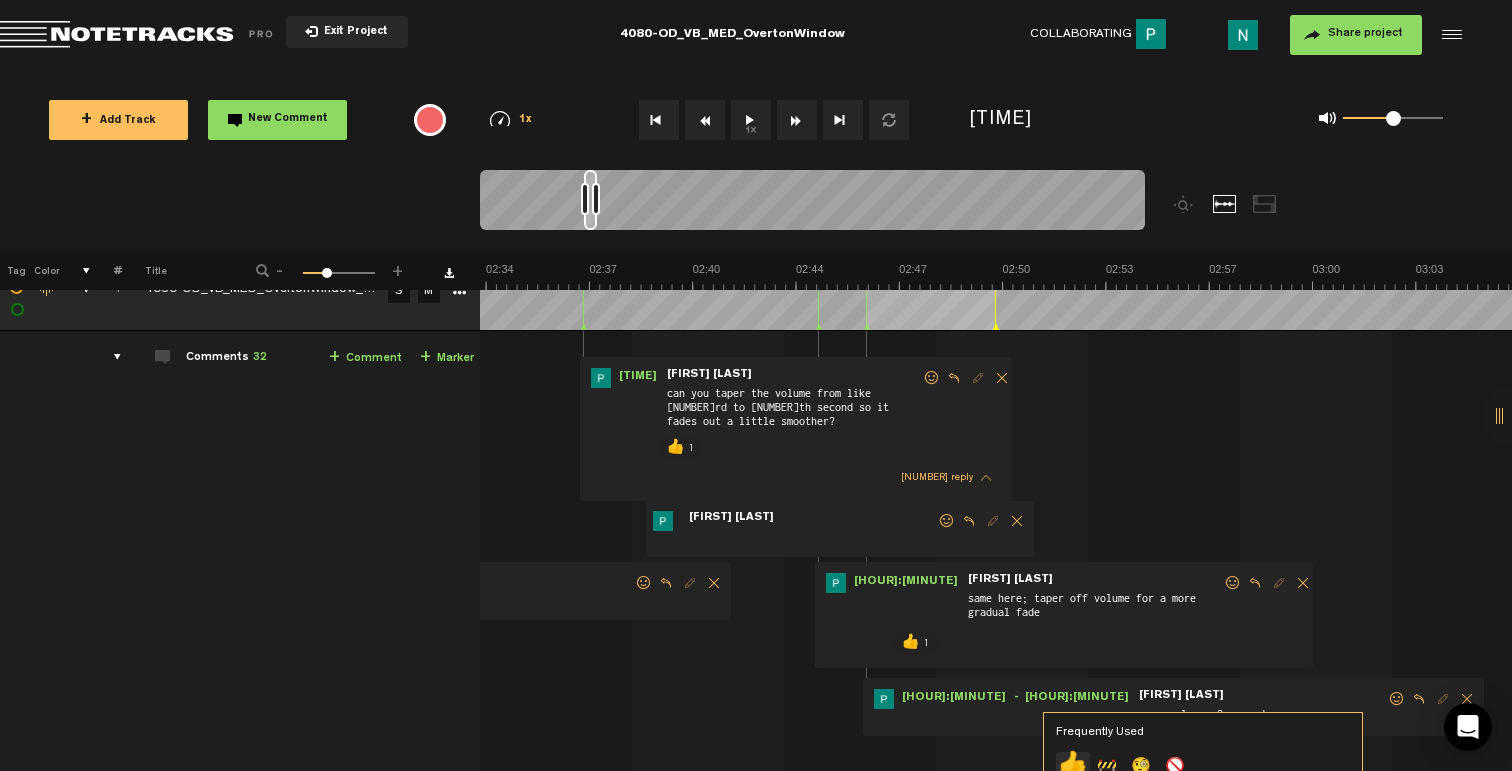 click on "👍" 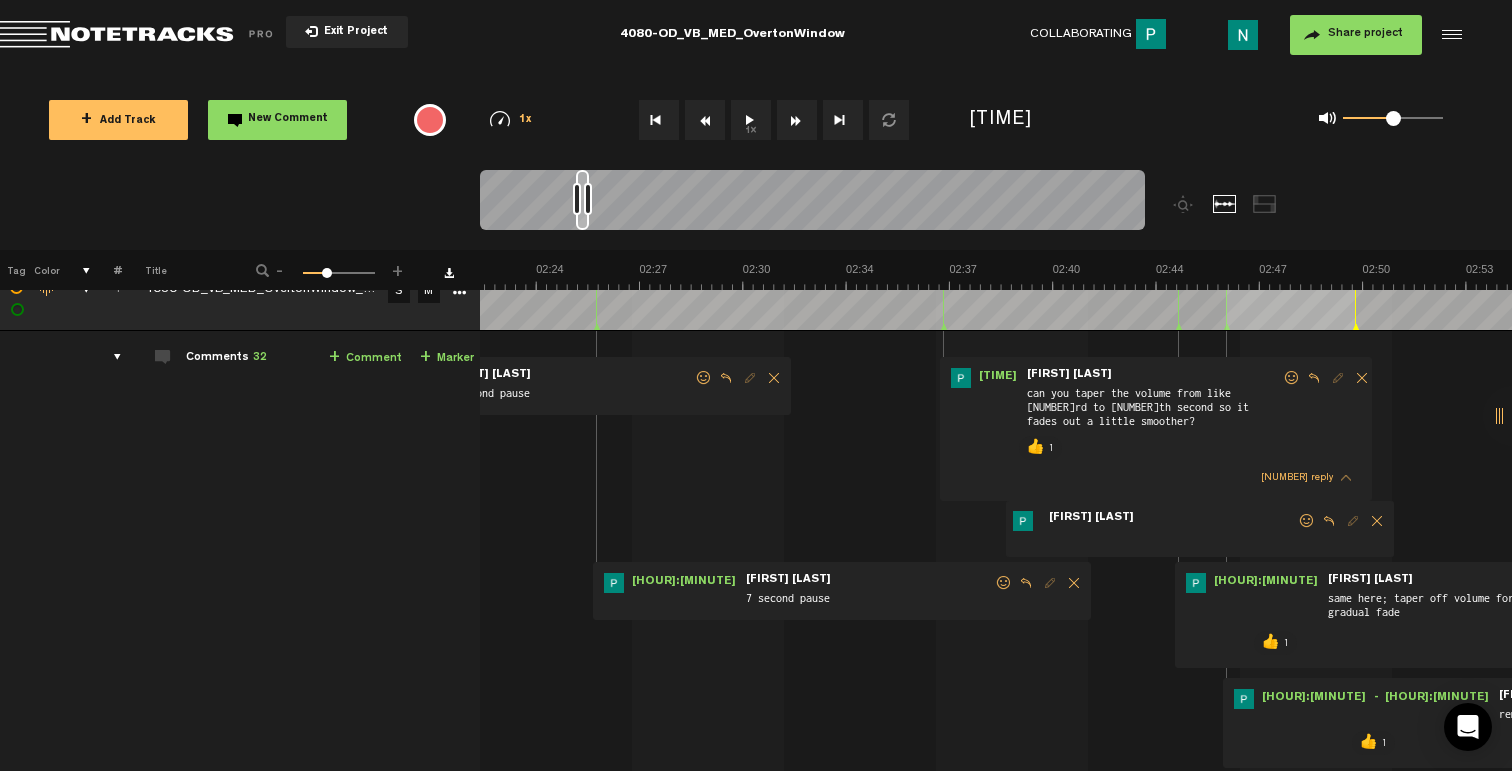 scroll, scrollTop: 0, scrollLeft: 4368, axis: horizontal 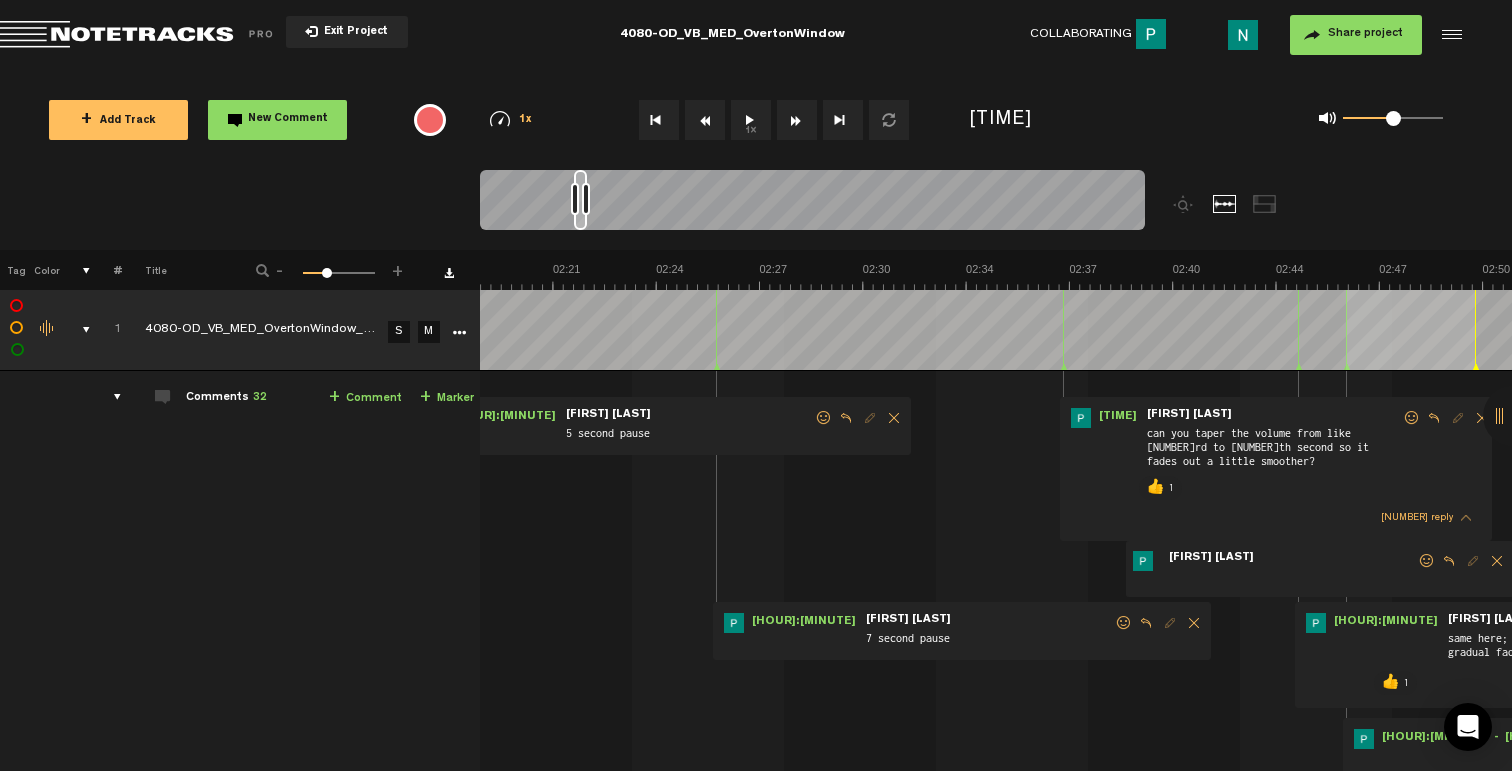 click at bounding box center [1124, 623] 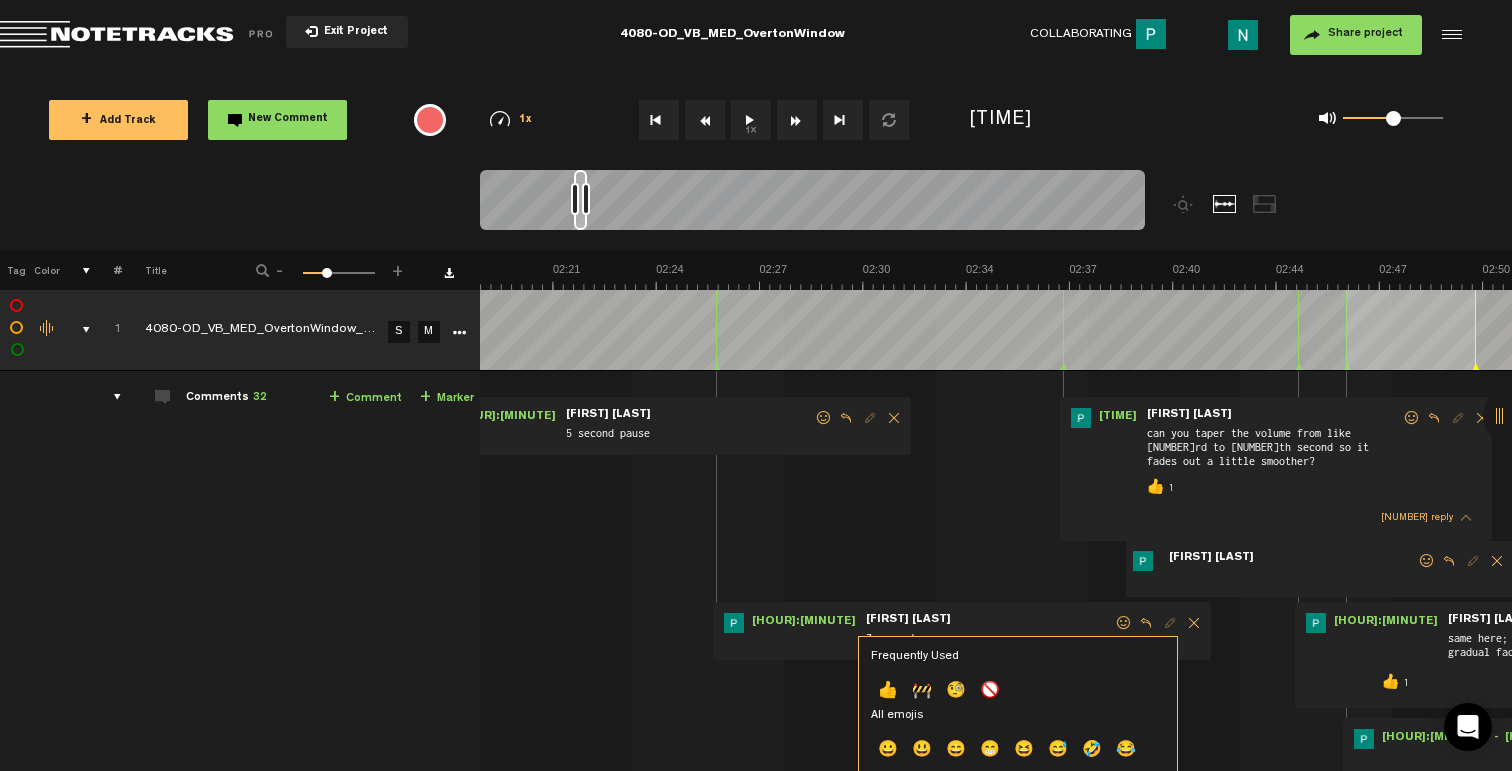 click on "👍" 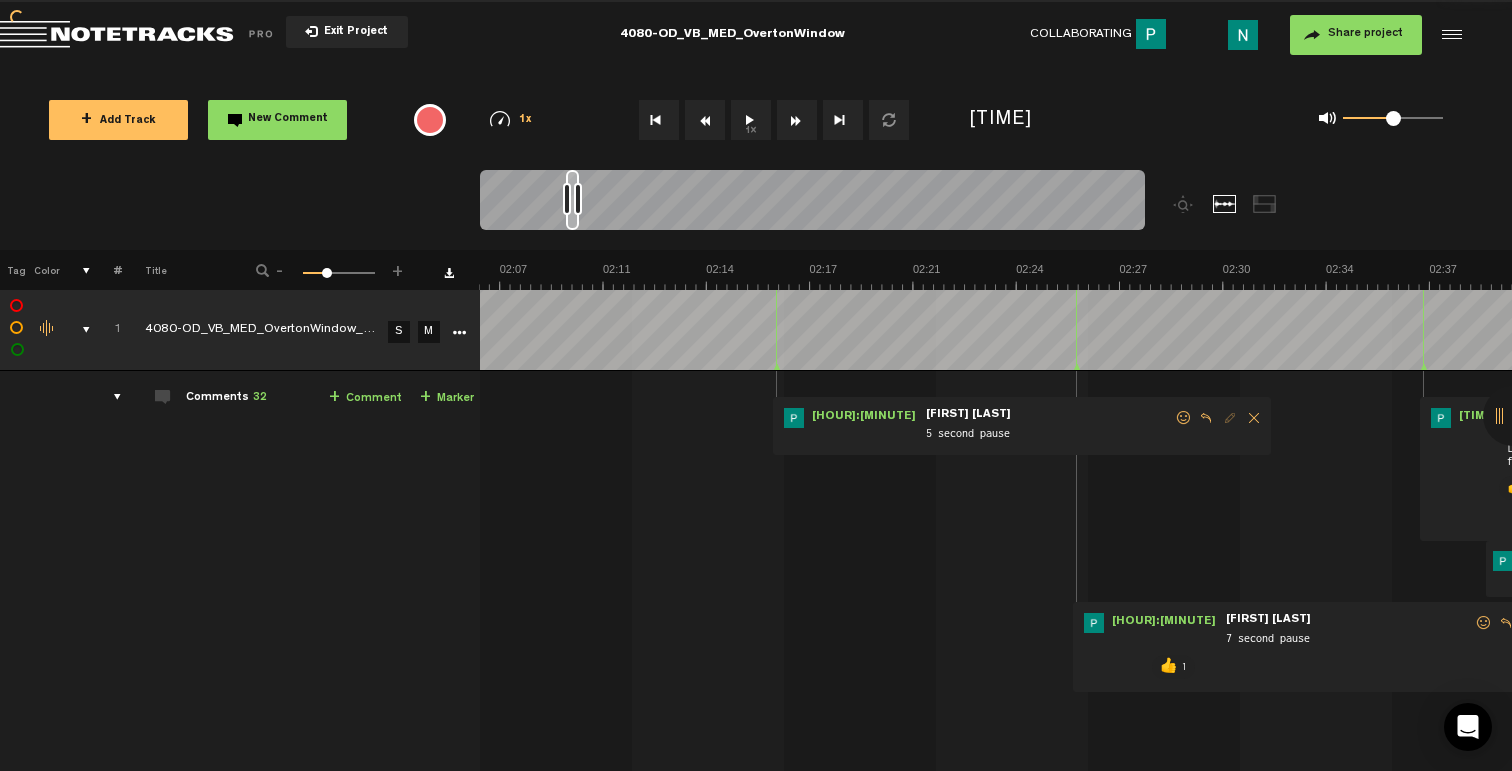 scroll, scrollTop: 0, scrollLeft: 3888, axis: horizontal 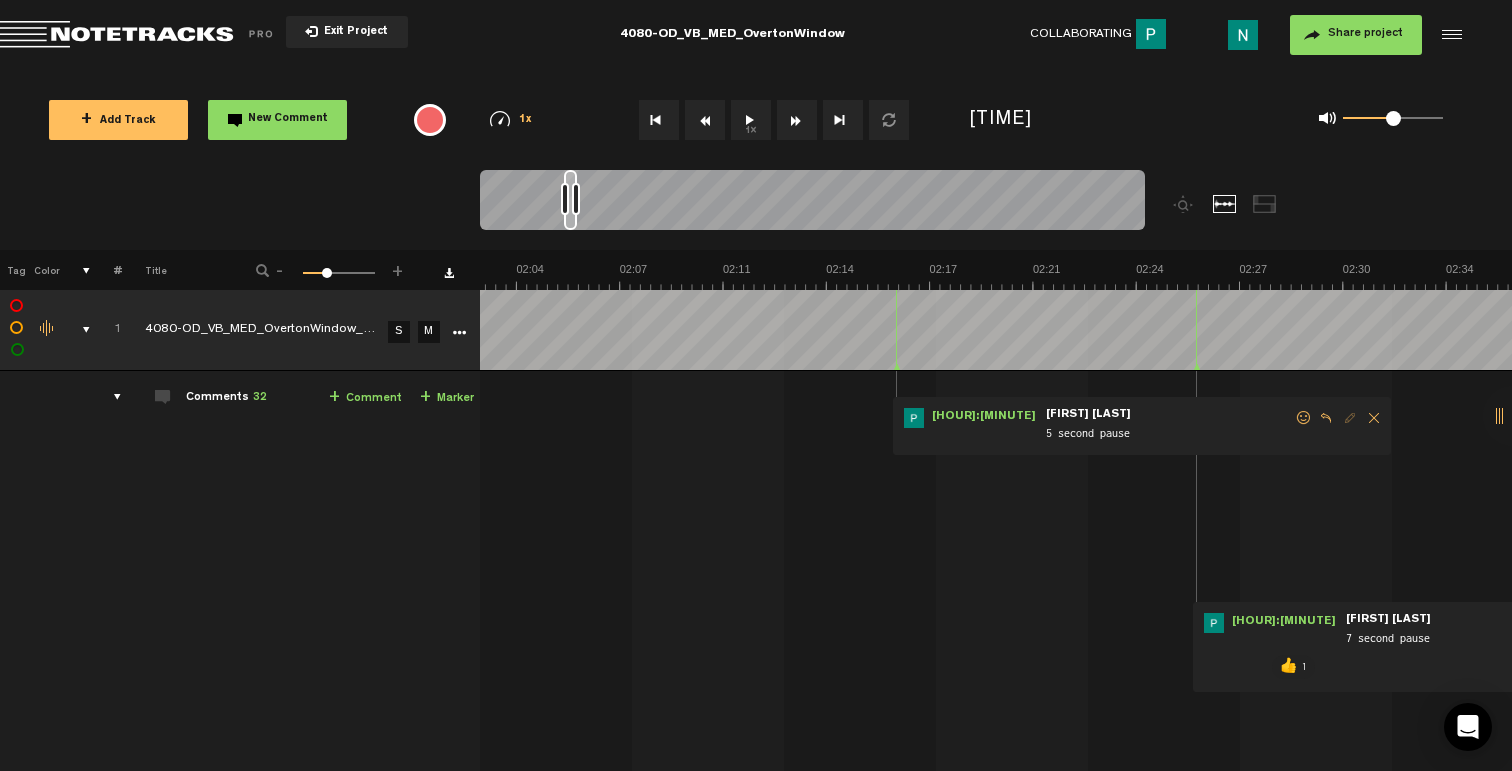 click at bounding box center [1304, 418] 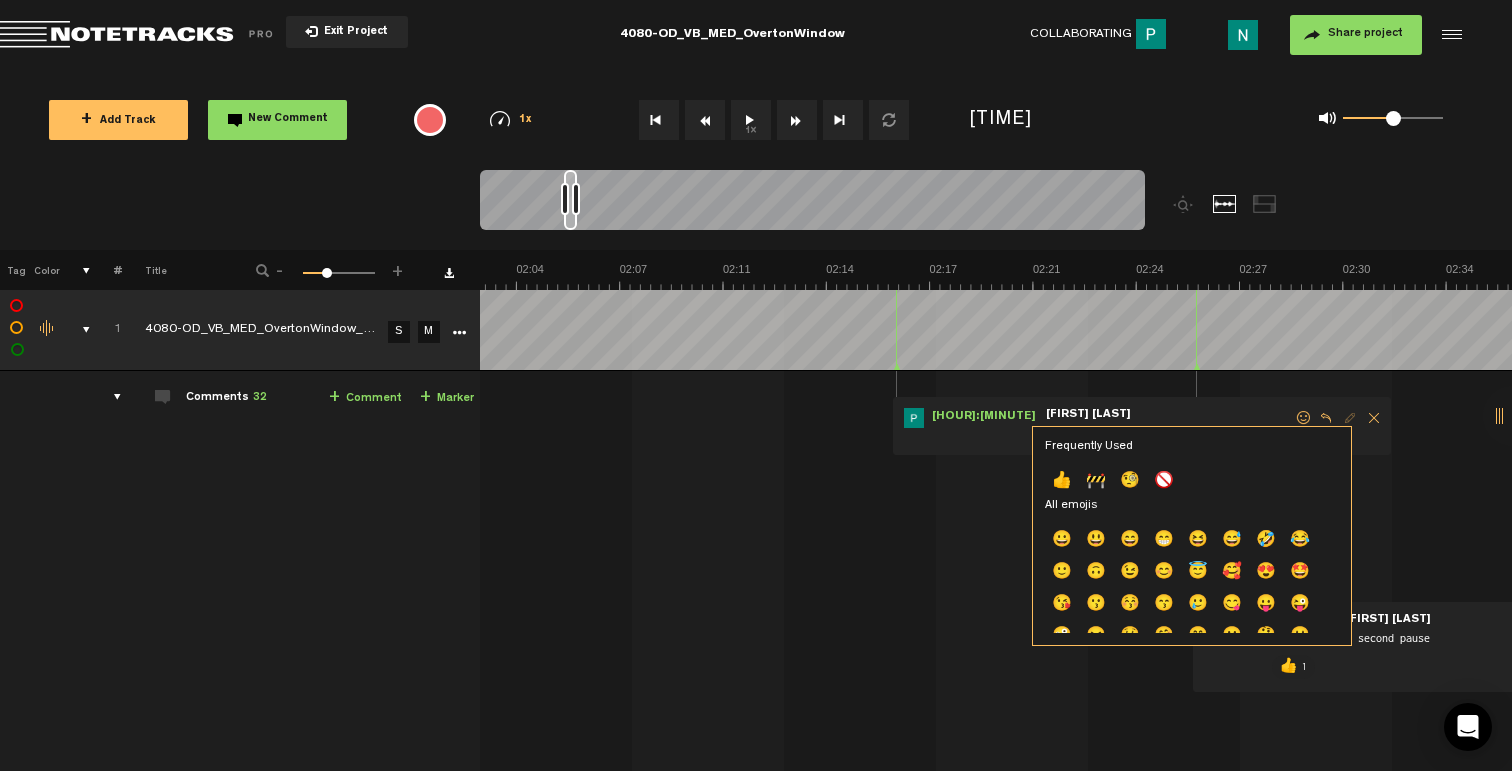 click on "Frequently Used 👍 🚧 🧐 🚫 All emojis 😀 😃 😄 😁 😆 😅 🤣 😂 🙂 🙃 😉 😊 😇 🥰 😍 🤩 😘 😗 😚 😙 🥲 😋 😛 😜 🤪 😝 🤑 🤗 🤭 🤫 🤔 🤐 🤨 😐 😑 😶 🌫 😏 😒 🙄 😬 😮 💨 🤥 😌 😔 😪 🤤 😴 😷 🤒 🤕 🤢 🤮 🤧 🥵 🥶 🥴 😵 💫 🤯 🤠 🥳 🥸 😎 🤓 🧐 😕 😟 🙁 😯 😲 😳 🥺 😦 😧 😨 😰 😥 😢 😭 😱 😖 😣 😞 😓 😩 😫 🥱 😤 😡 😠 🤬 😈 👿 💀 💩 🤡 👹 👺 👻 👽 👾 🤖 😺 😸 😹 😻 😼 😽 🙀 😿 😾 🙈 🙉 🙊 💋 💌 💘 💝 💖 💗 💓 💞 💕 💟 💔 🔥 🩹 🧡 💛 💚 💙 💜 🤎 🖤 🤍 💯 💢 💥 💦 🕳 💣 💬 👁 🗨 🗯 💭 💤 👋 🤚 🖐 🖖 👌 🤌 🤏 🤞 🤟 🤘 🤙 👈 👉 👆 🖕 👇 👍 👎 👊 🤛 🤜 👏 🙌 👐 🤲 🤝 🙏 💅 🤳 💪 🦾 🦿 🦵 🦶 👂 🦻 👃 🧠 🫀 🫁 🦷 🦴 👀 👅 👄 👶" 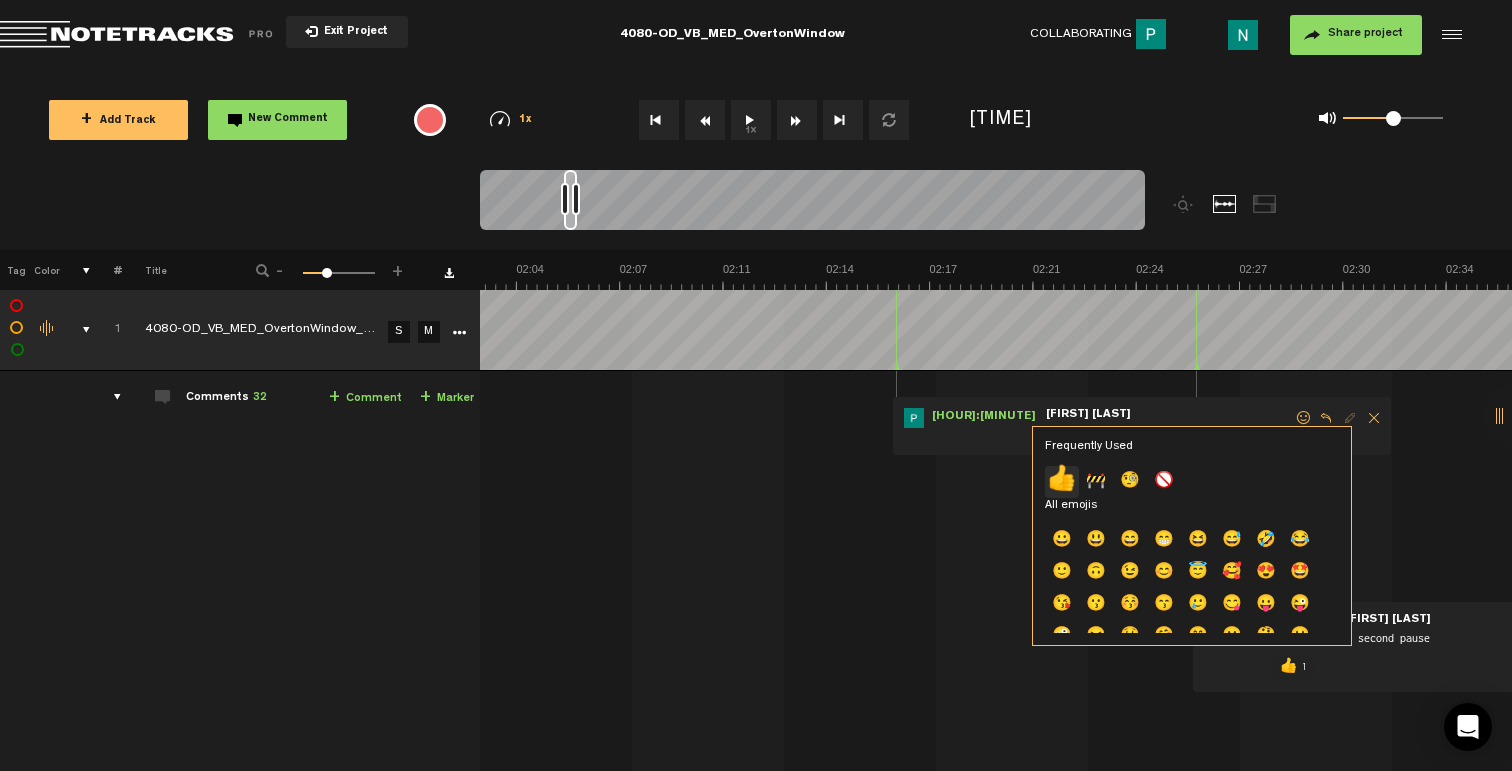 click on "👍" 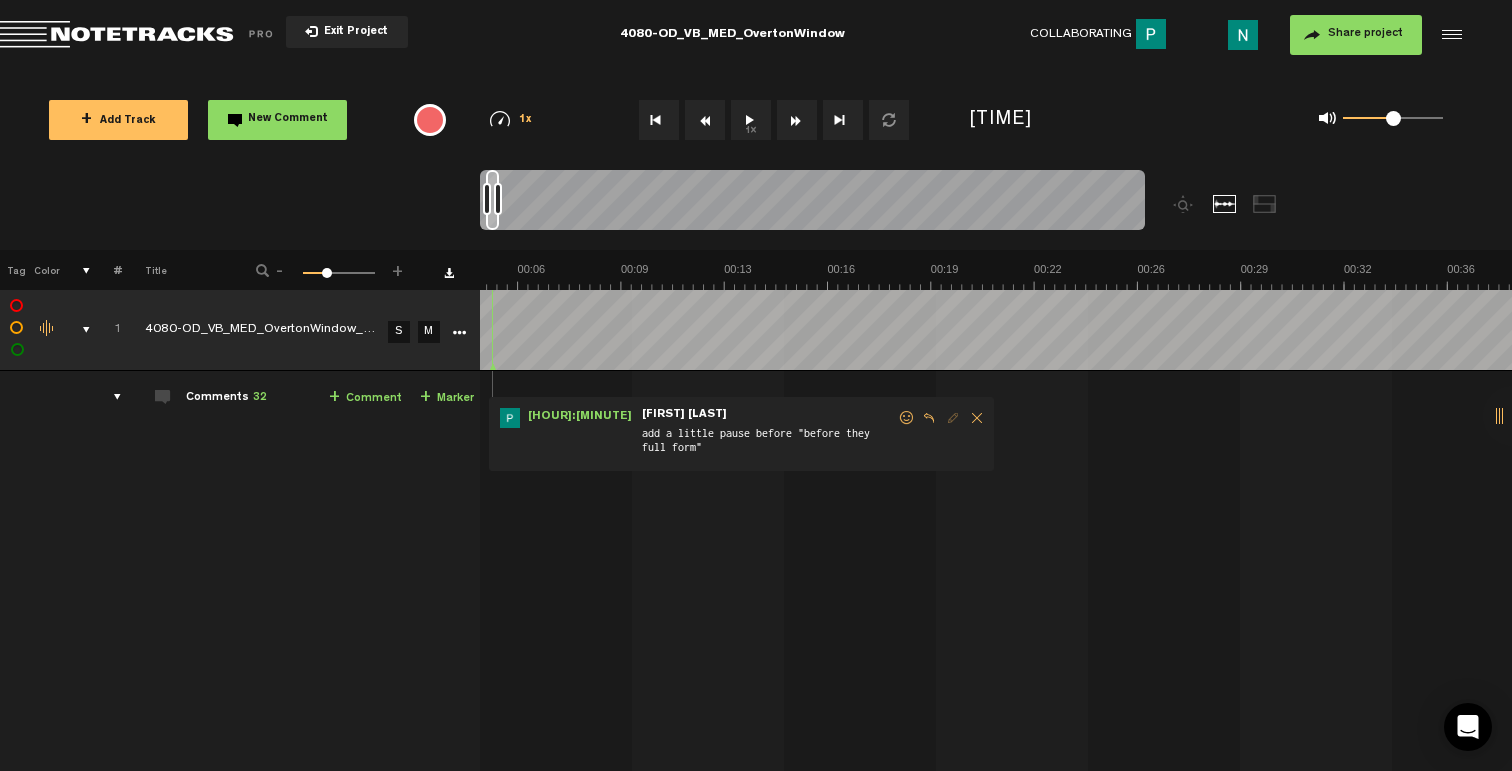 scroll, scrollTop: 0, scrollLeft: 0, axis: both 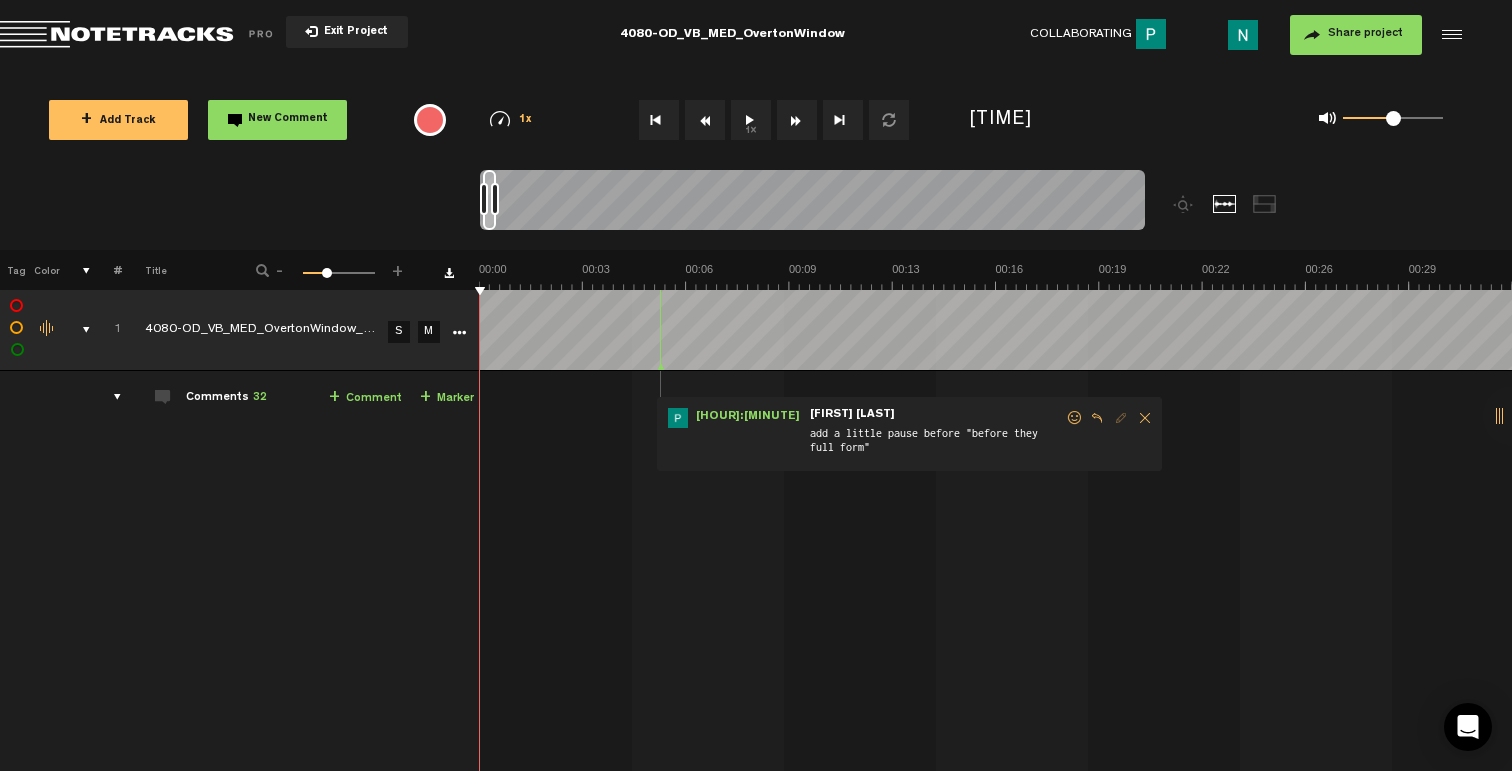 click on "00:05 - • [PERSON] : "add a little pause before "before they full form"" [PERSON] add a little pause before "before they full form"" at bounding box center [909, 434] 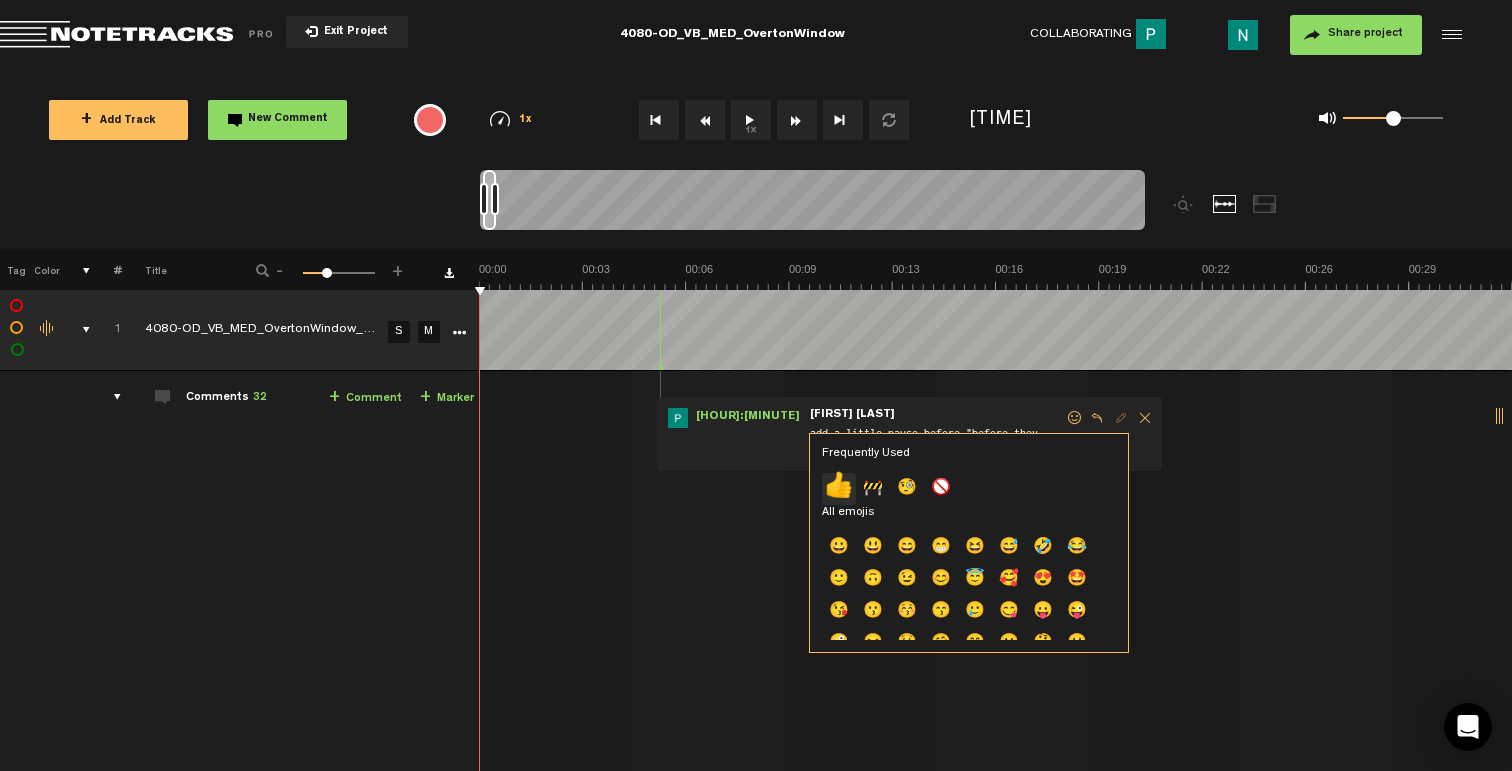 click on "👍" 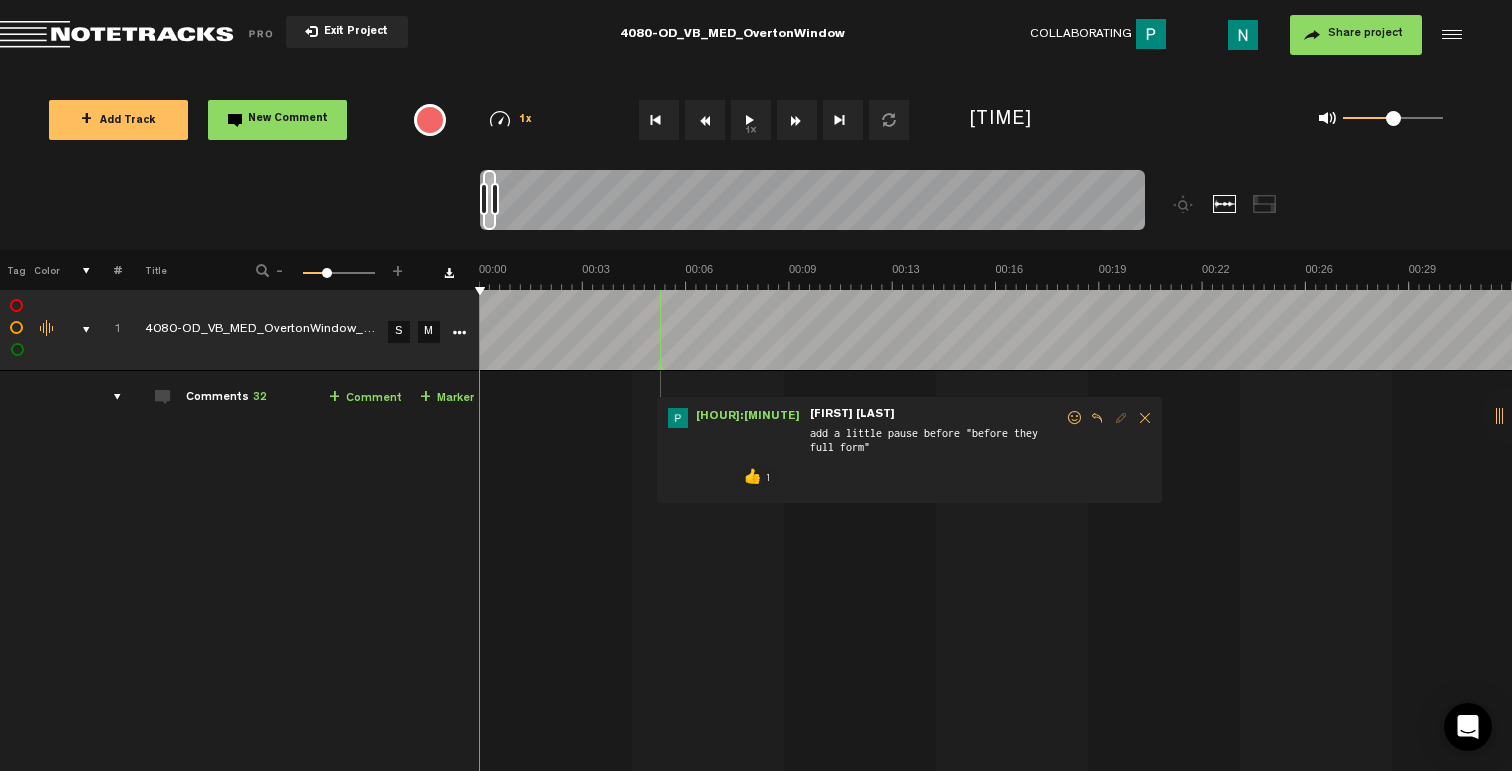 click at bounding box center (78, 330) 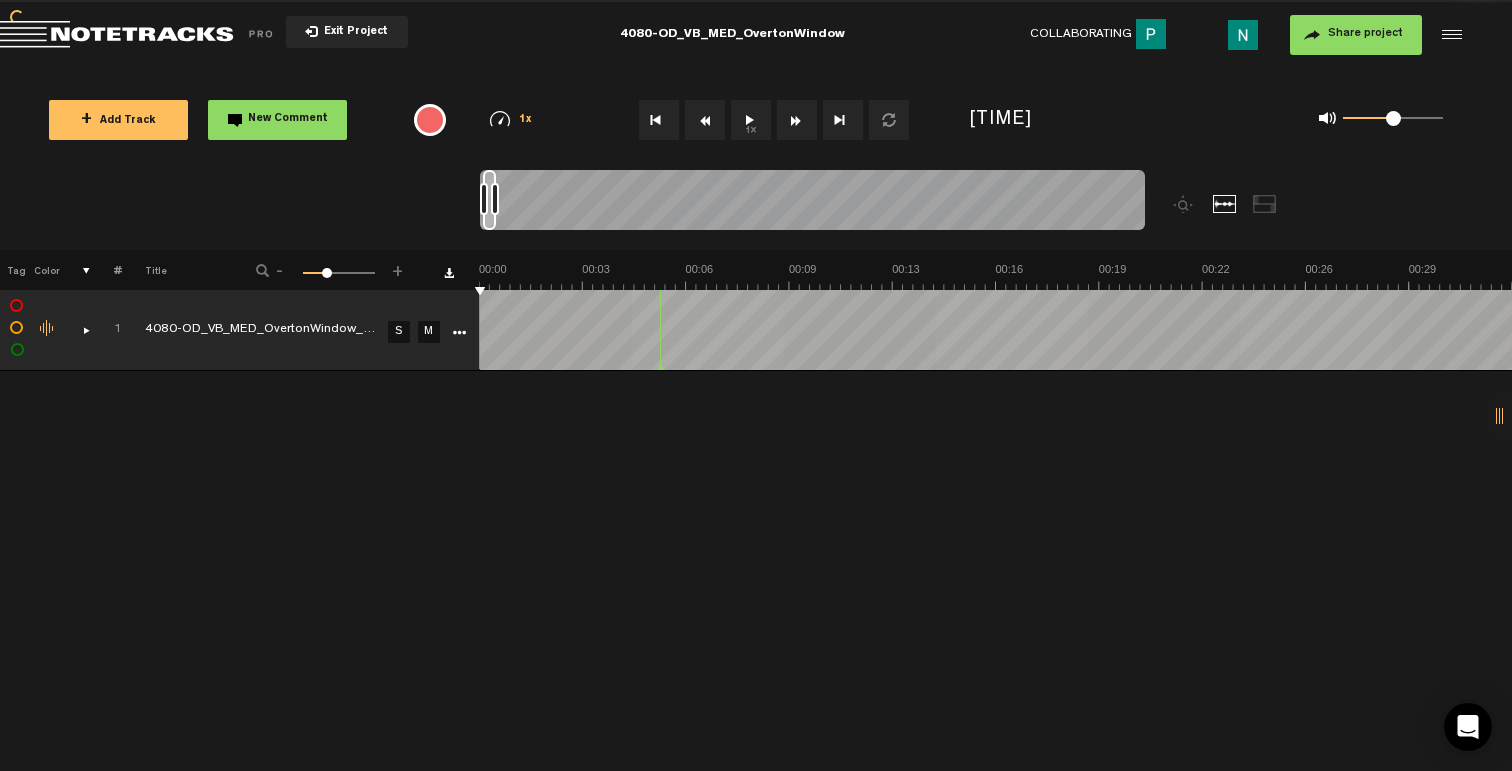 click on "+ Add Track" at bounding box center [118, 121] 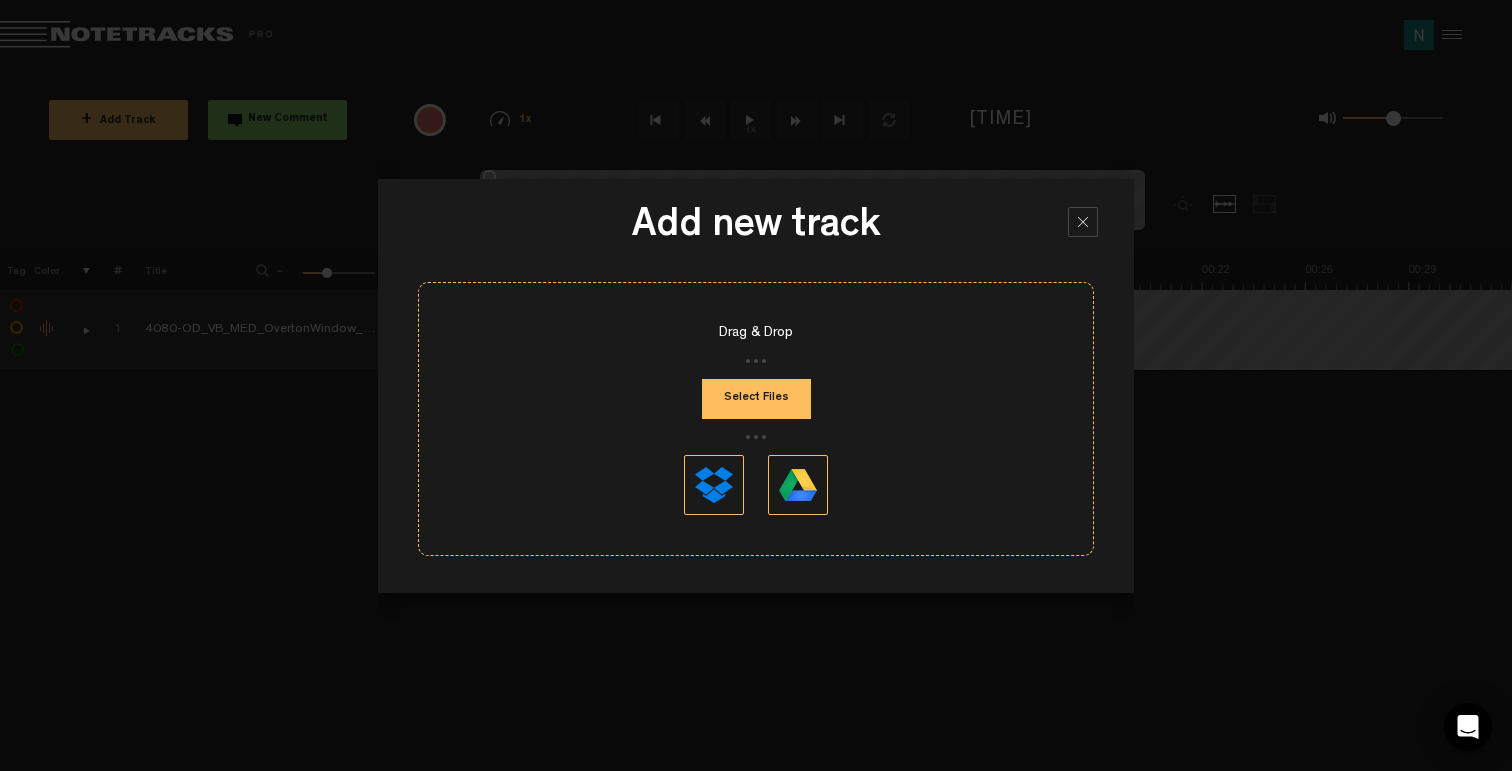 click on "Select Files" at bounding box center [756, 399] 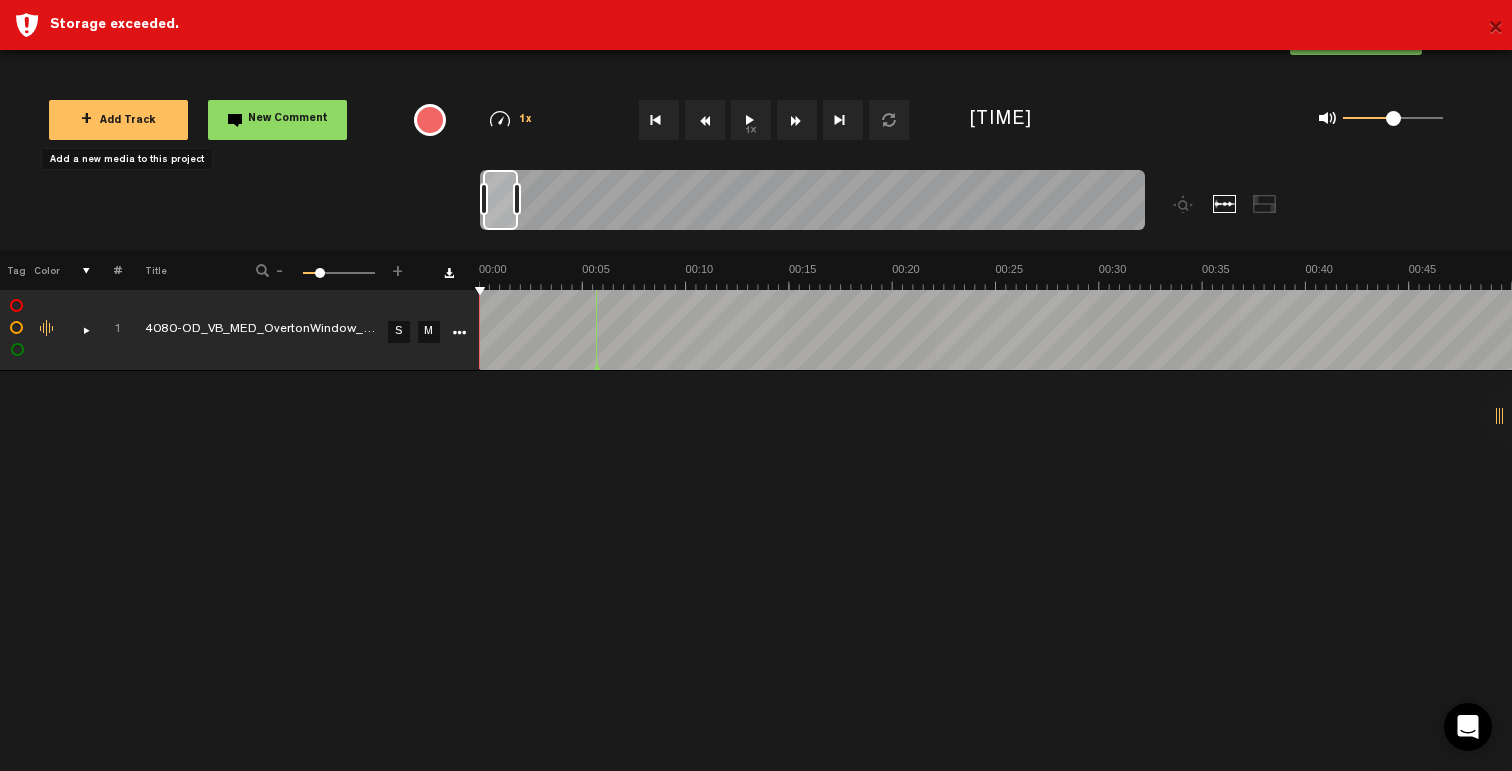 click on "×" at bounding box center (1495, 29) 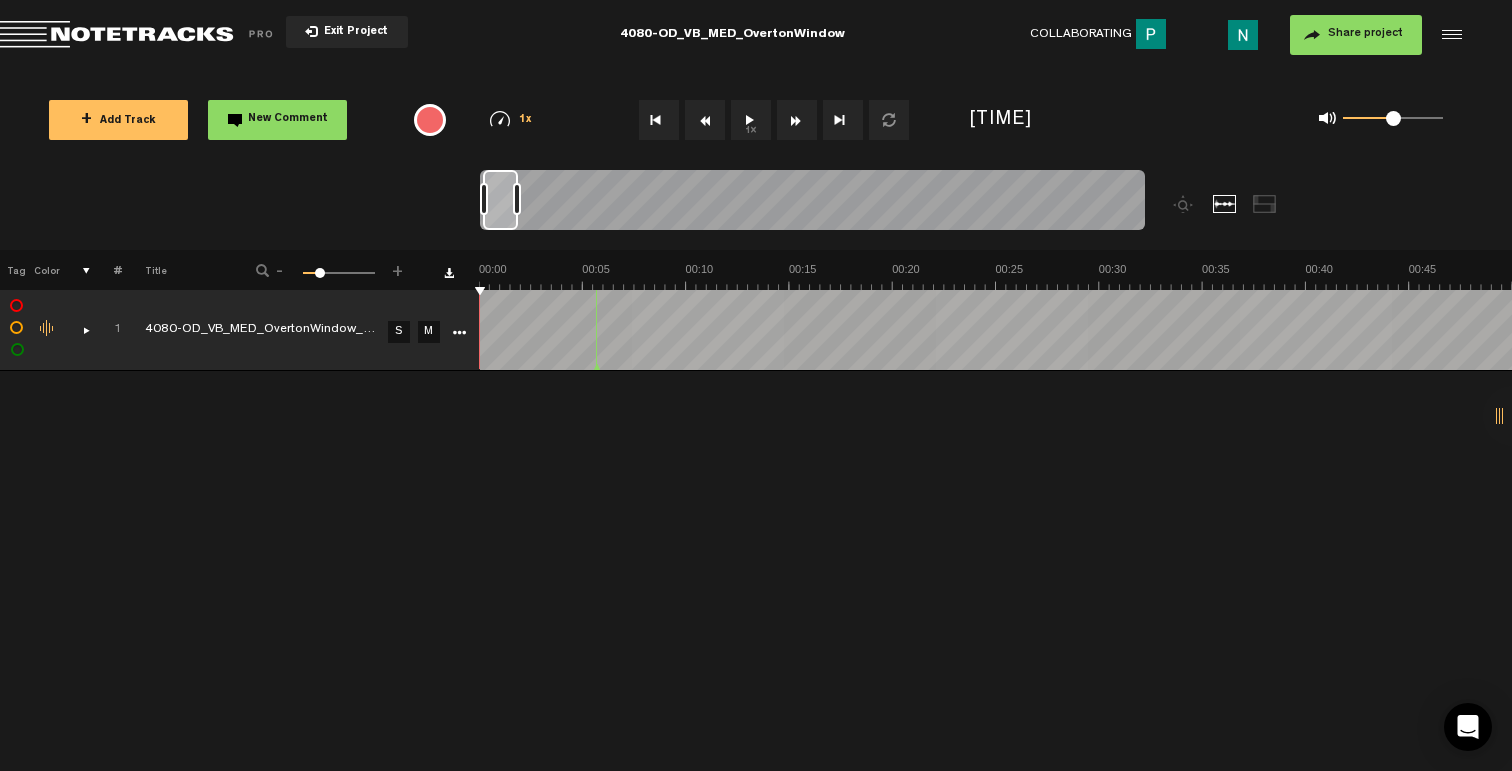 click at bounding box center [1449, 35] 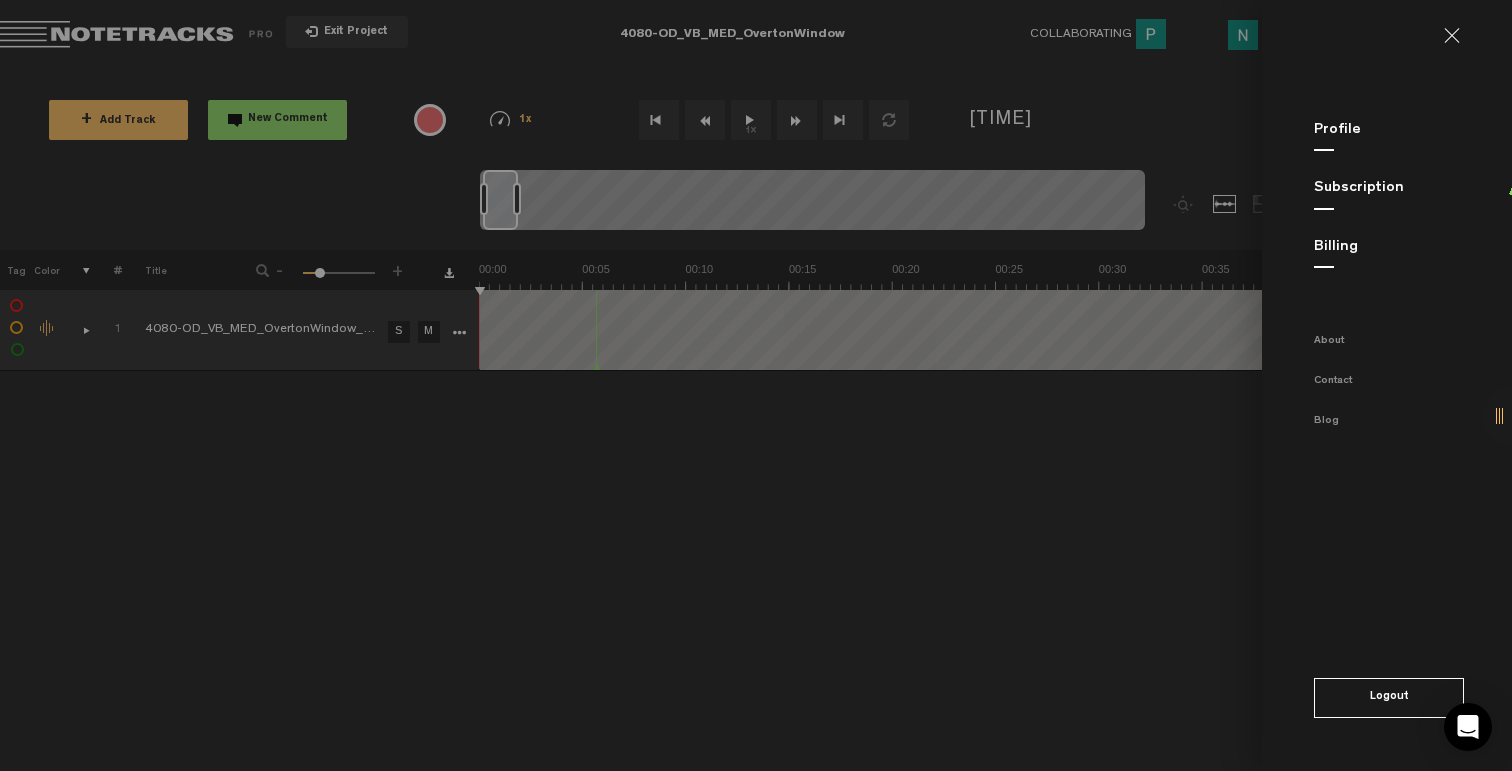 click at bounding box center (756, 385) 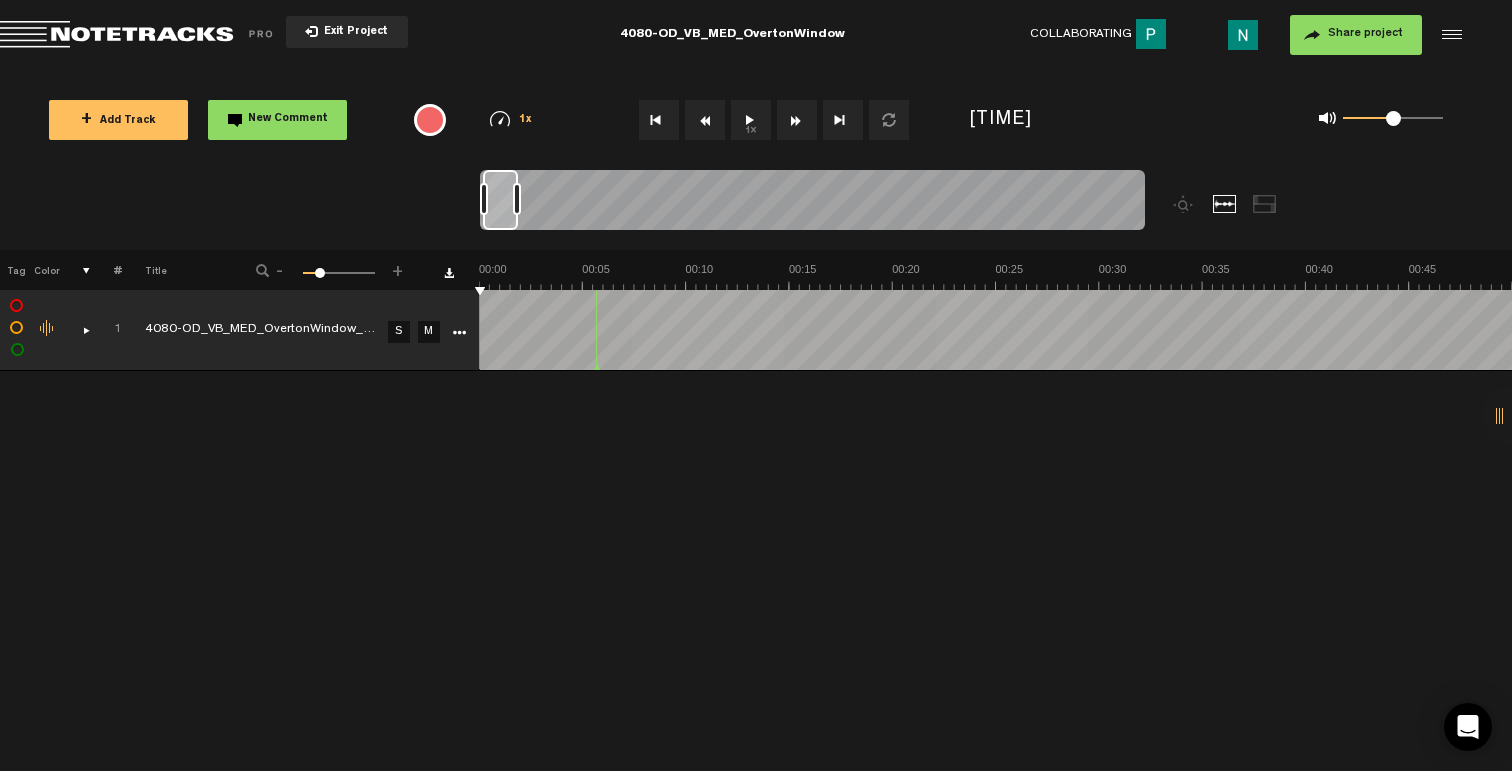 click on "Exit Project" at bounding box center (347, 32) 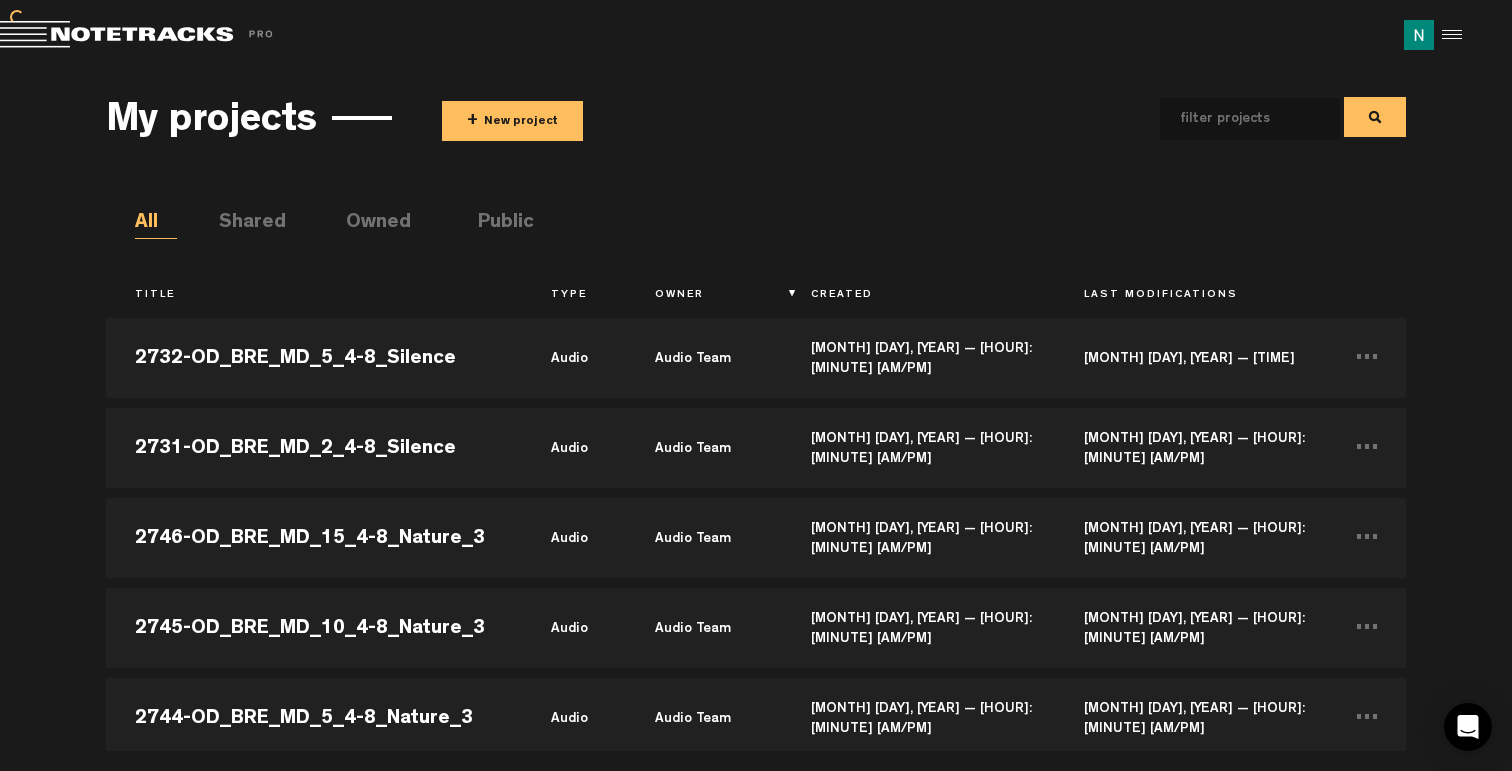 scroll, scrollTop: 29749, scrollLeft: 0, axis: vertical 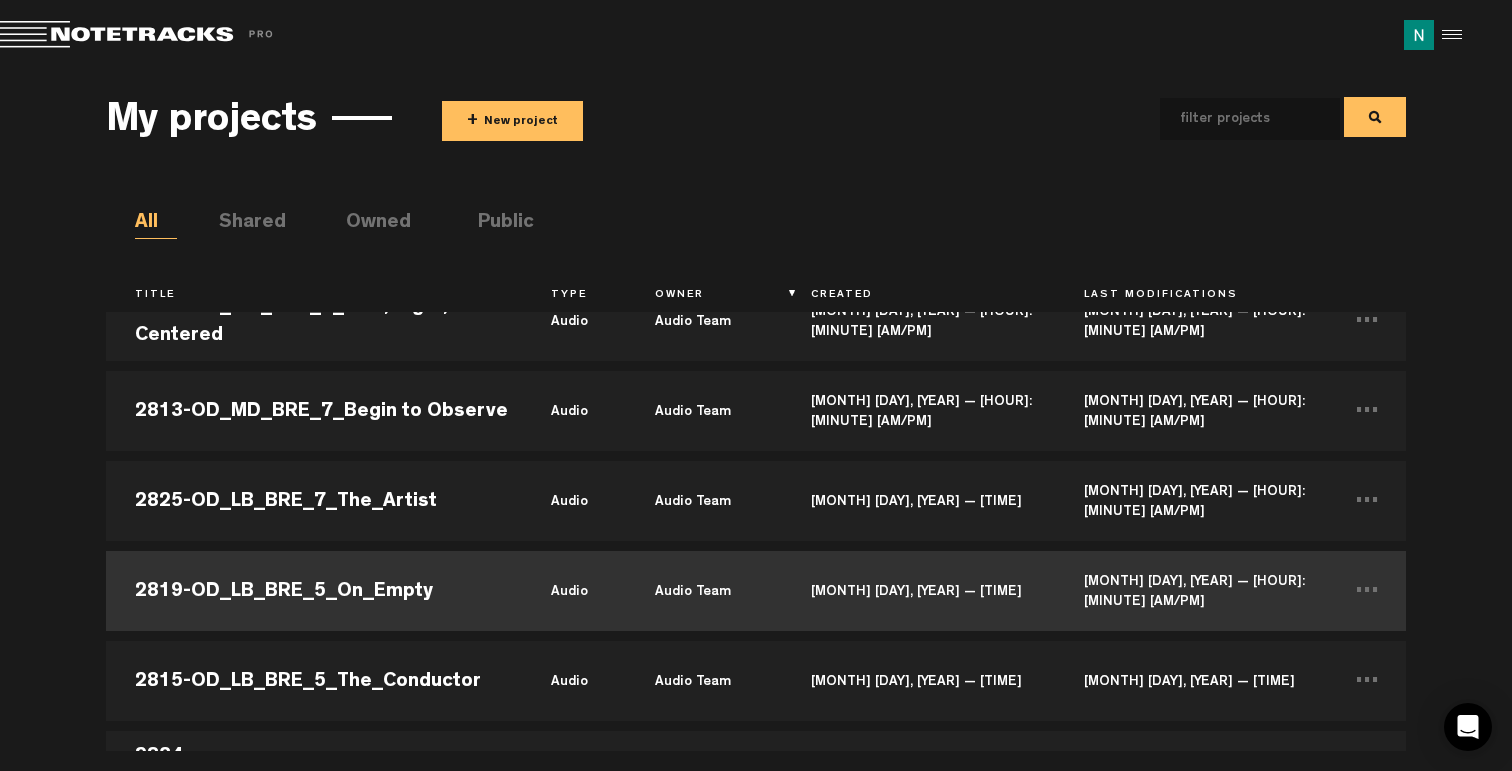 click on "2819-OD_LB_BRE_5_On_Empty" at bounding box center (314, 591) 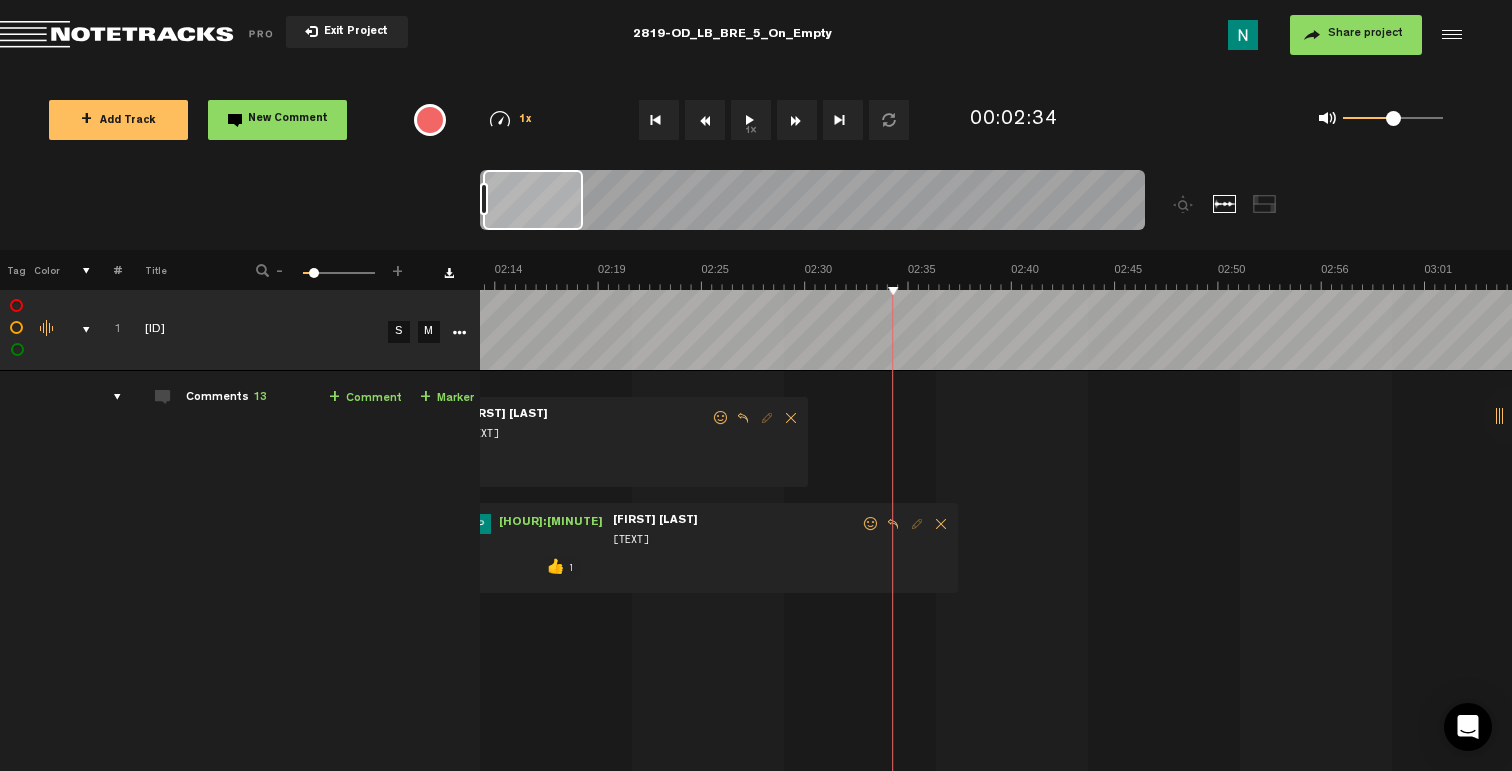 scroll, scrollTop: 0, scrollLeft: 2670, axis: horizontal 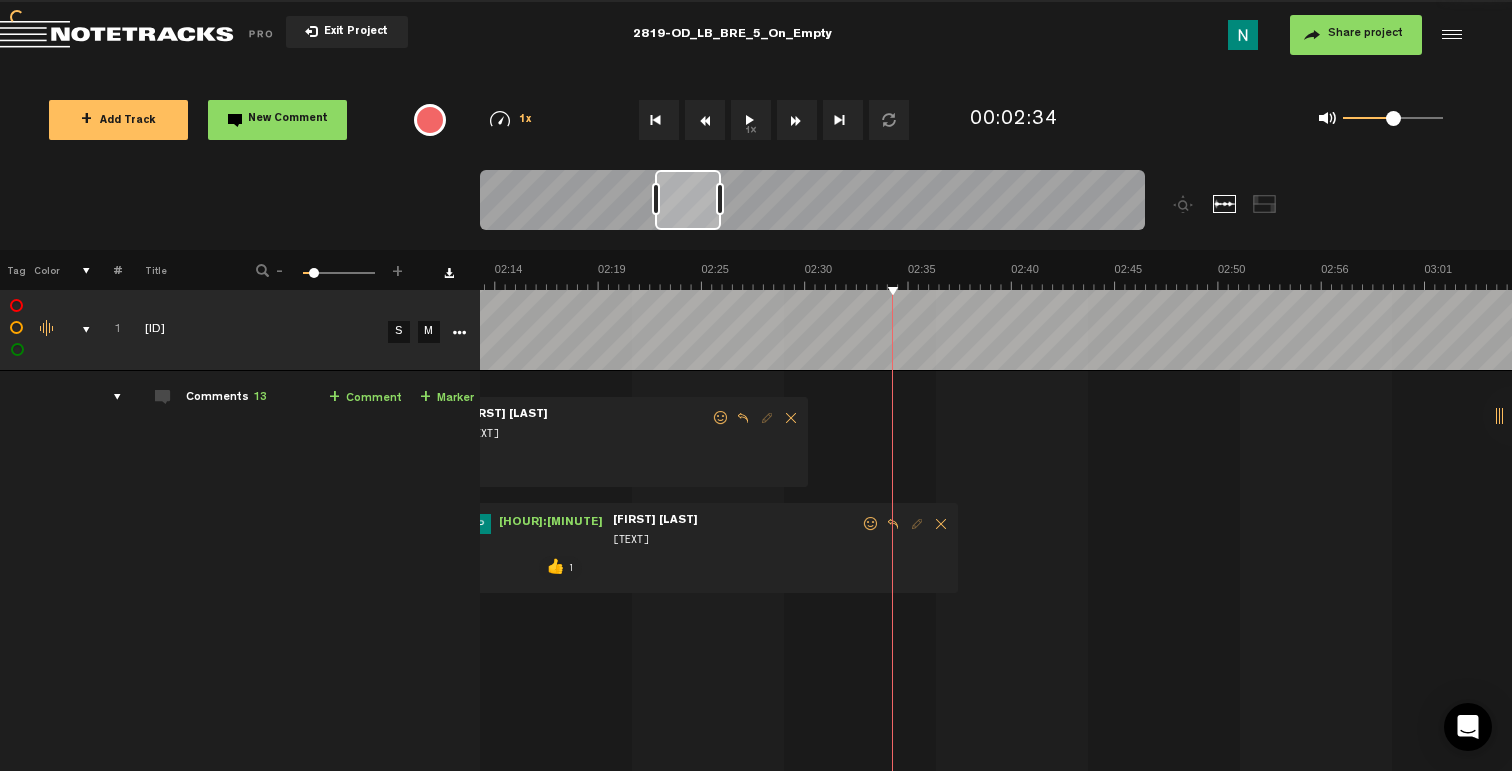 click at bounding box center [78, 330] 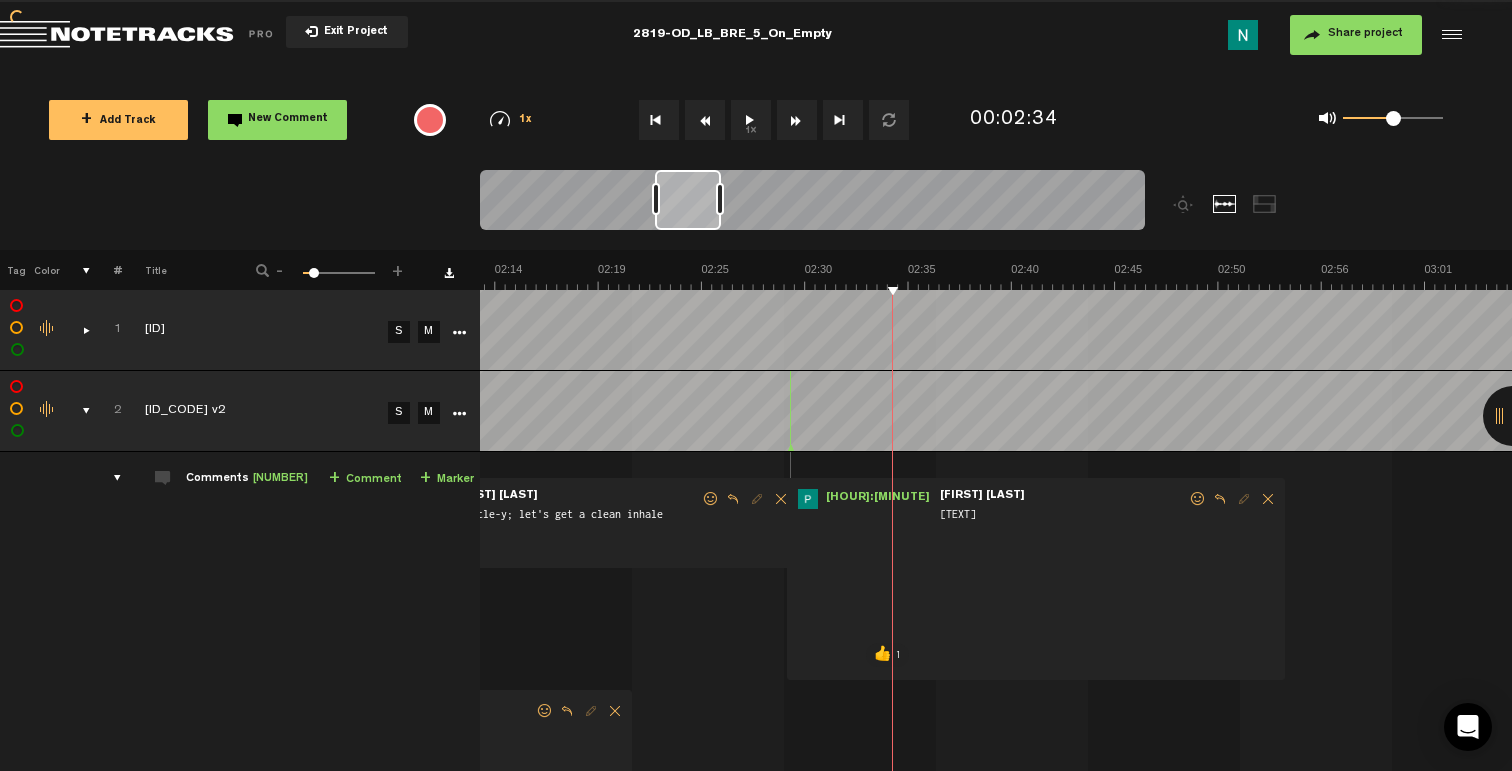 click at bounding box center [78, 411] 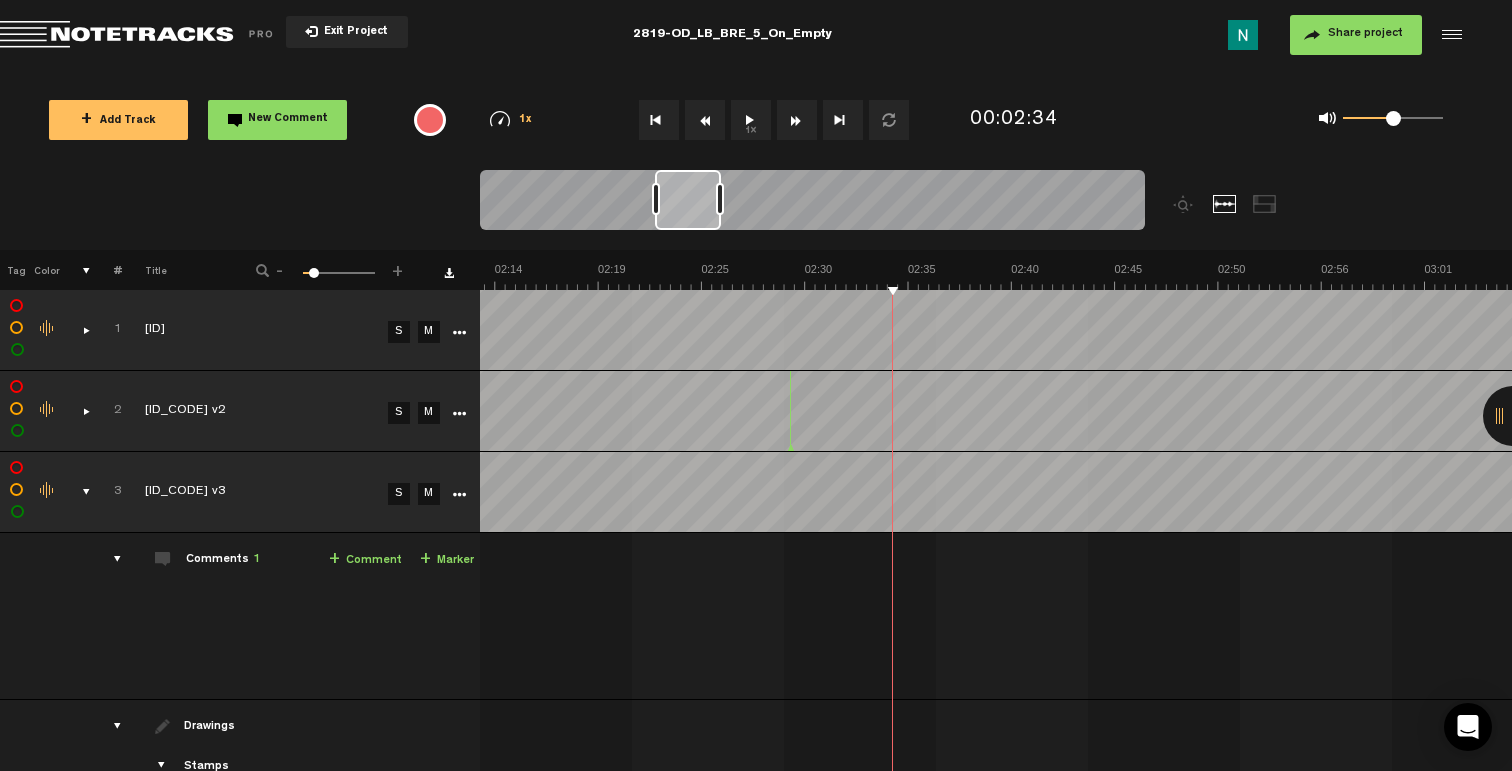 click at bounding box center [78, 492] 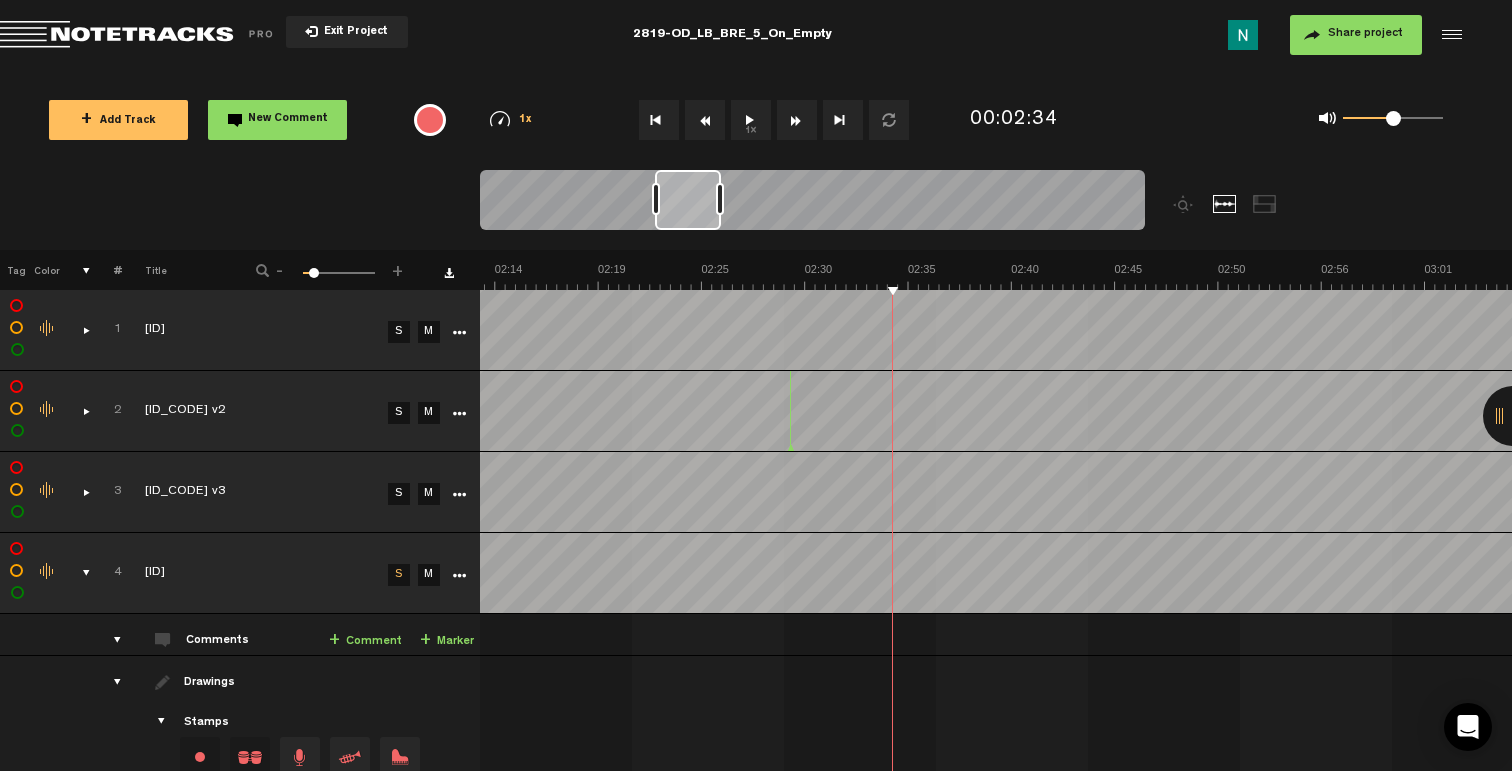 click at bounding box center (78, 573) 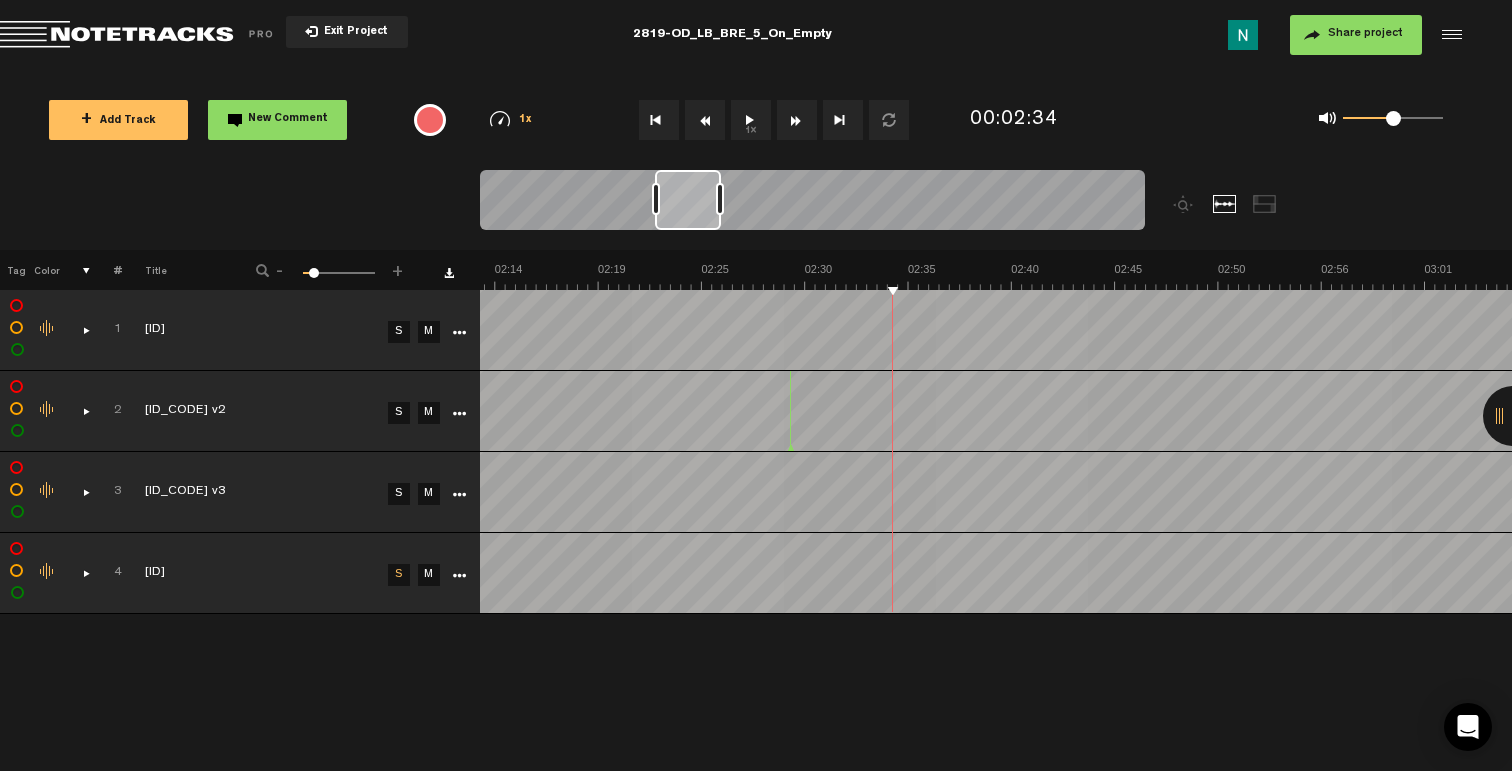 click at bounding box center [78, 573] 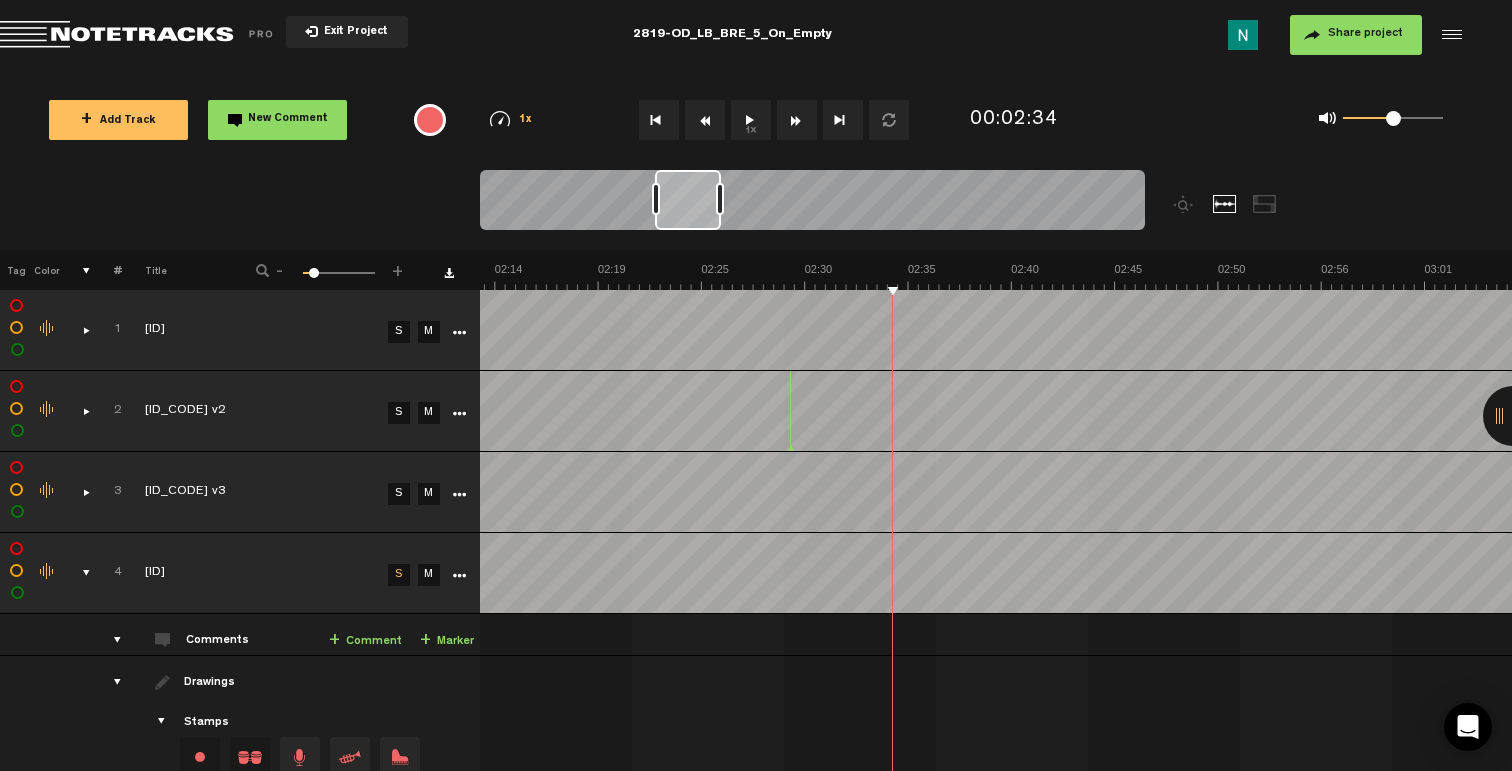 click at bounding box center (459, 495) 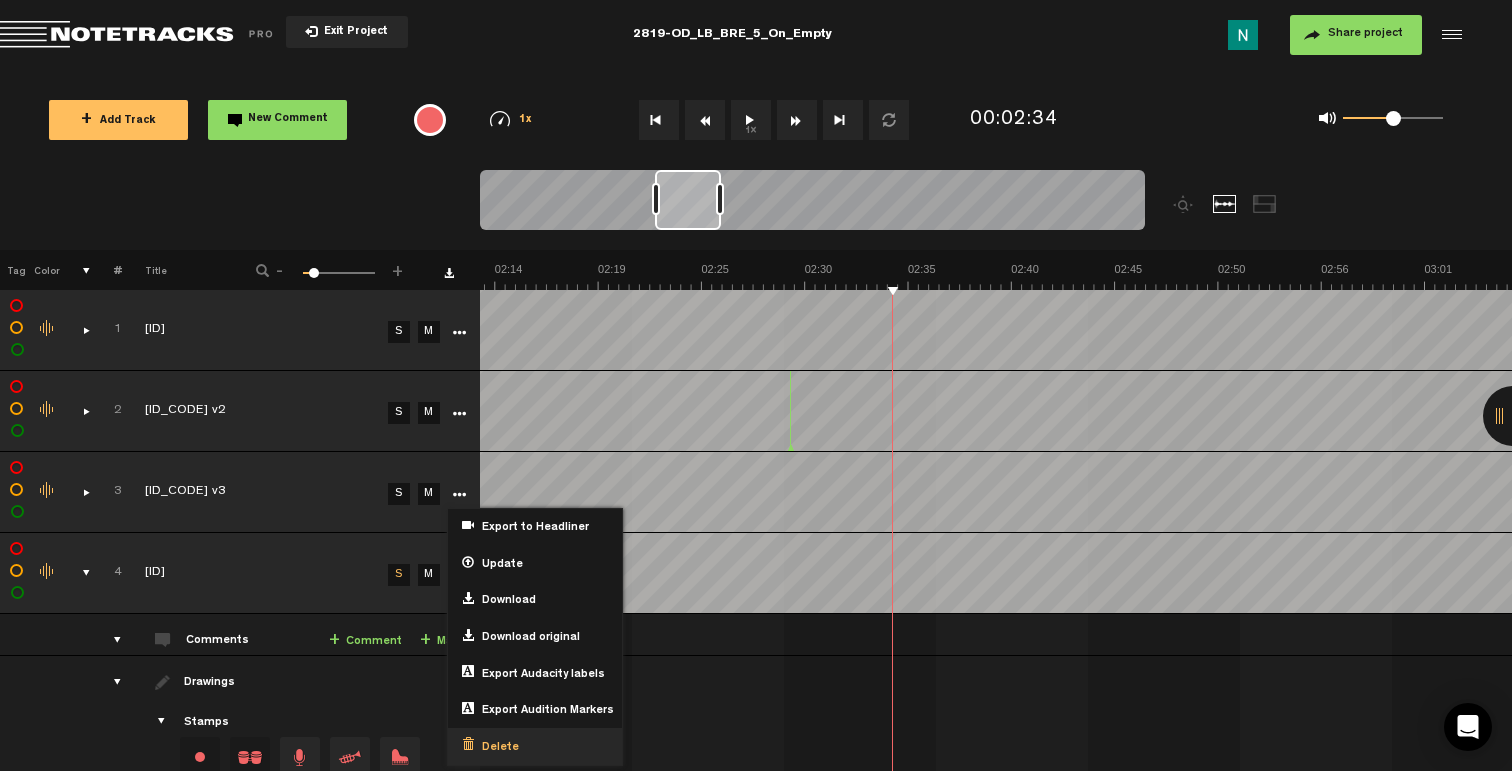 click on "Delete" at bounding box center (496, 748) 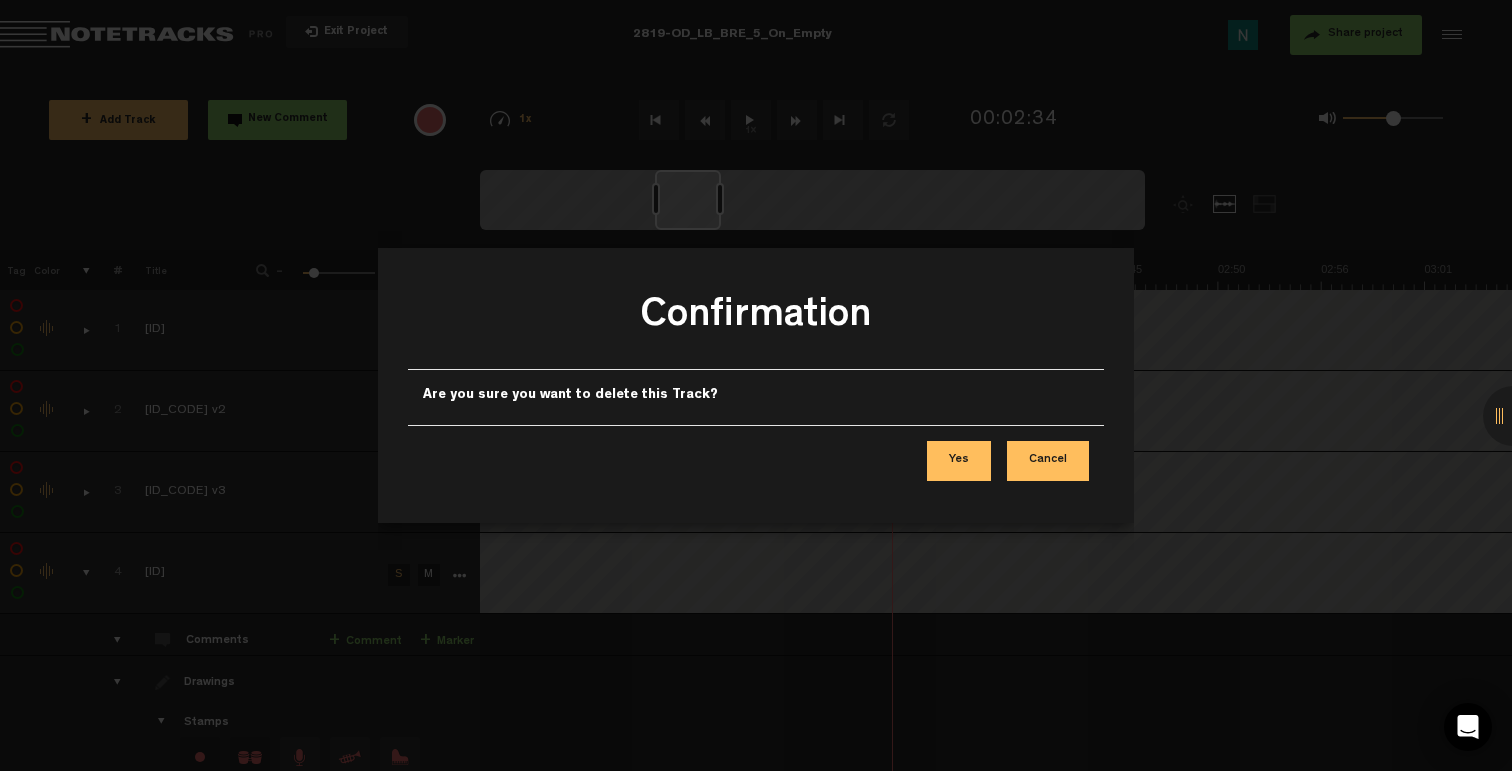 click on "Yes" at bounding box center (959, 461) 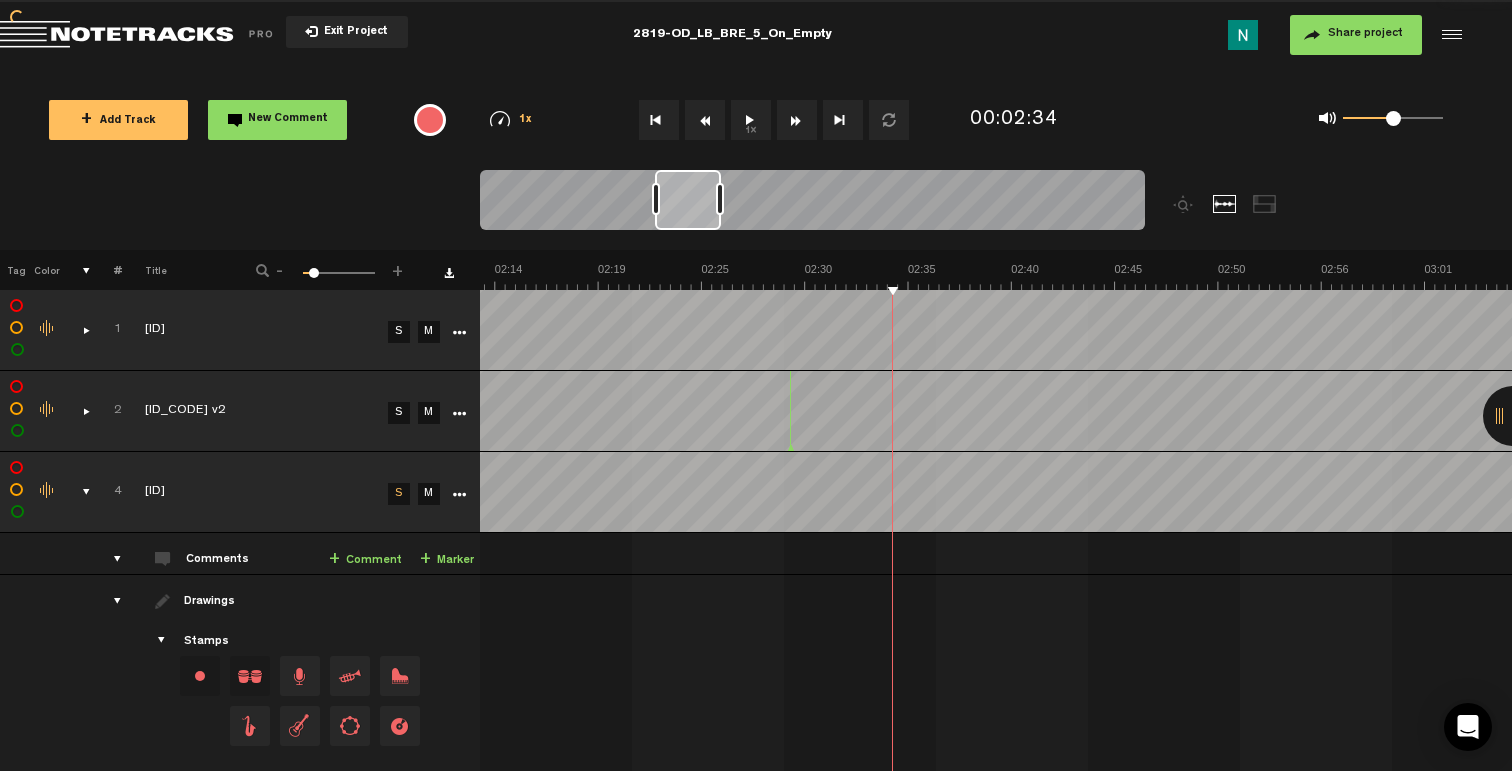 click at bounding box center (459, 414) 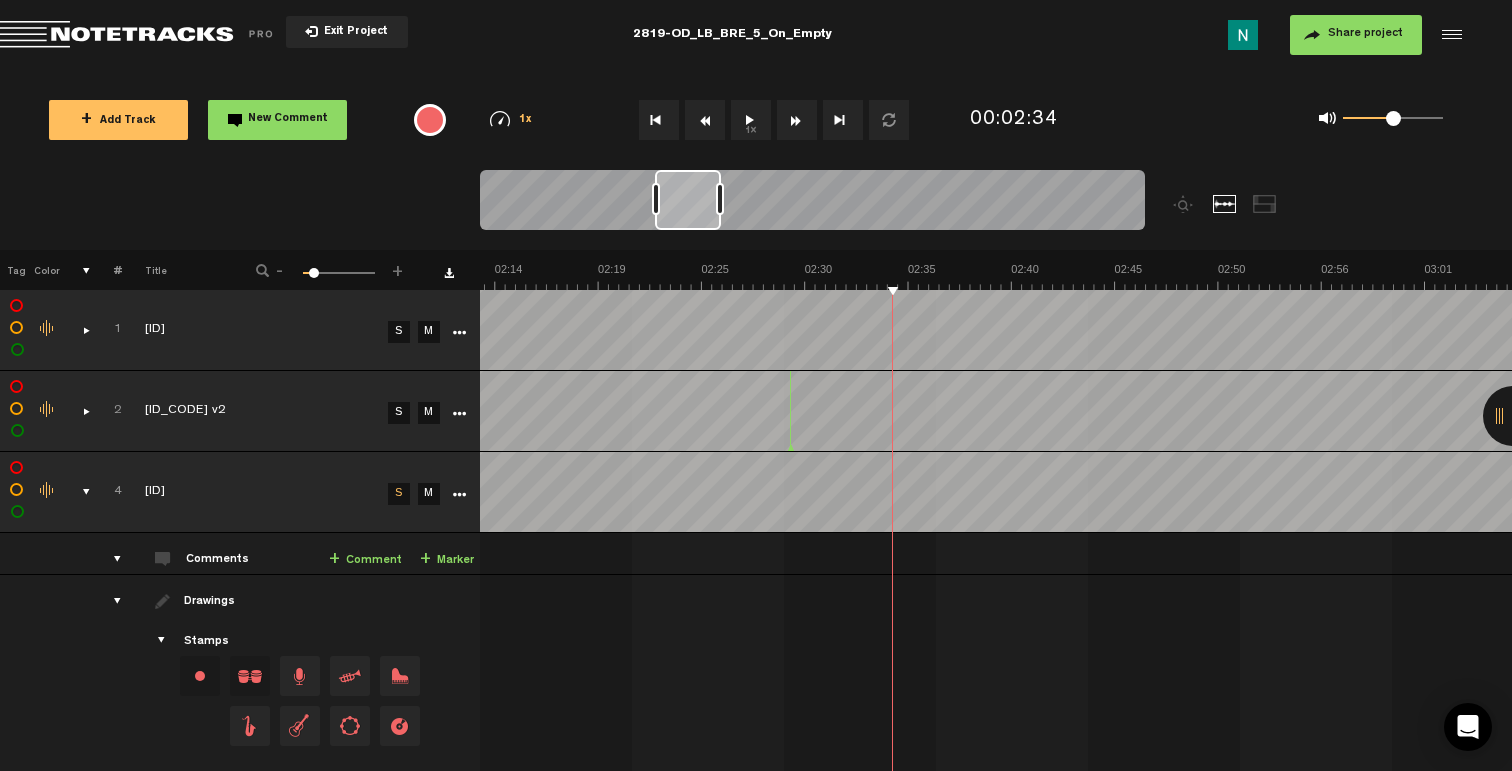 click at bounding box center [459, 414] 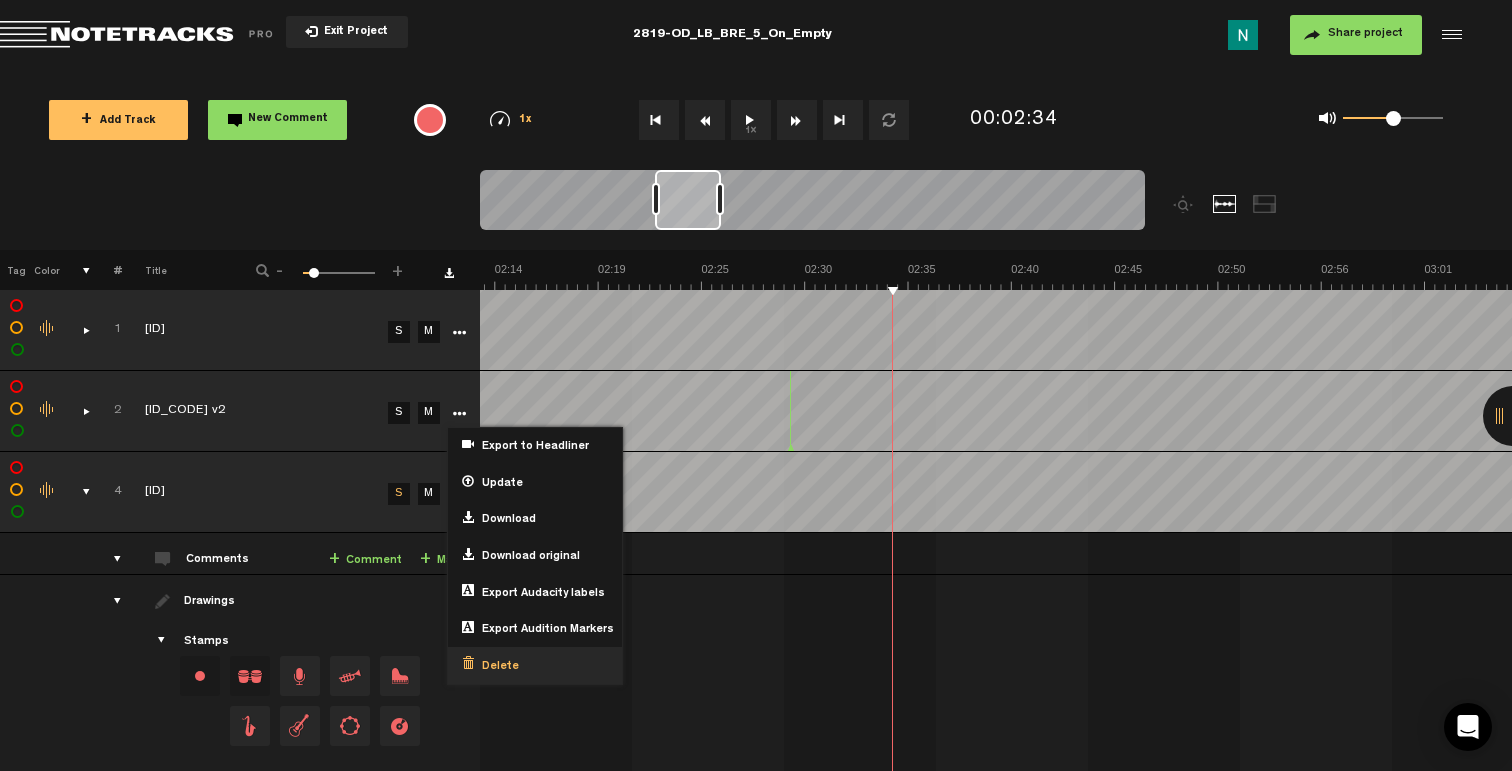 click on "Delete" at bounding box center [496, 667] 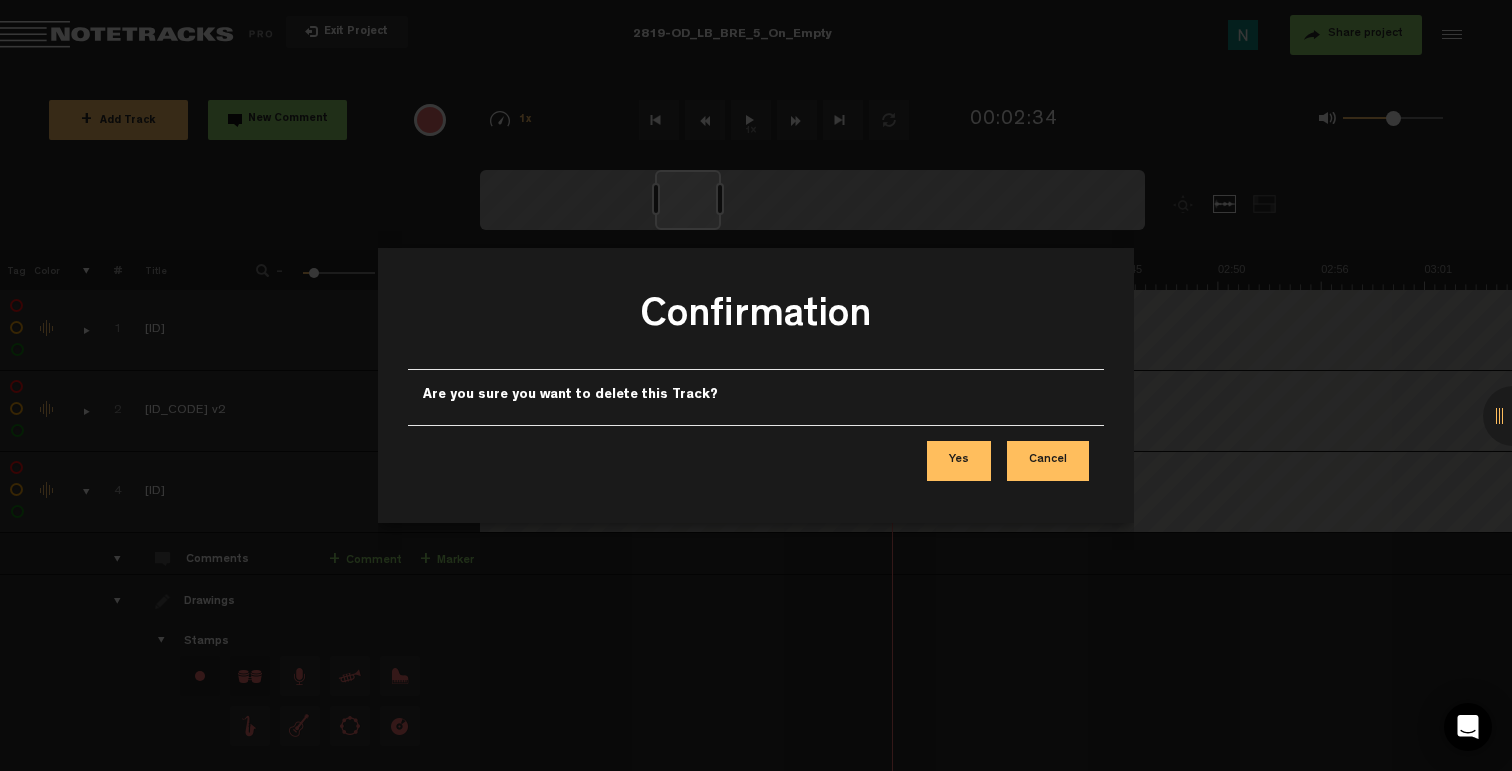 click on "Yes" at bounding box center [959, 461] 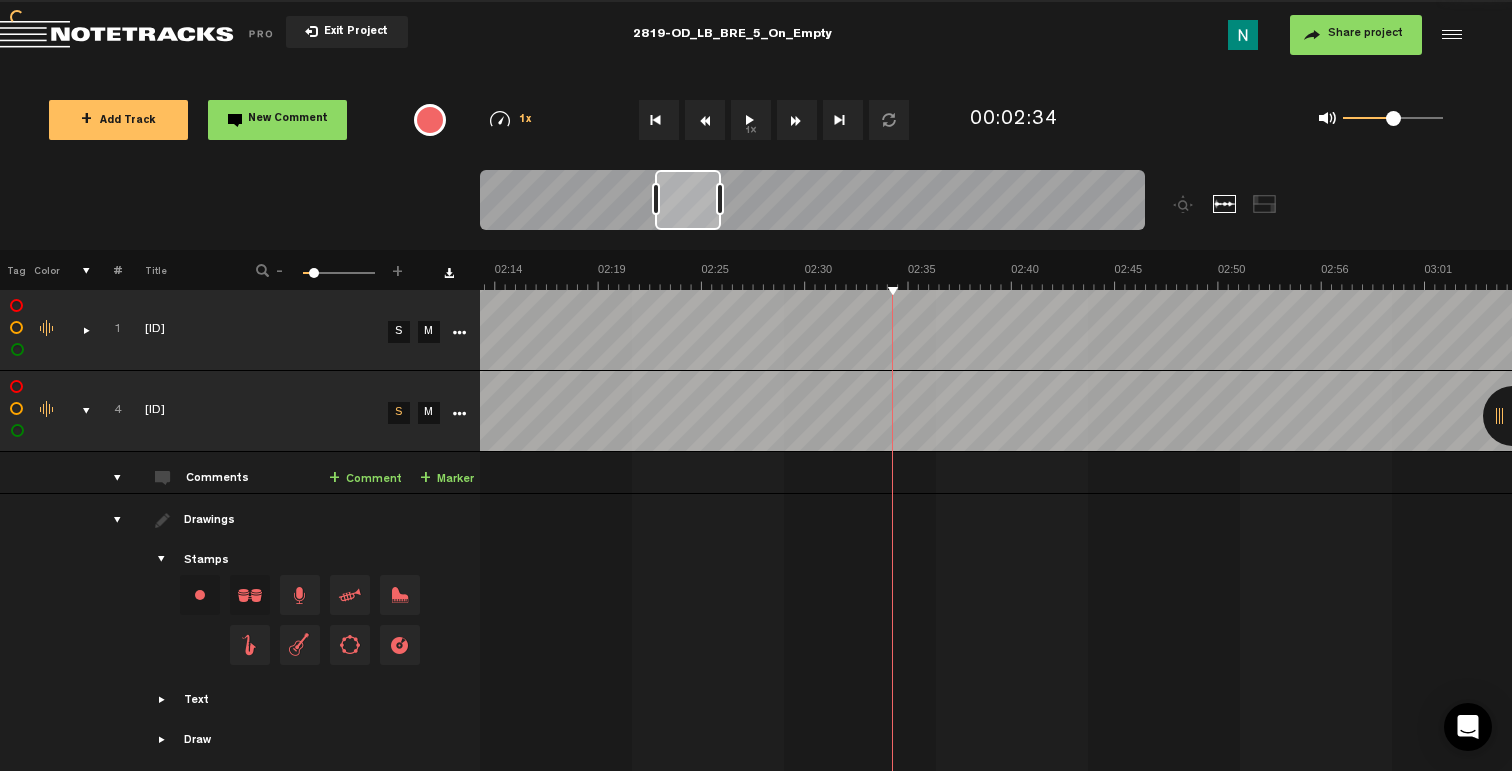 click at bounding box center [459, 333] 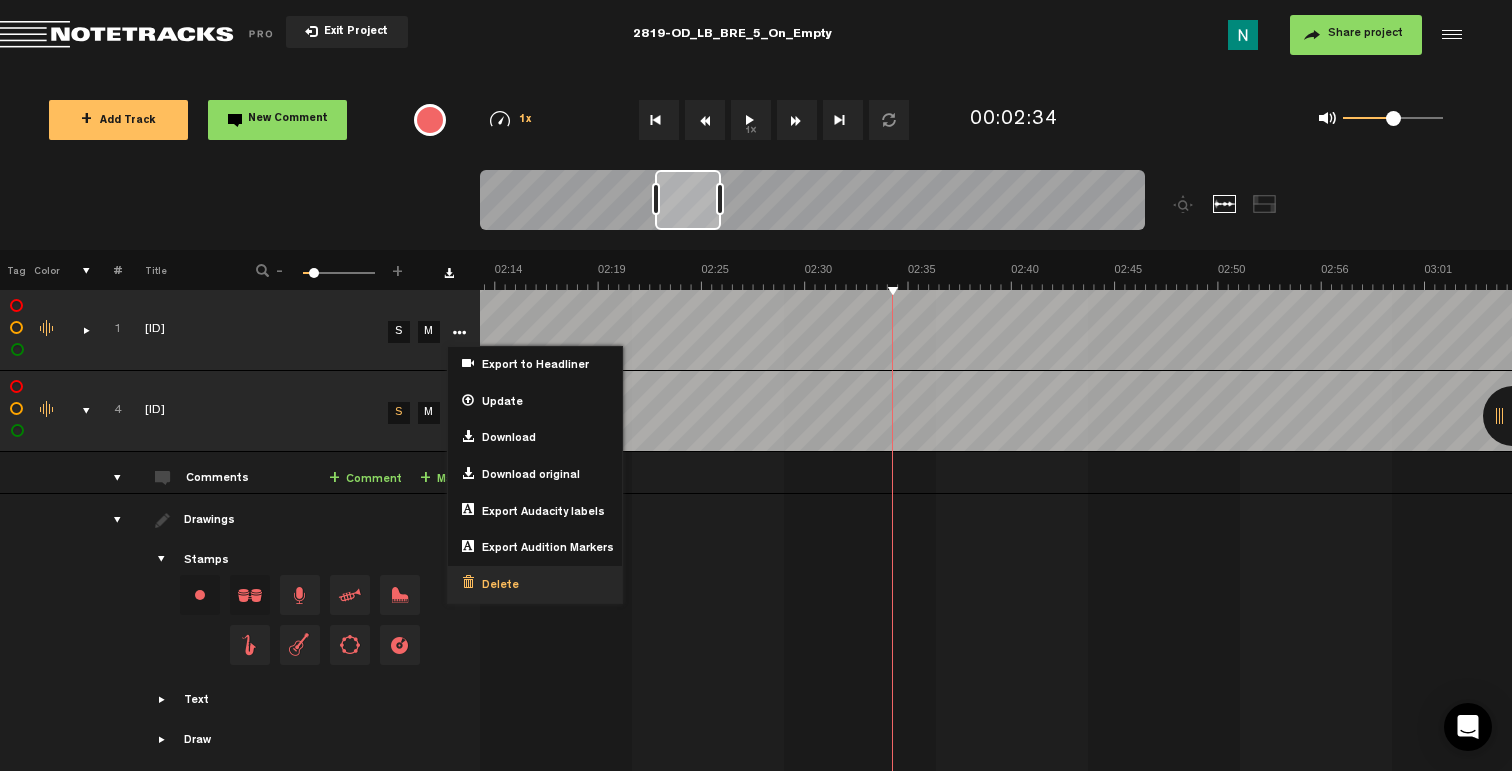 click on "Delete" at bounding box center [496, 586] 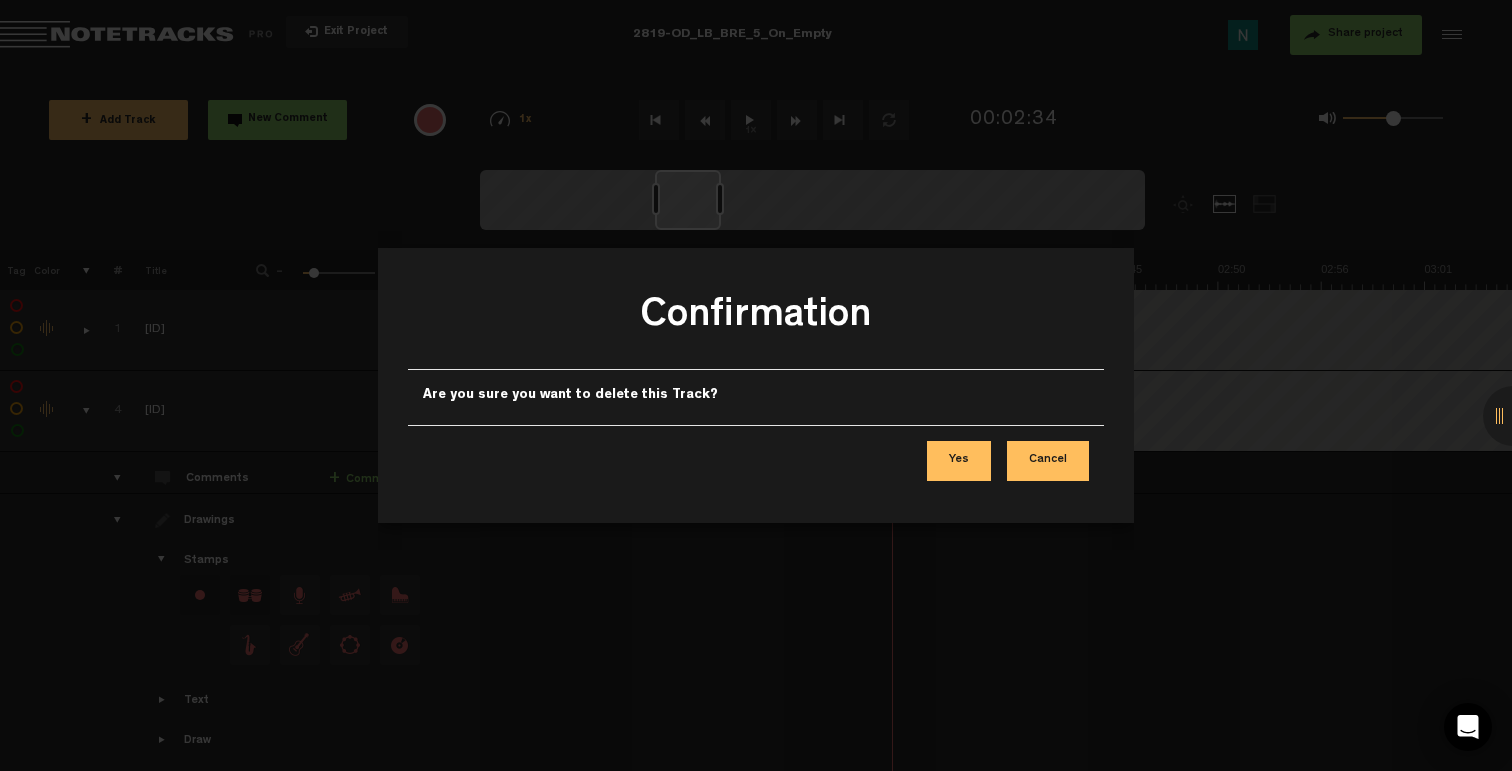 click on "Yes" at bounding box center (959, 461) 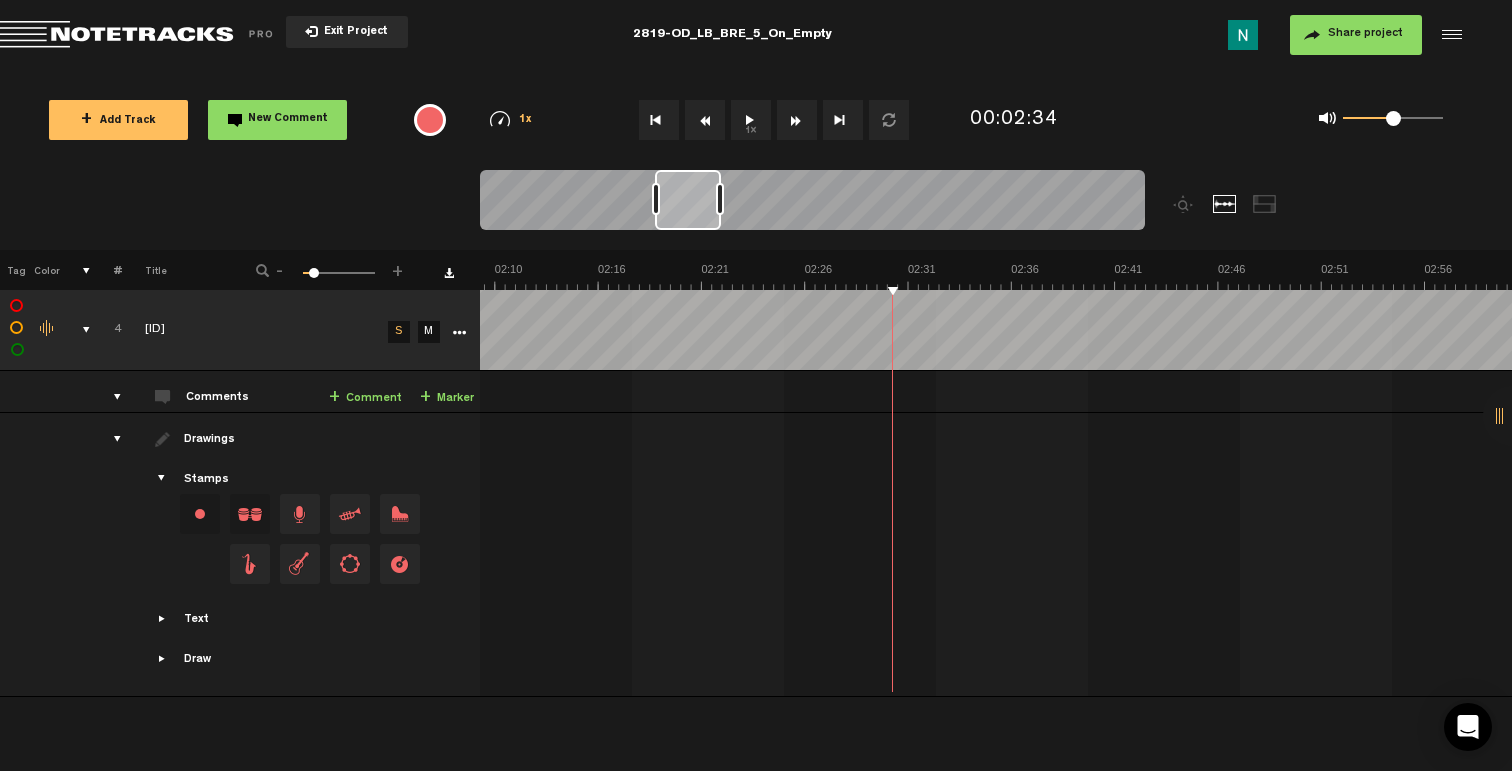 click on "Exit Project" at bounding box center (353, 32) 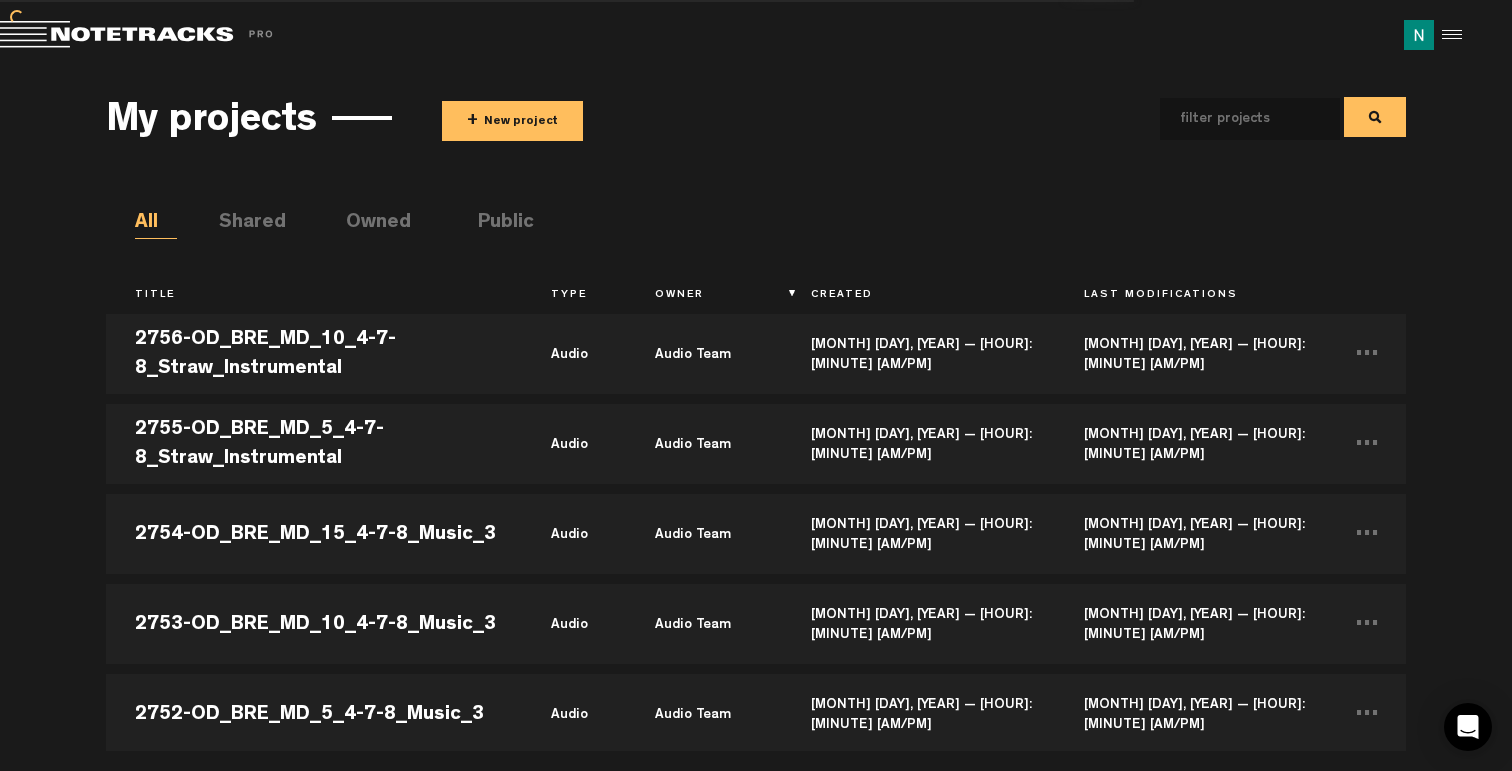 scroll, scrollTop: 25780, scrollLeft: 0, axis: vertical 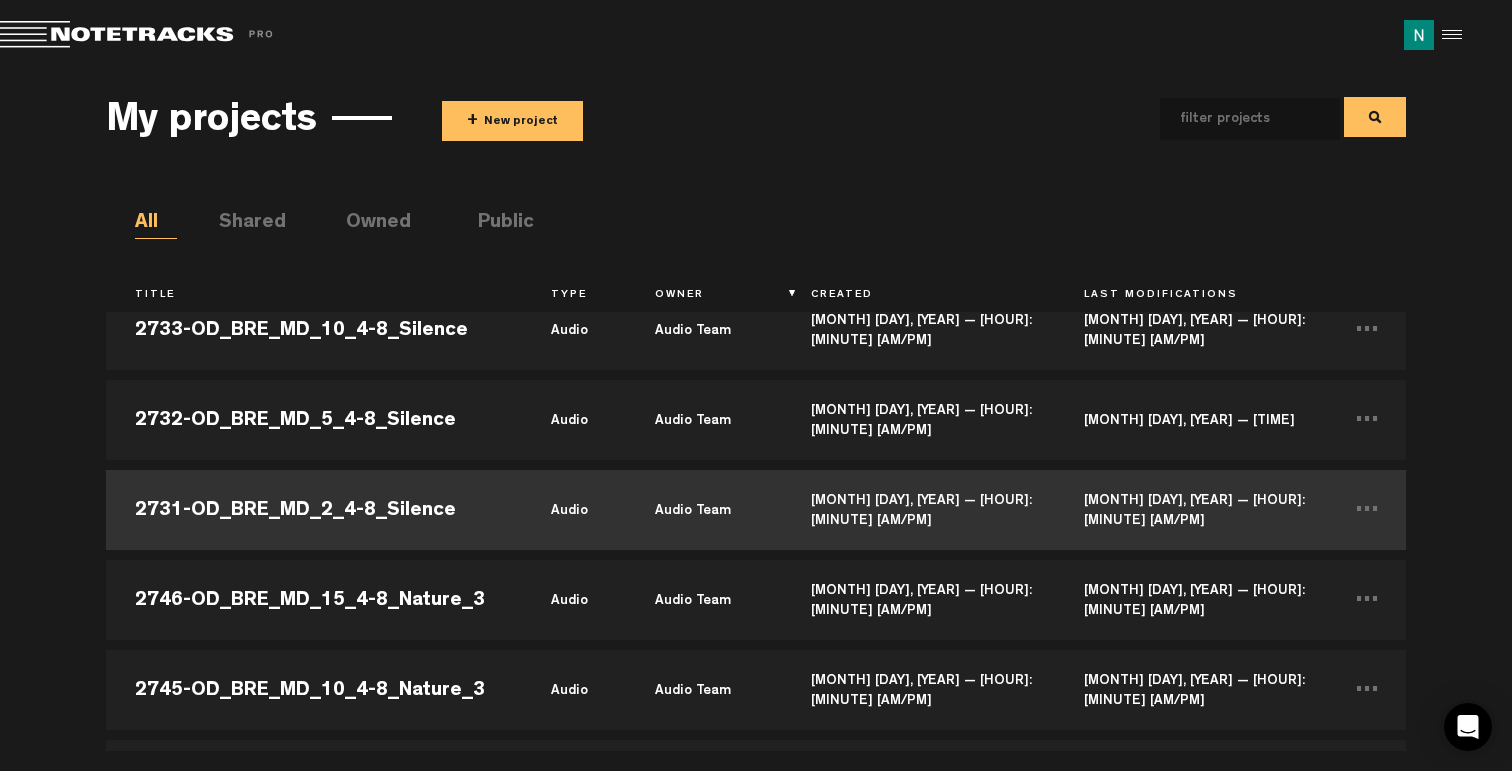 click on "2731-OD_BRE_MD_2_4-8_Silence" at bounding box center (314, 510) 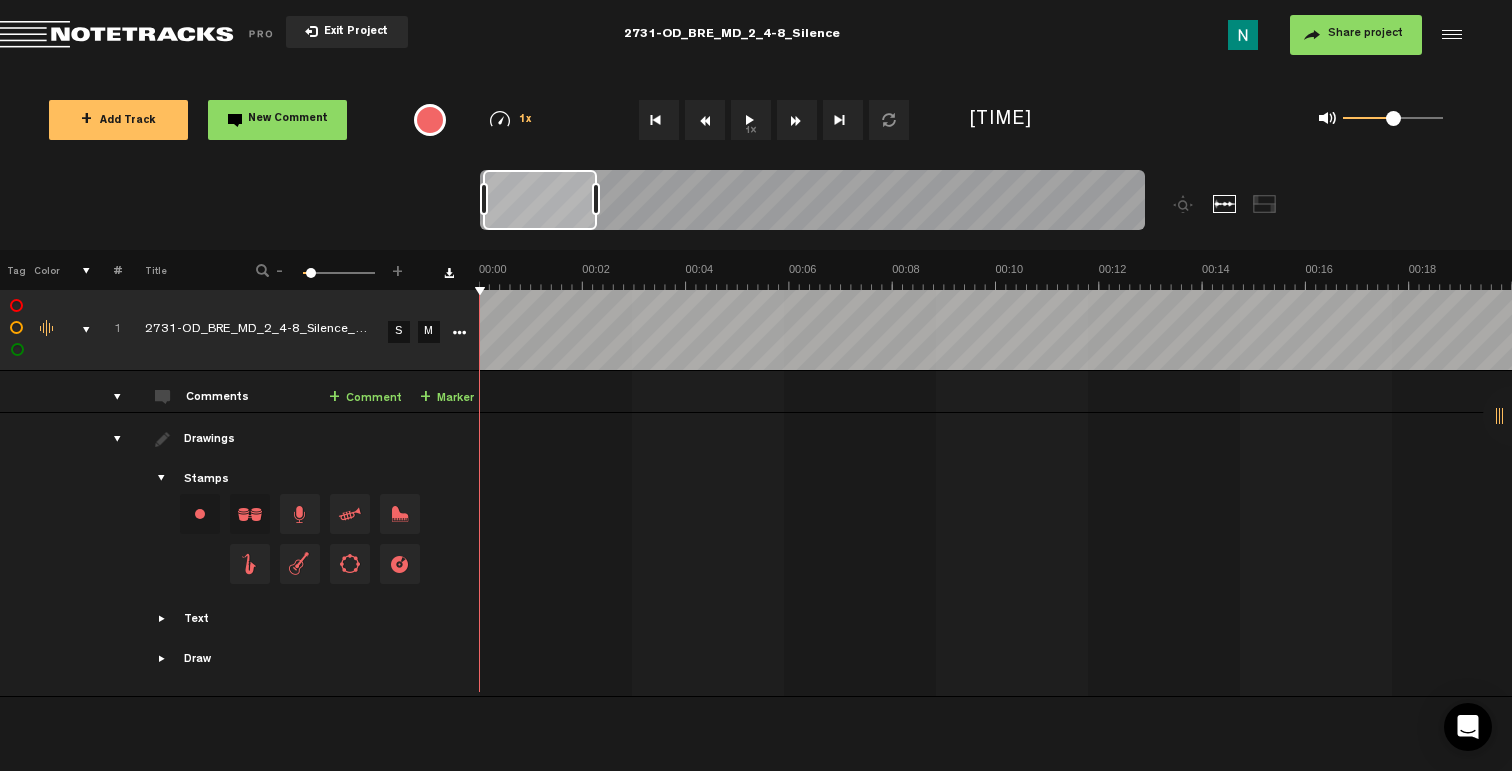 click on "Exit Project" at bounding box center (353, 32) 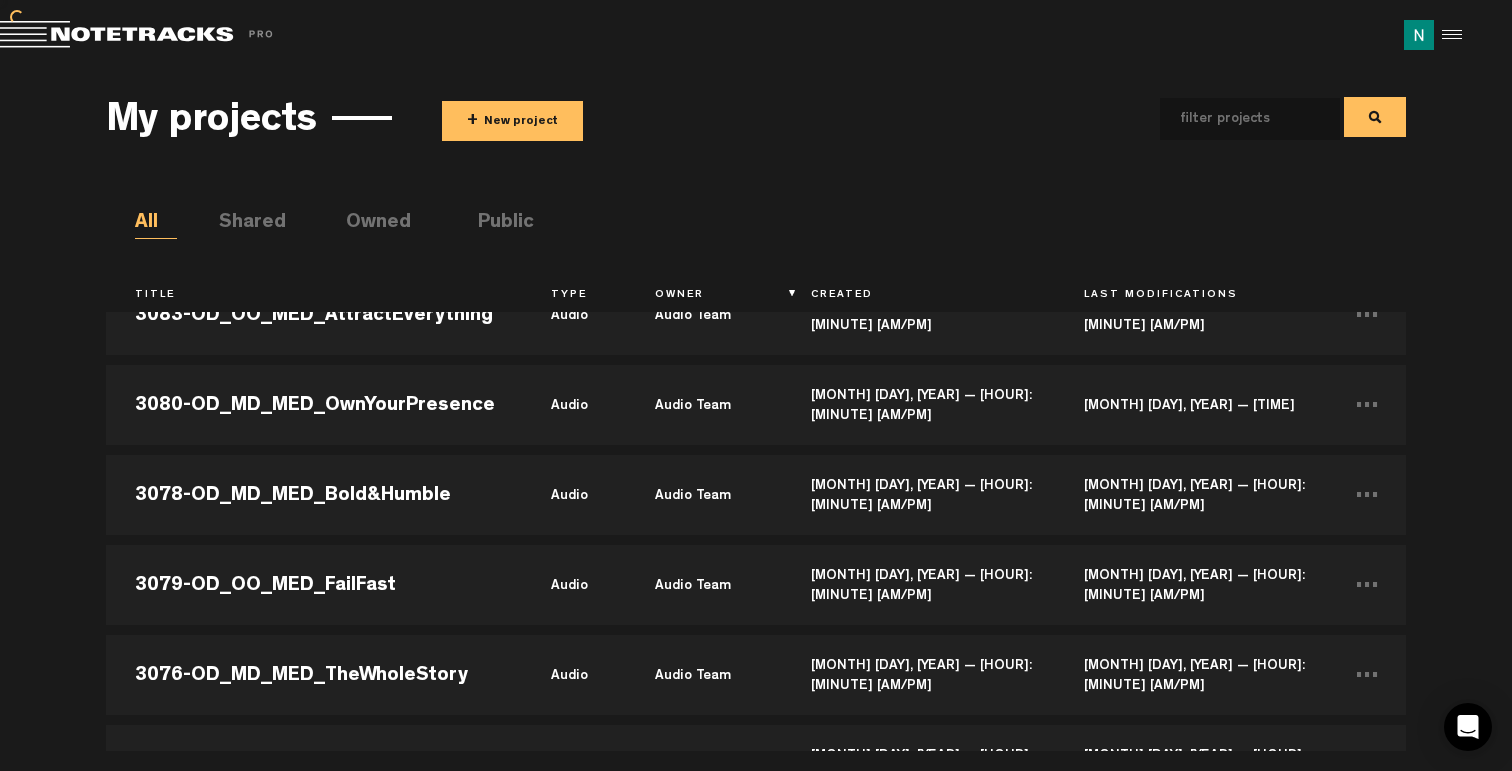 scroll, scrollTop: 18228, scrollLeft: 0, axis: vertical 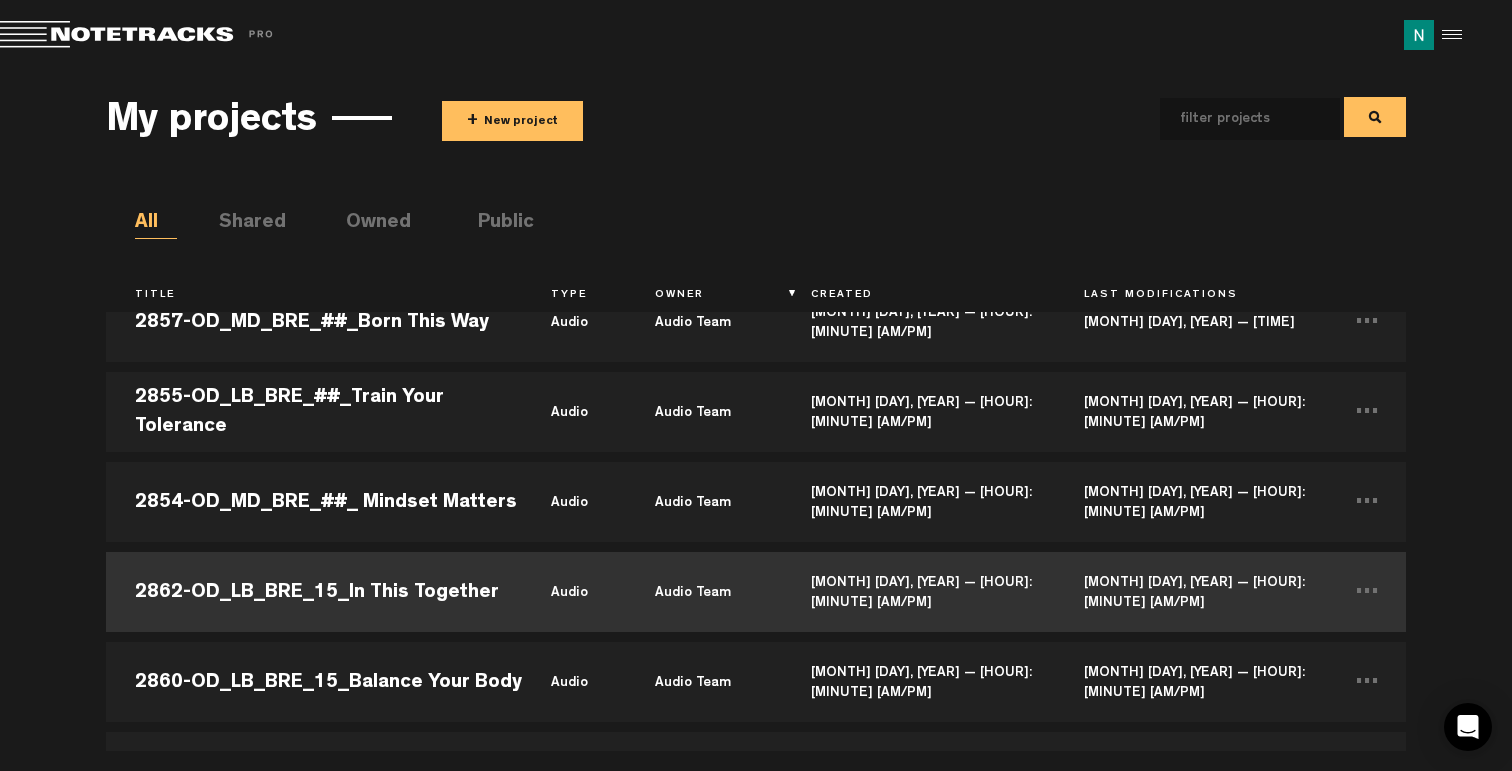 click on "2862-OD_LB_BRE_15_In This Together" at bounding box center (314, 592) 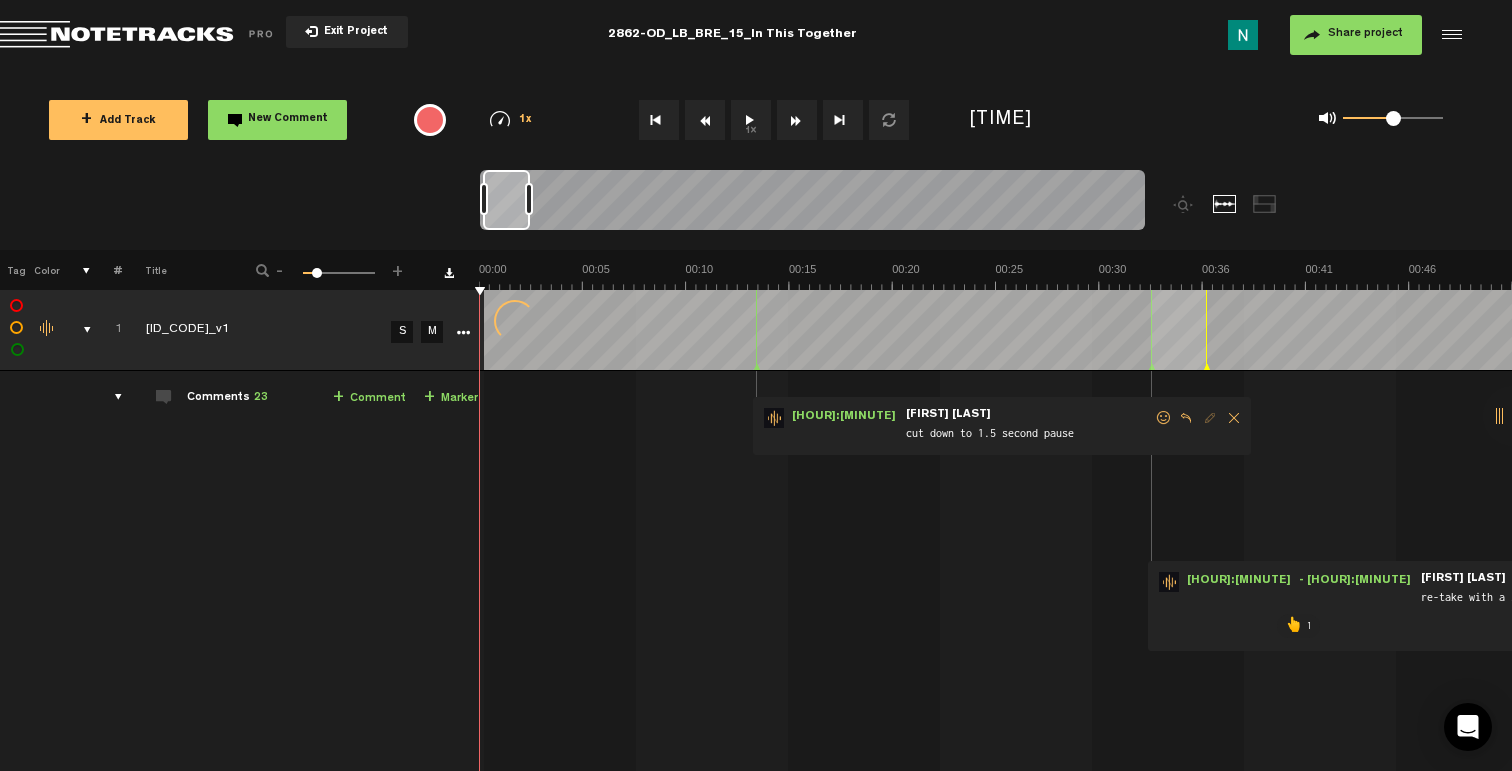 click at bounding box center [79, 330] 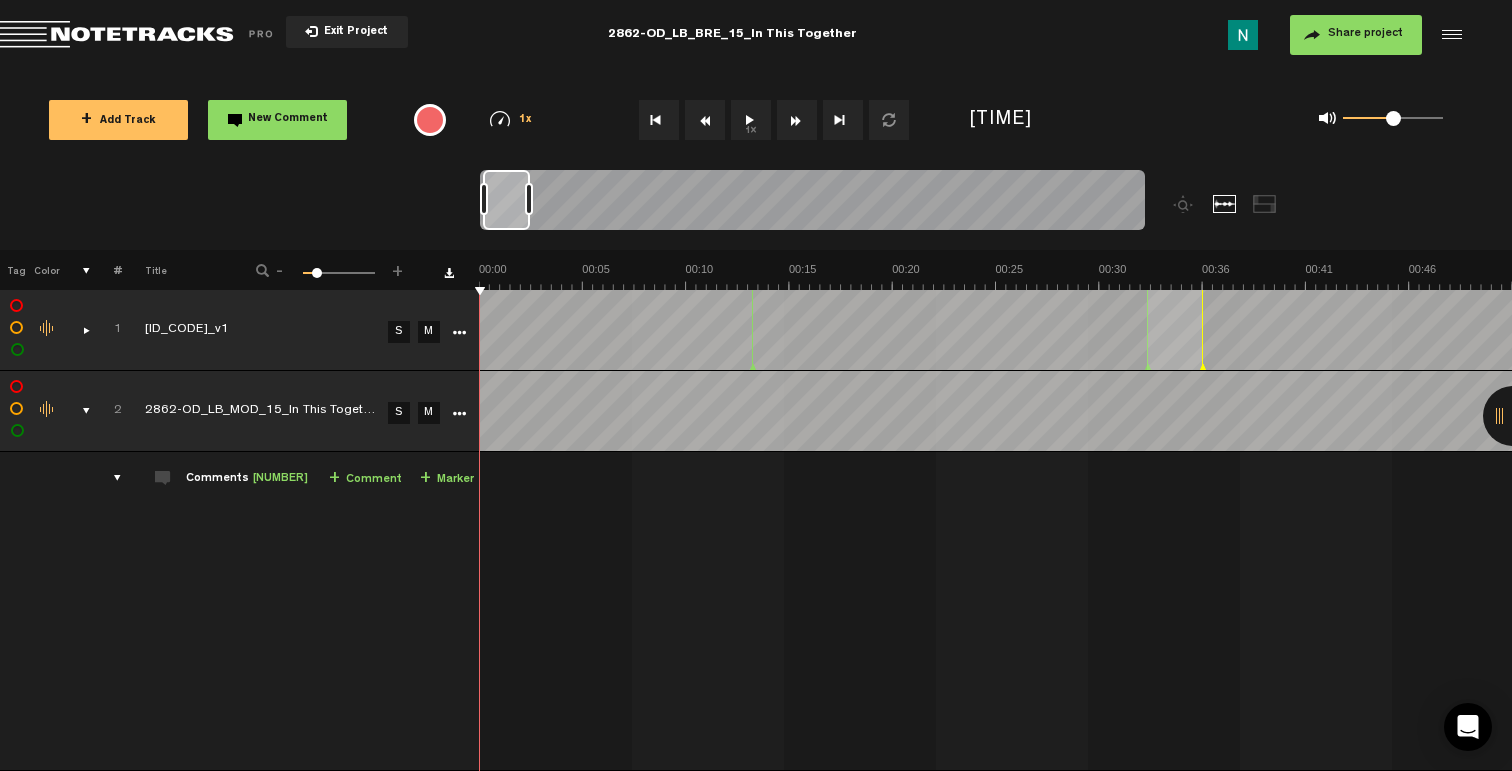 click at bounding box center (78, 411) 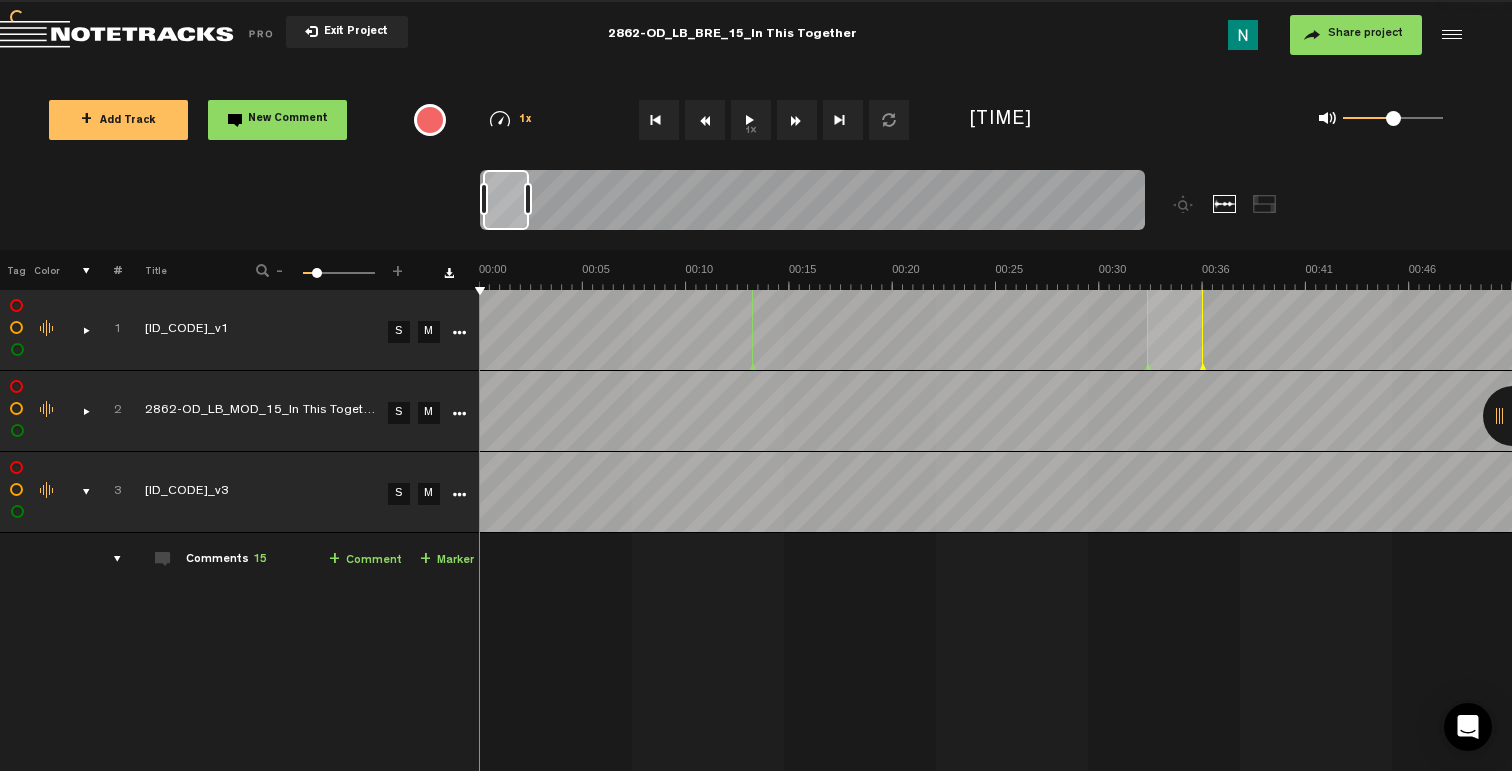 click at bounding box center (78, 492) 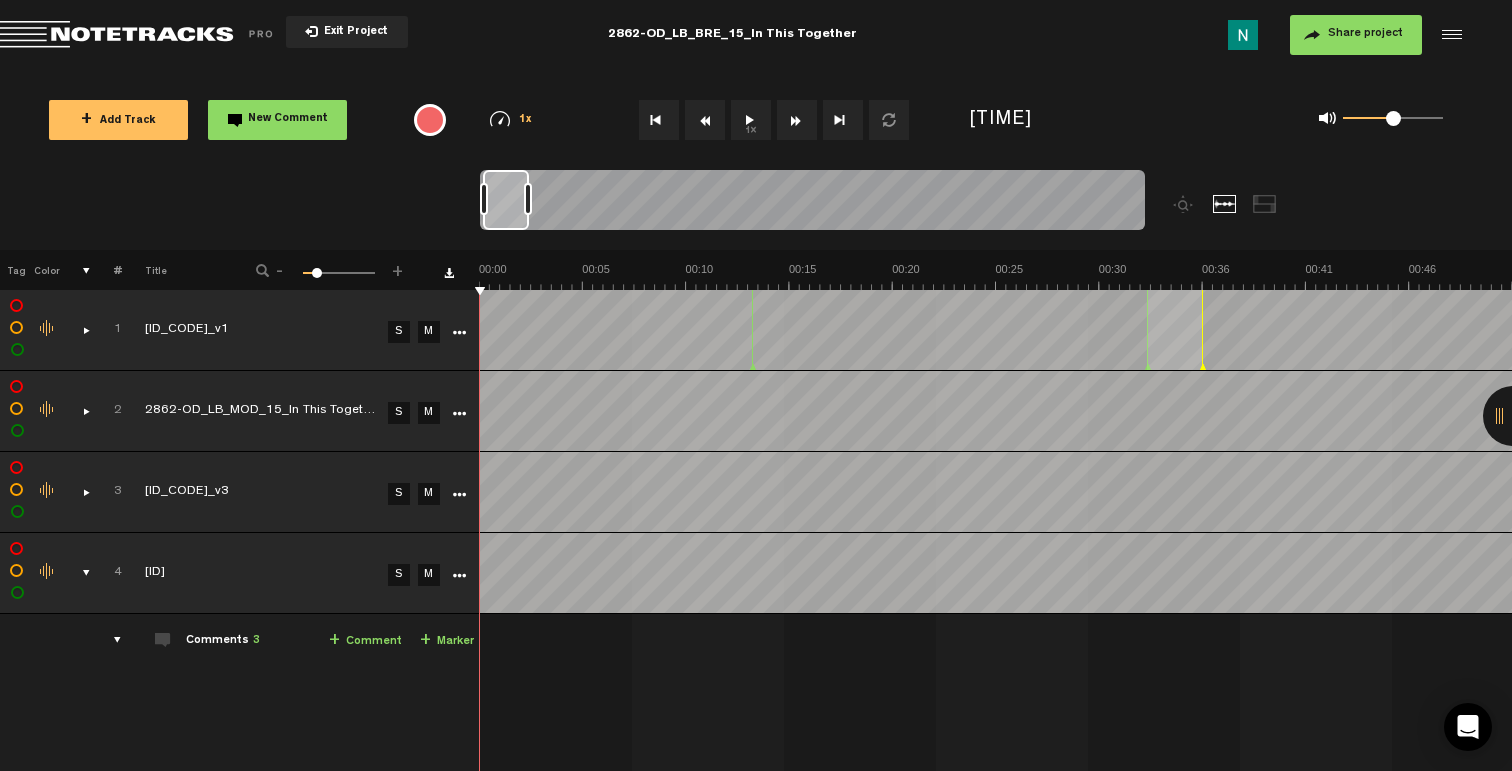 click at bounding box center [78, 573] 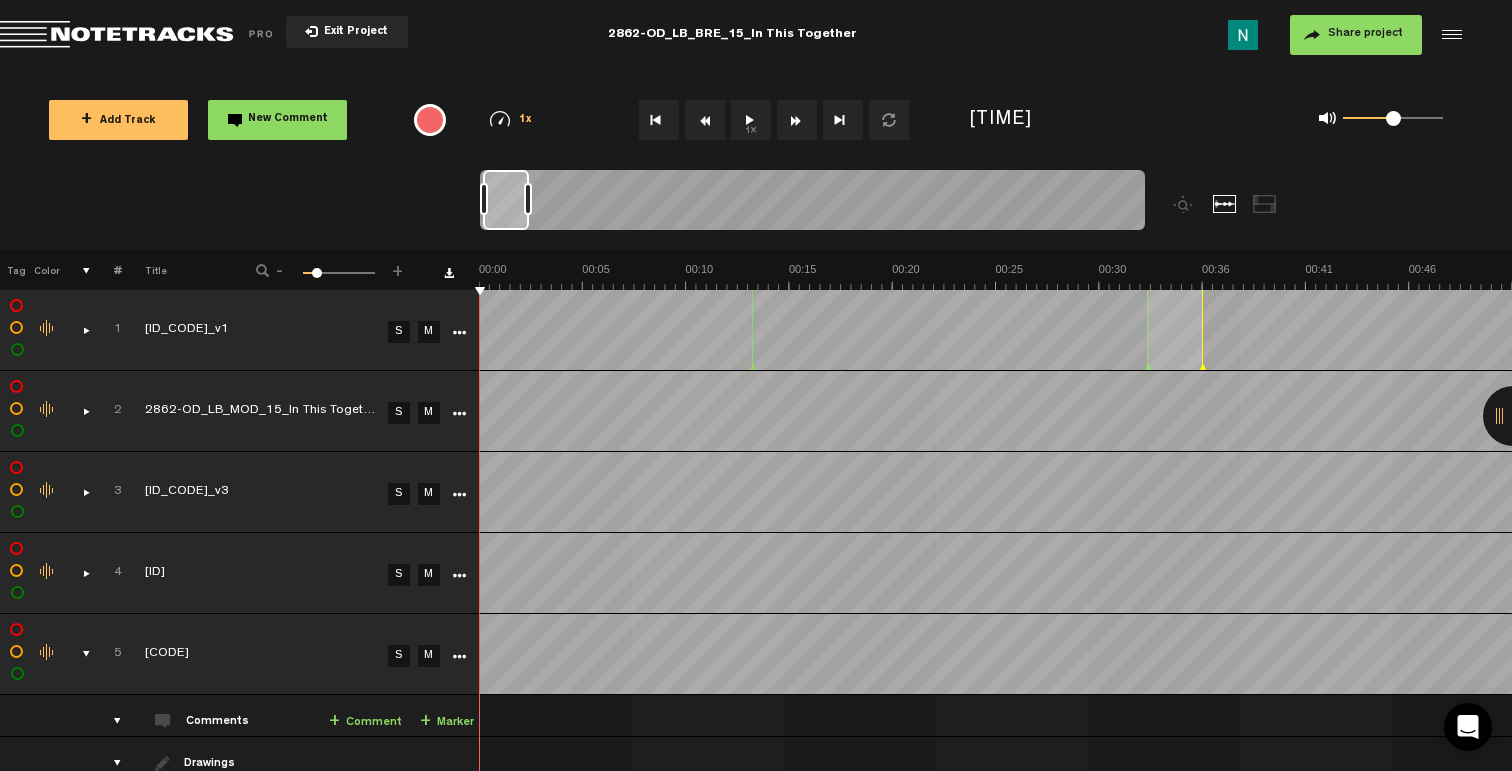 drag, startPoint x: 83, startPoint y: 650, endPoint x: 91, endPoint y: 636, distance: 16.124516 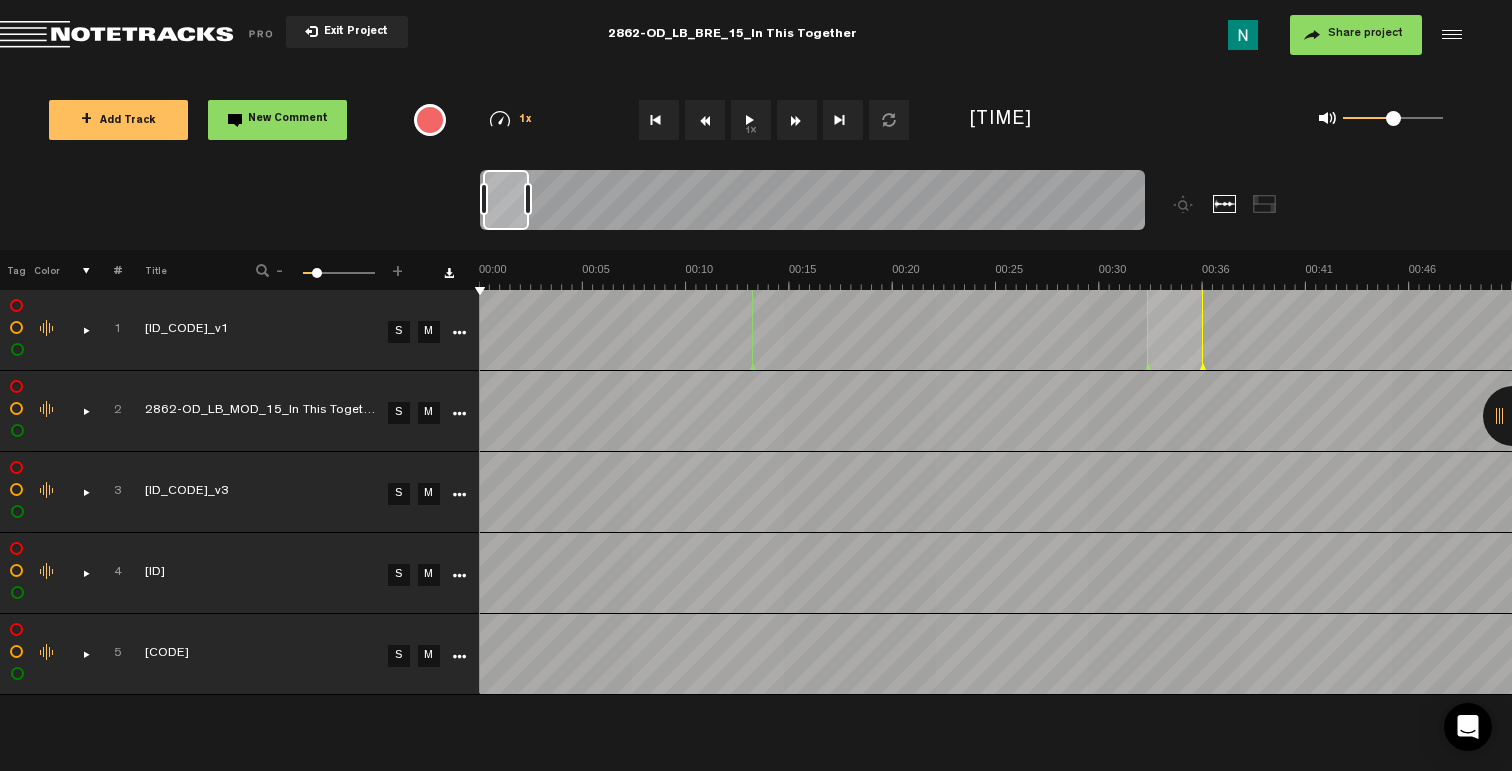 click at bounding box center (459, 576) 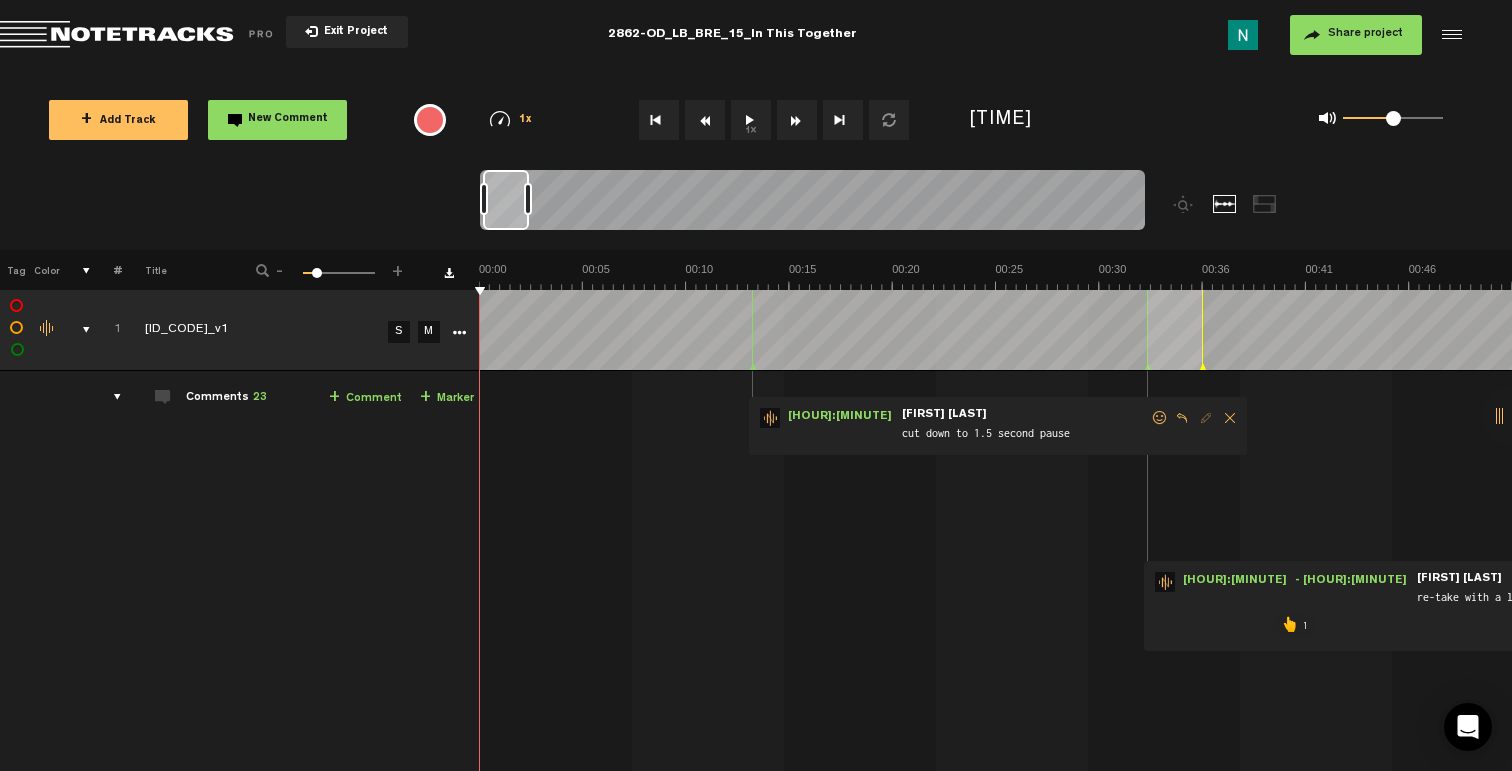 click at bounding box center [109, 330] 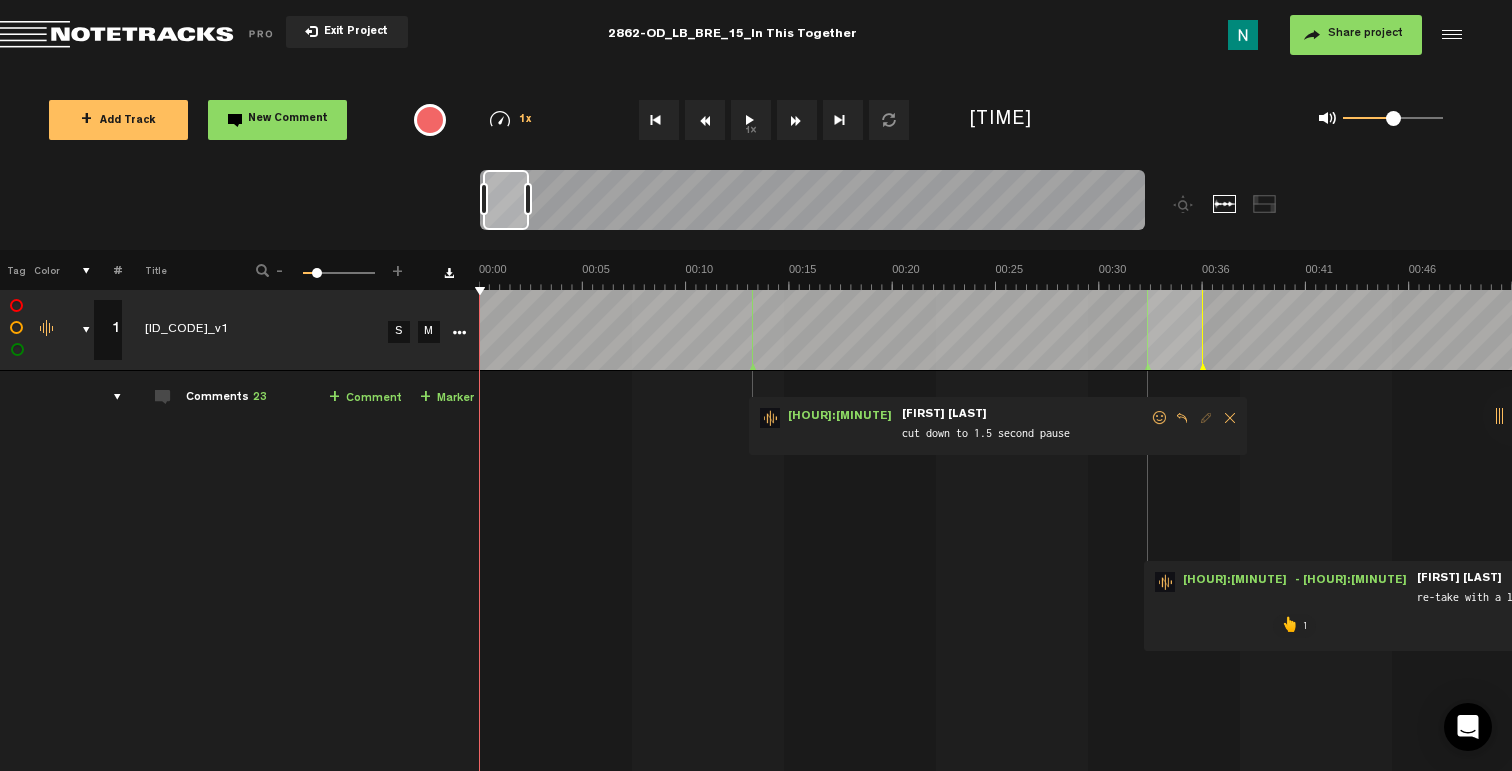 scroll, scrollTop: 0, scrollLeft: 4, axis: horizontal 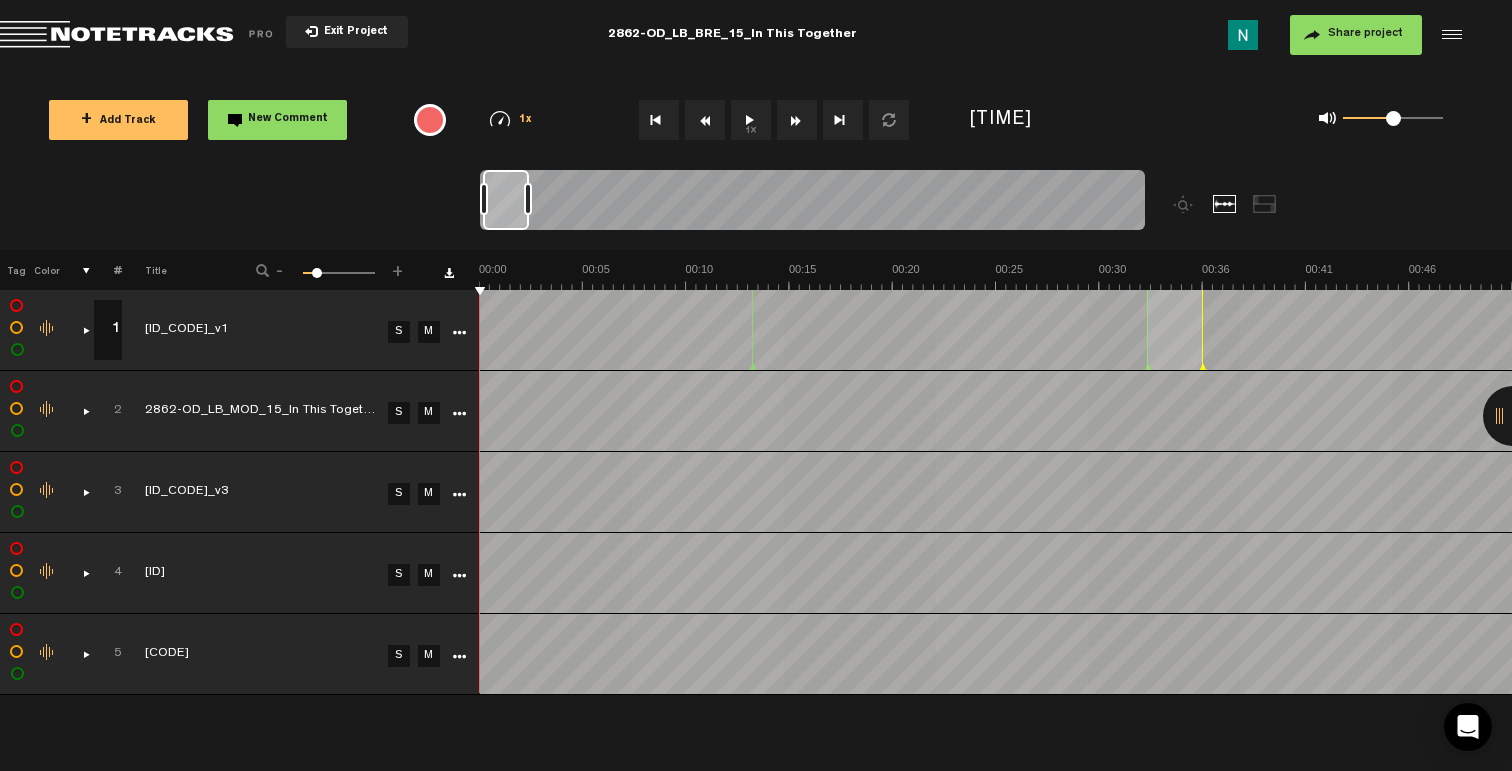 click at bounding box center [459, 333] 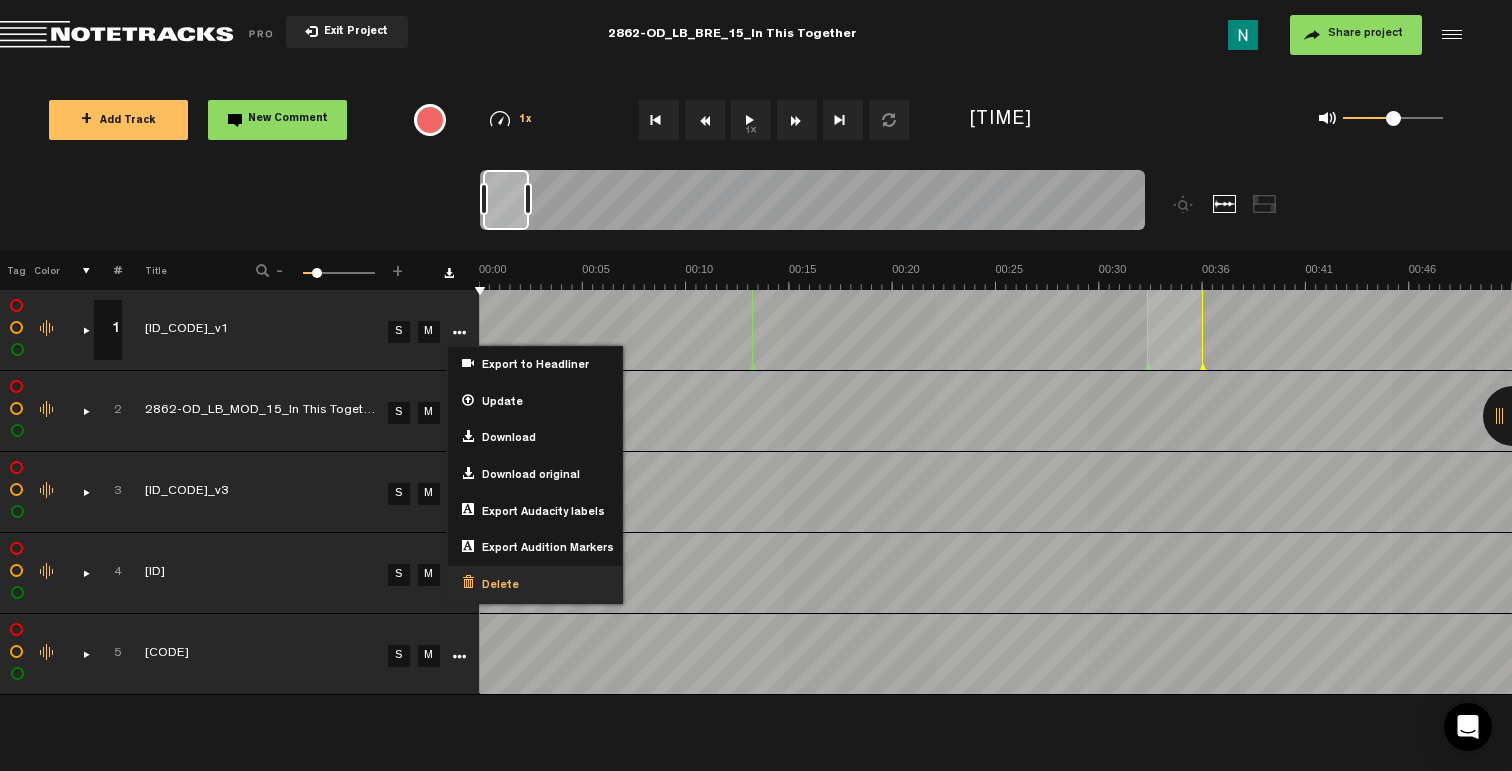 click on "Delete" at bounding box center [496, 586] 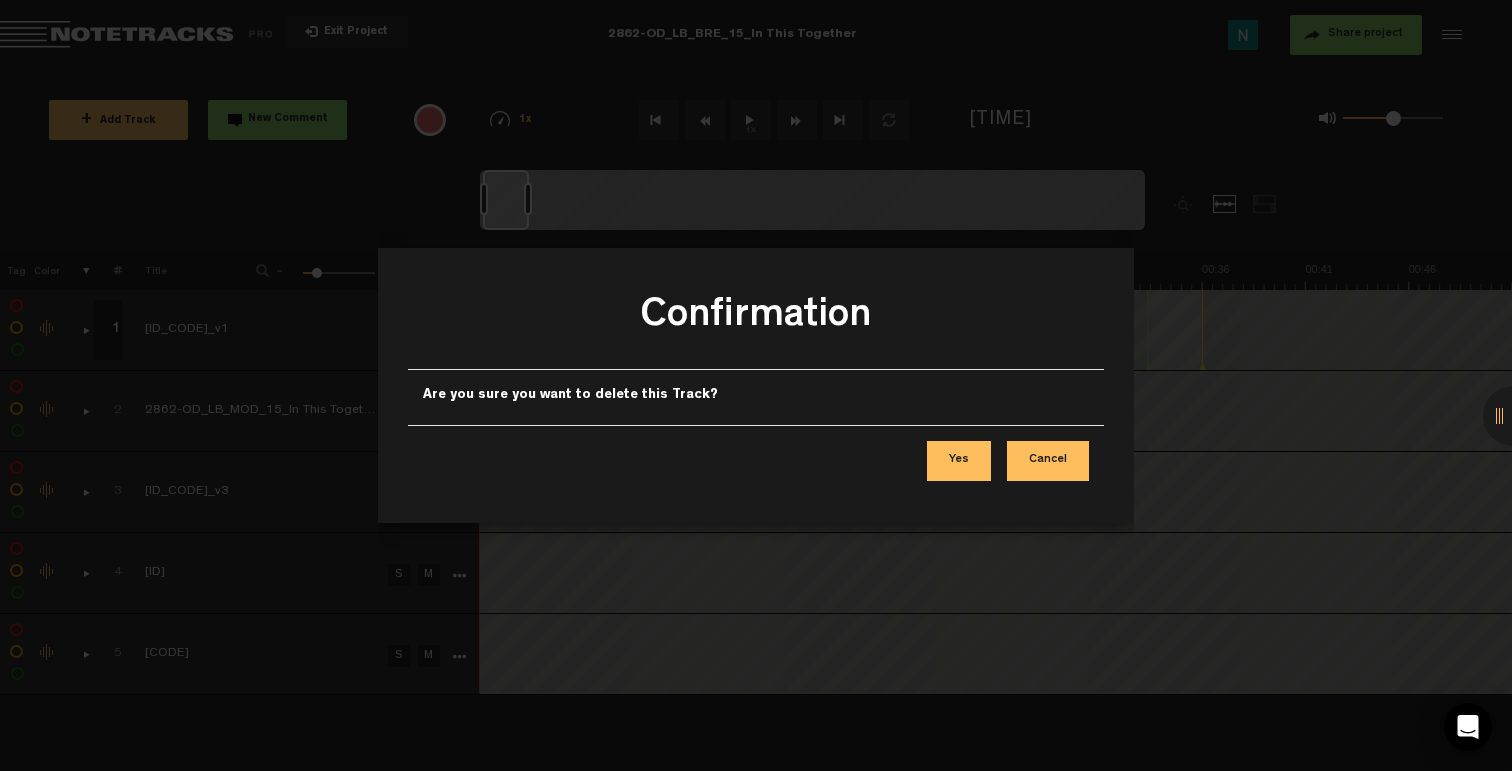 click on "Yes" at bounding box center (959, 461) 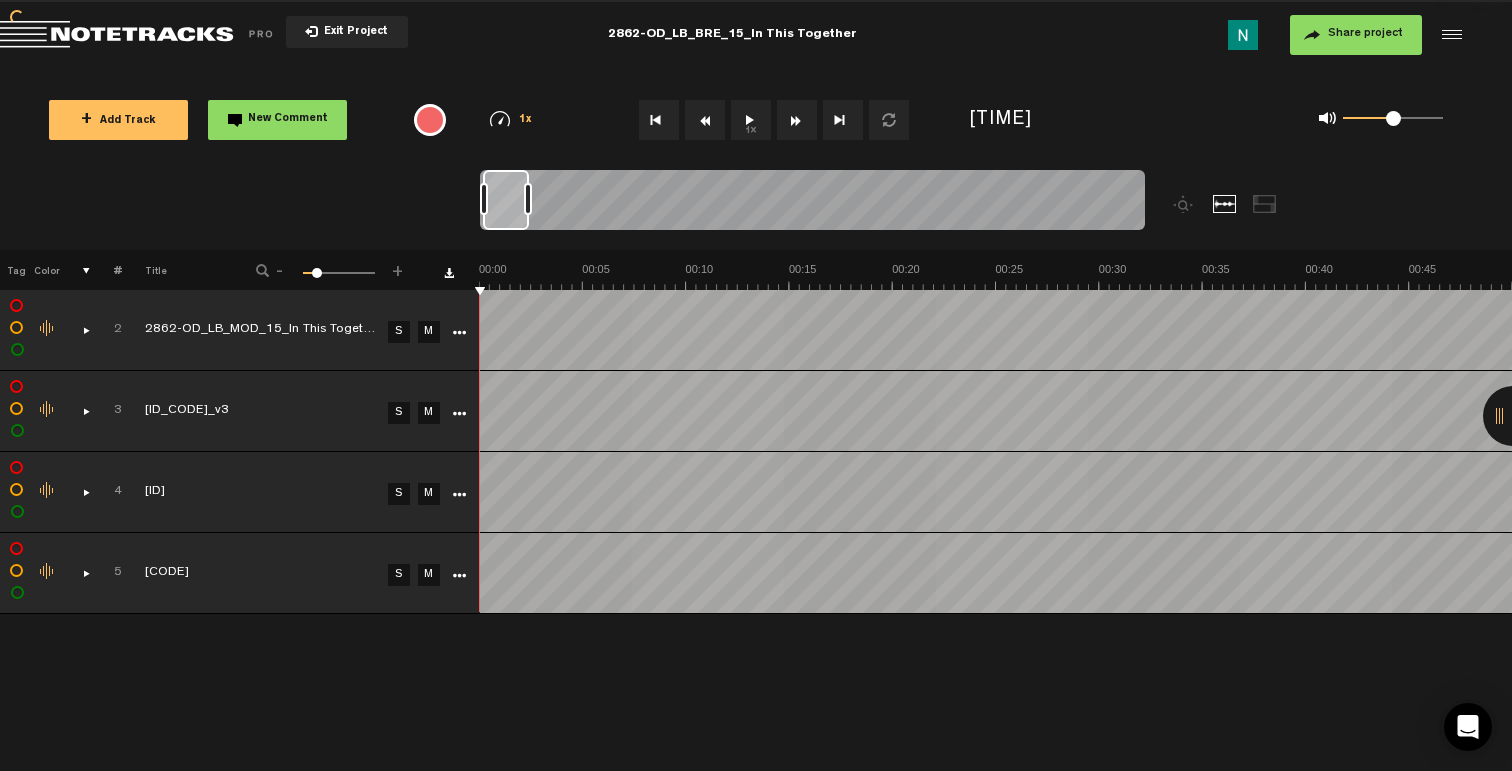 click at bounding box center [458, 331] 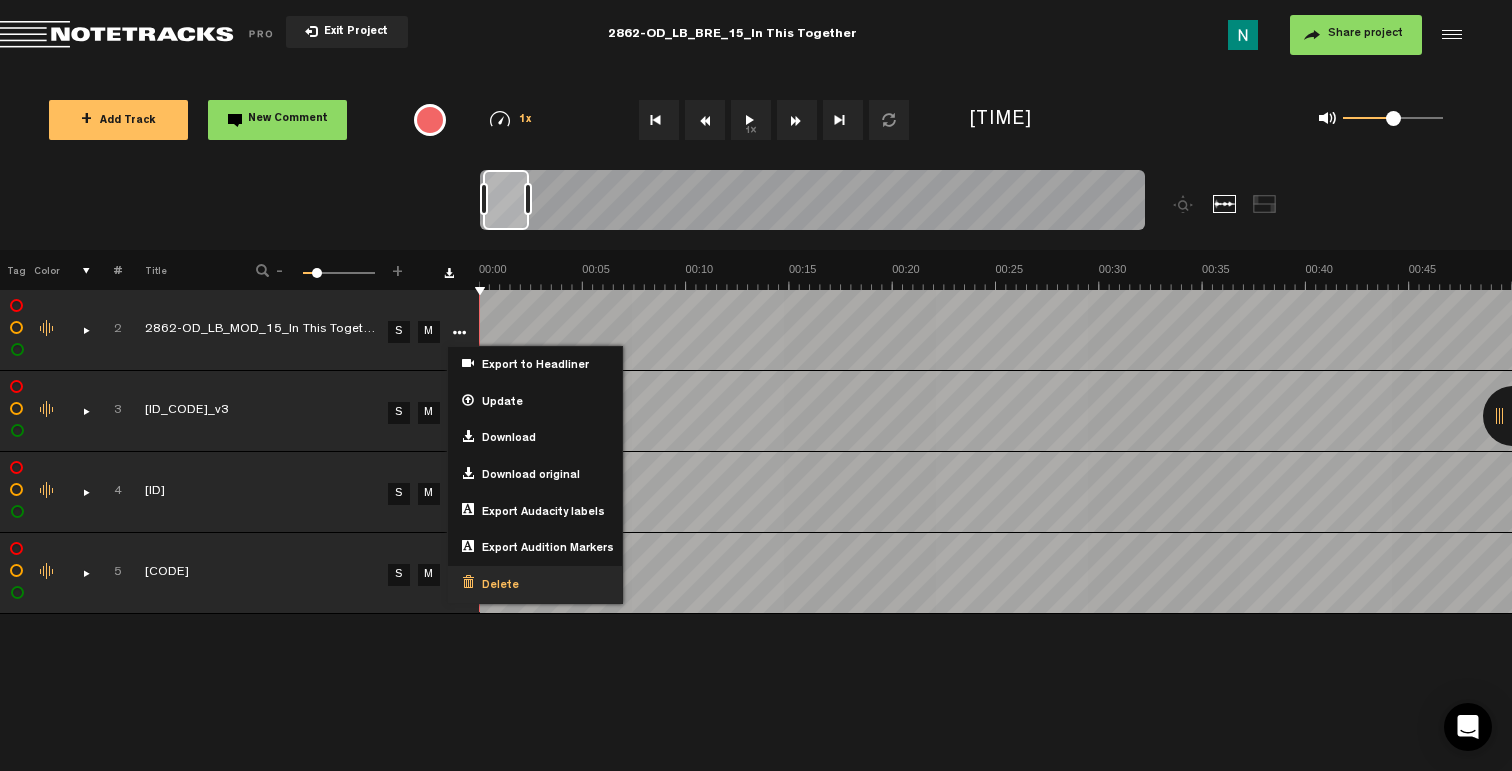 click on "Delete" at bounding box center (535, 584) 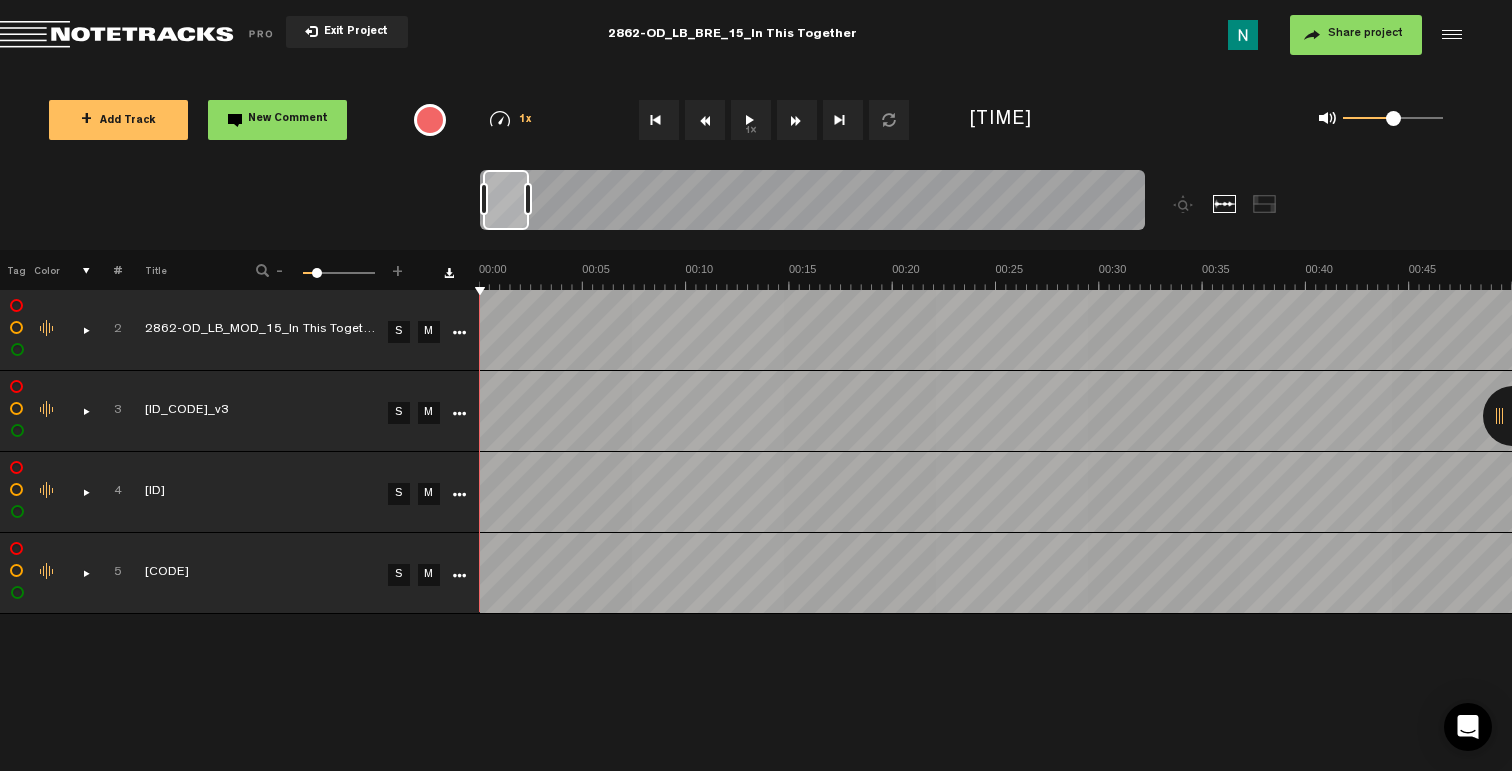 click at bounding box center [459, 333] 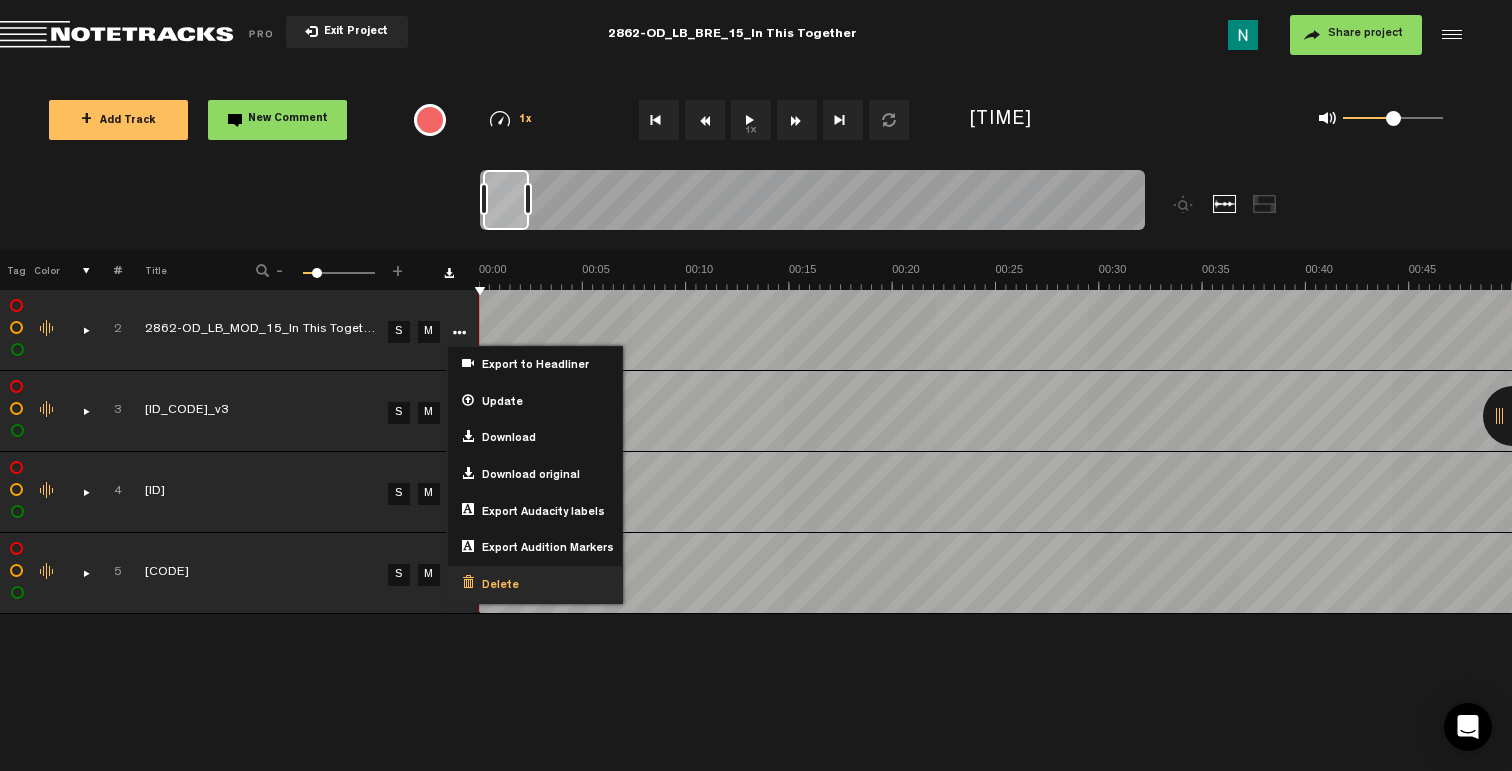 click on "Delete" at bounding box center (496, 586) 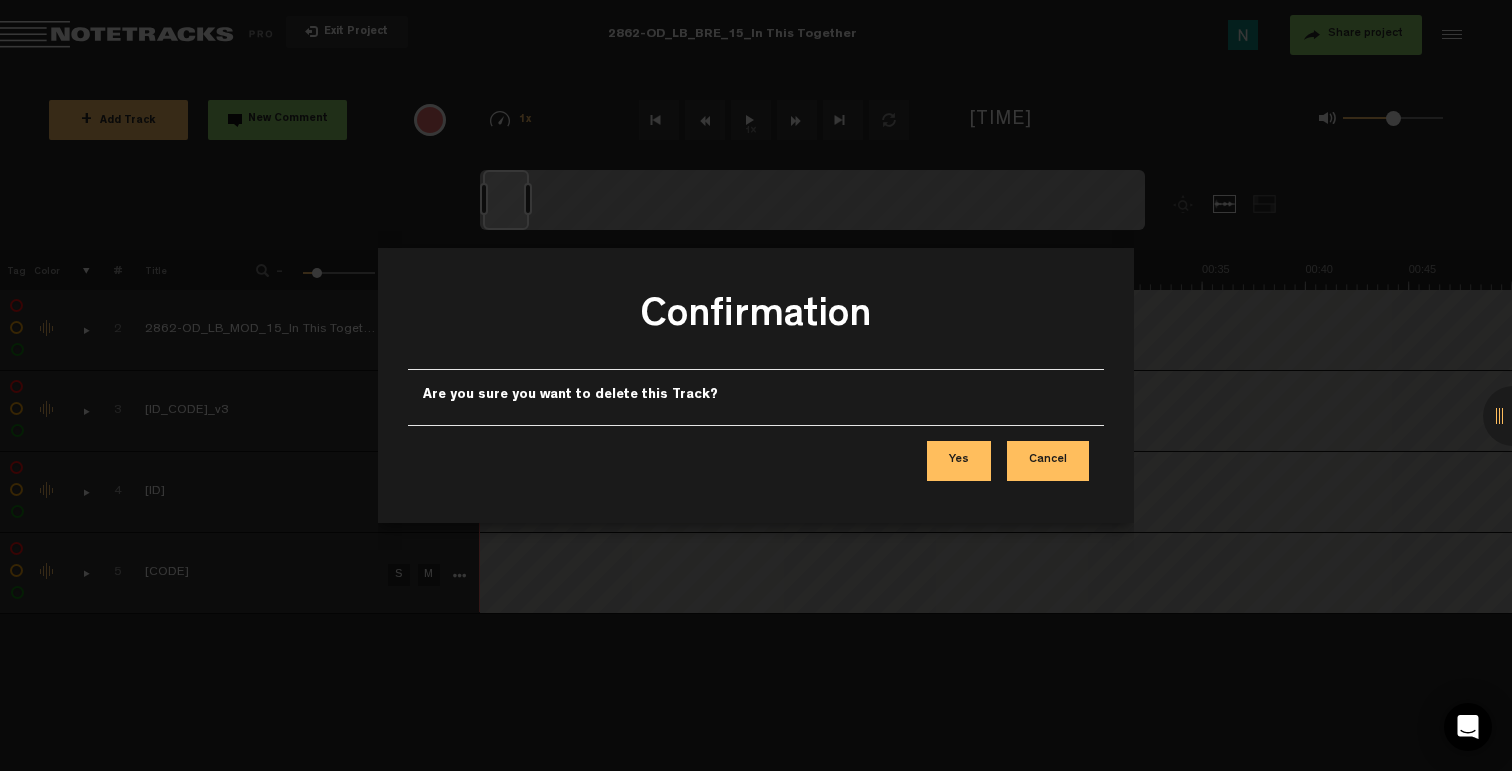 click on "Yes" at bounding box center [959, 461] 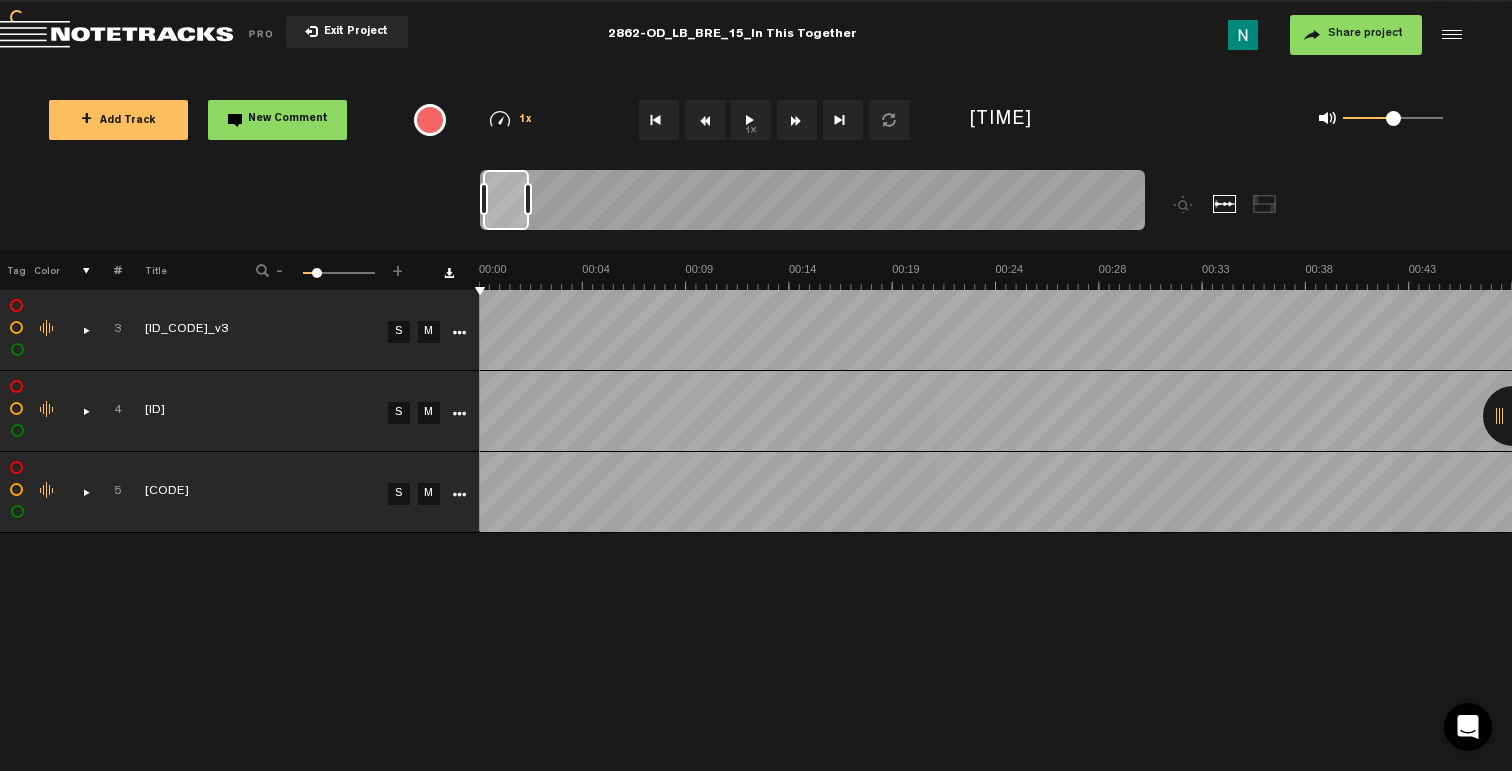click at bounding box center [459, 333] 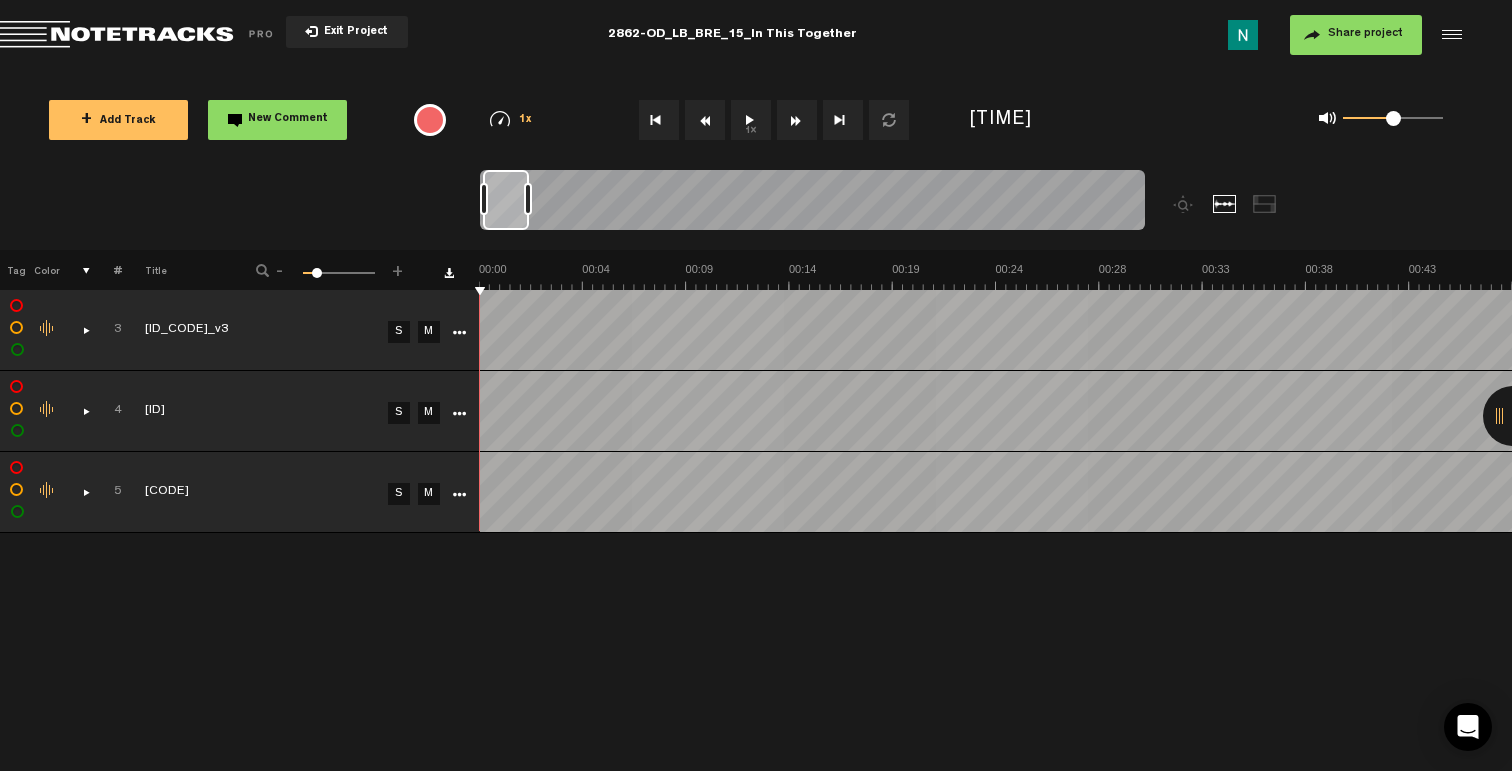 drag, startPoint x: 91, startPoint y: 330, endPoint x: 166, endPoint y: 337, distance: 75.32596 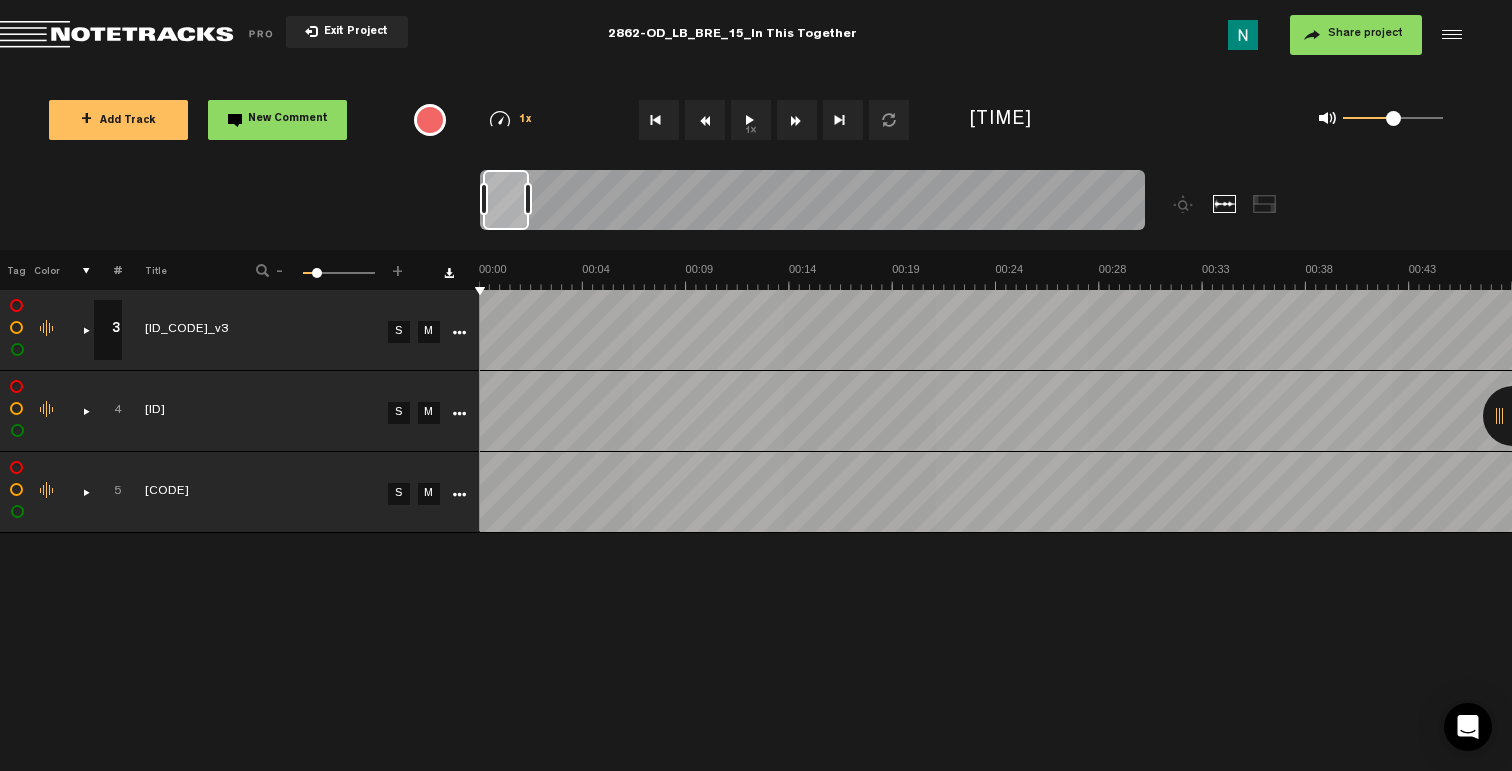scroll, scrollTop: 0, scrollLeft: 0, axis: both 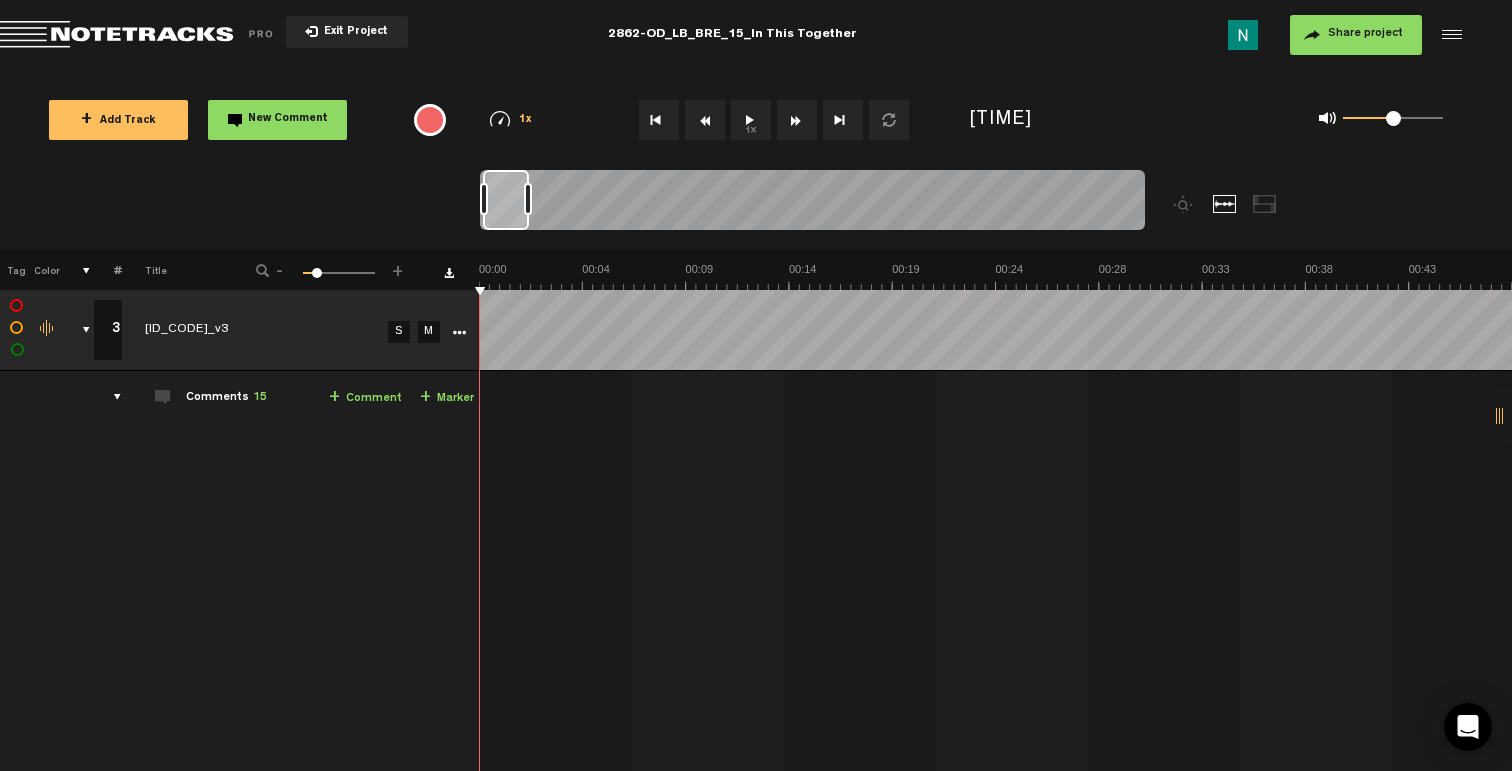 click at bounding box center (459, 333) 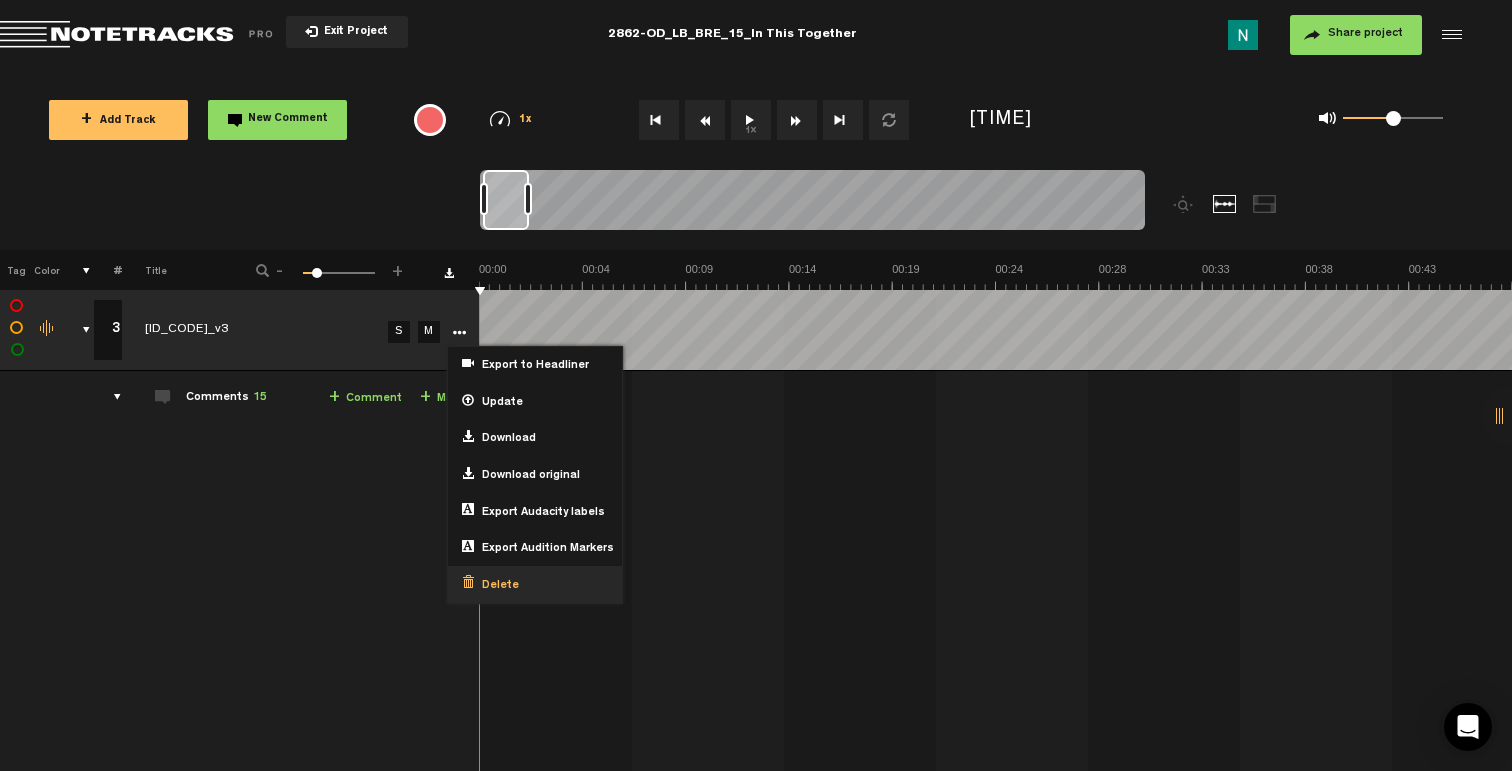 click on "Delete" at bounding box center (535, 584) 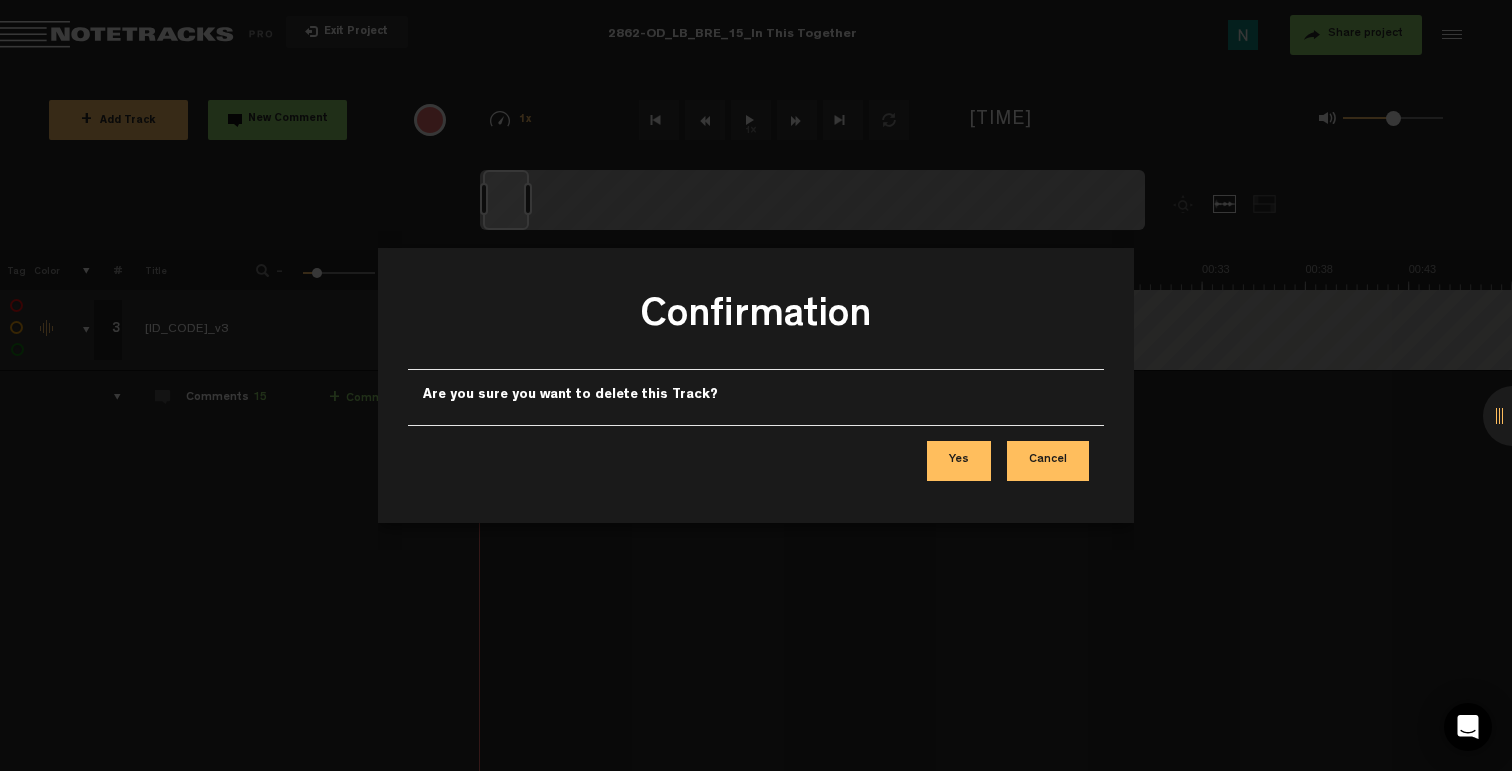 click on "Yes" at bounding box center [959, 461] 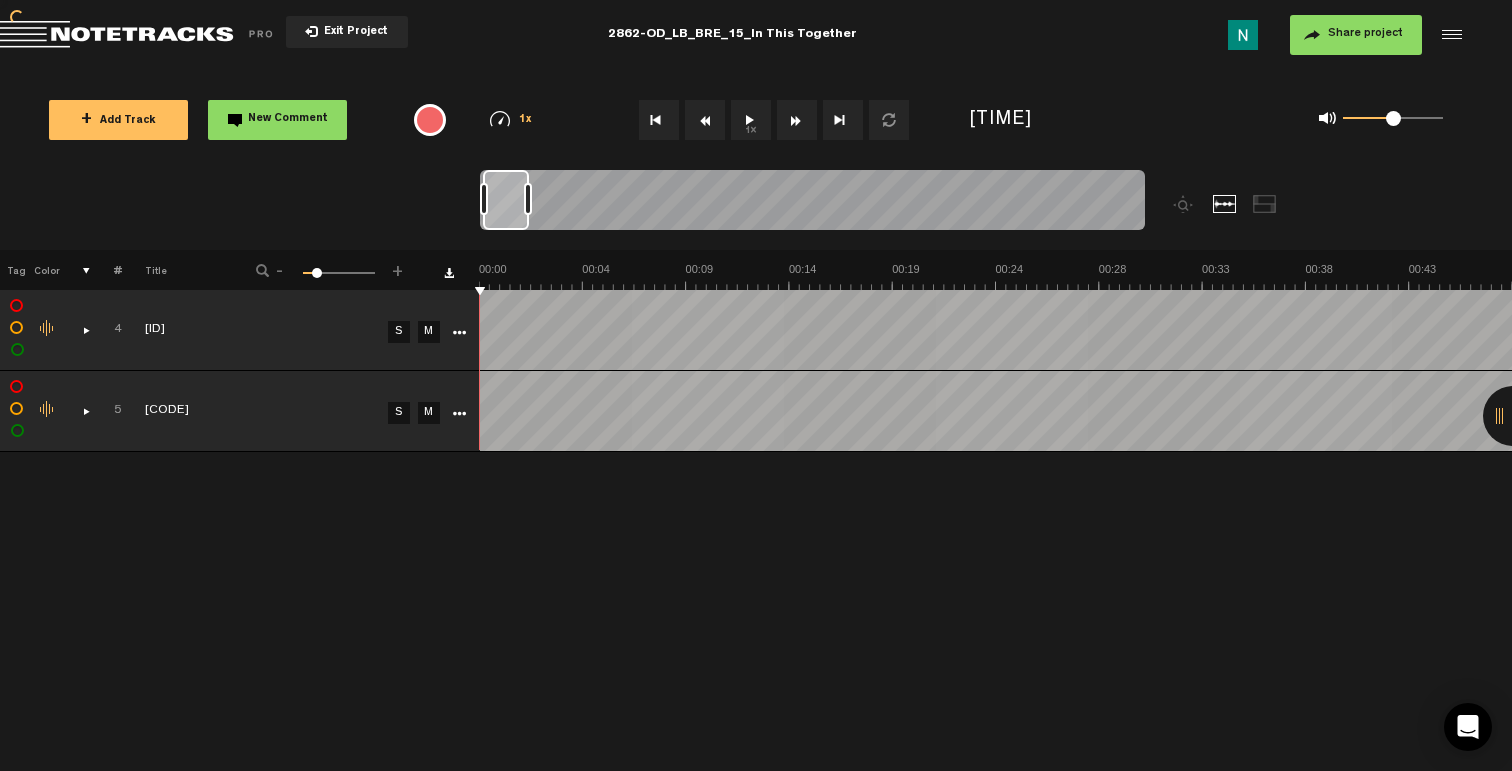 scroll, scrollTop: 0, scrollLeft: 0, axis: both 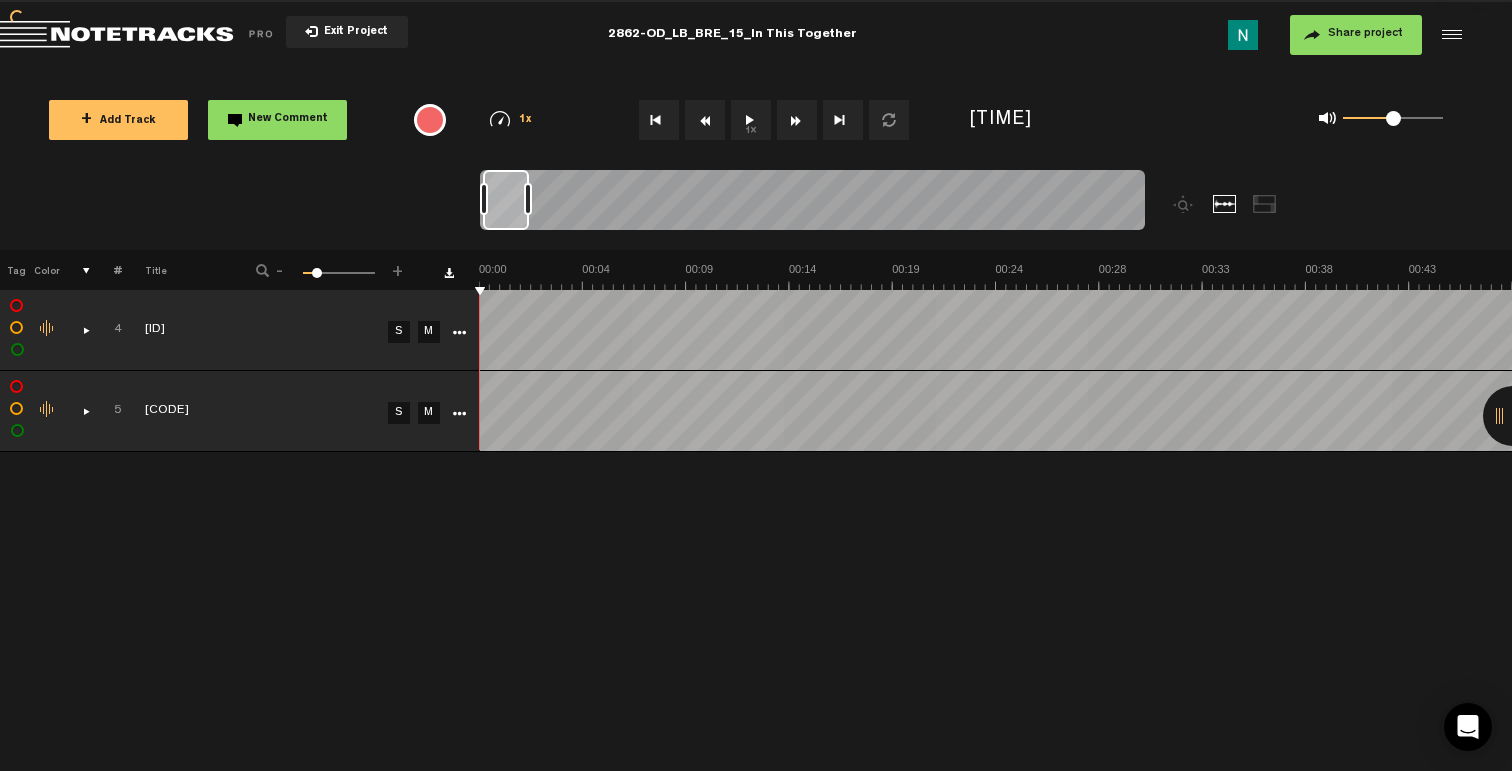 click at bounding box center (78, 330) 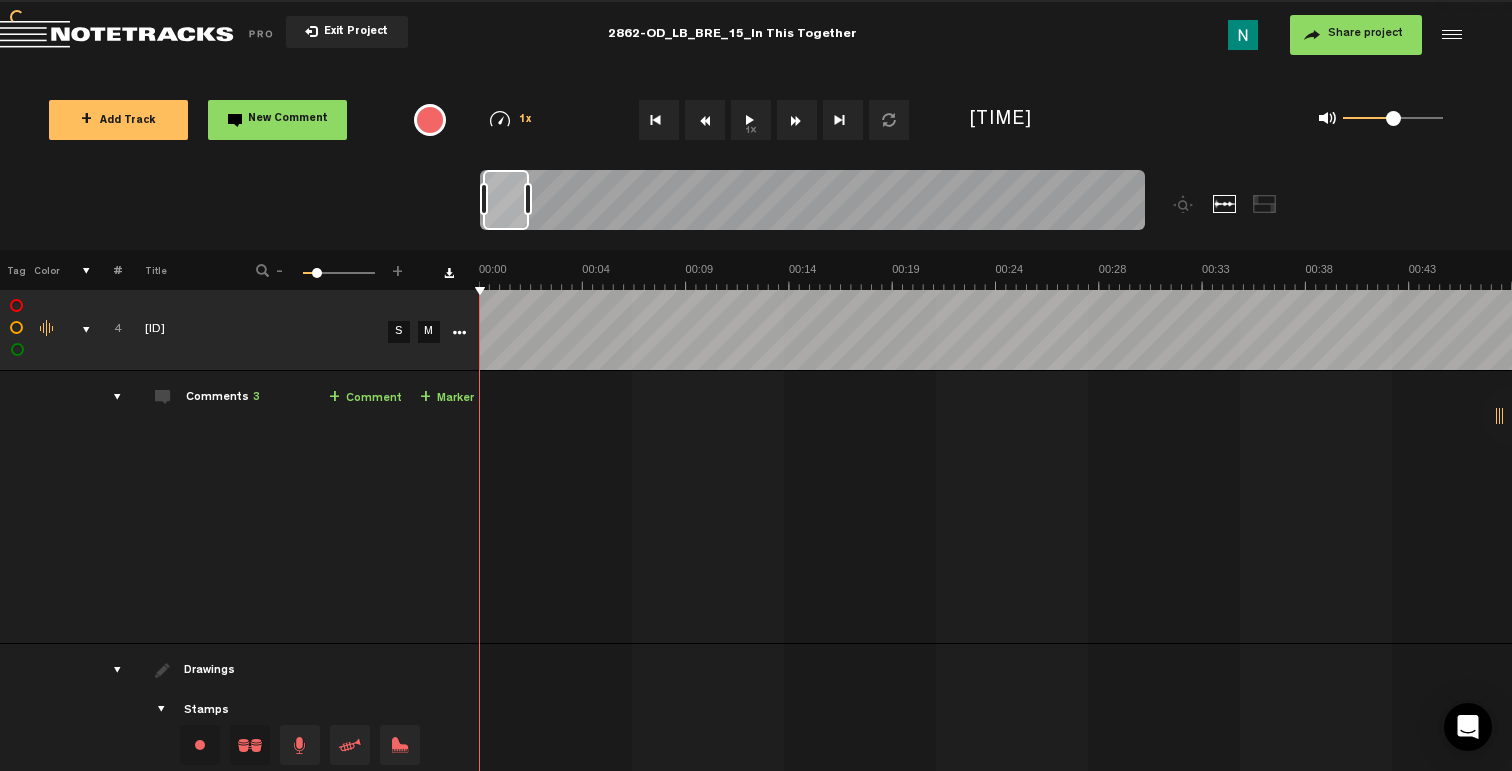 click at bounding box center (459, 333) 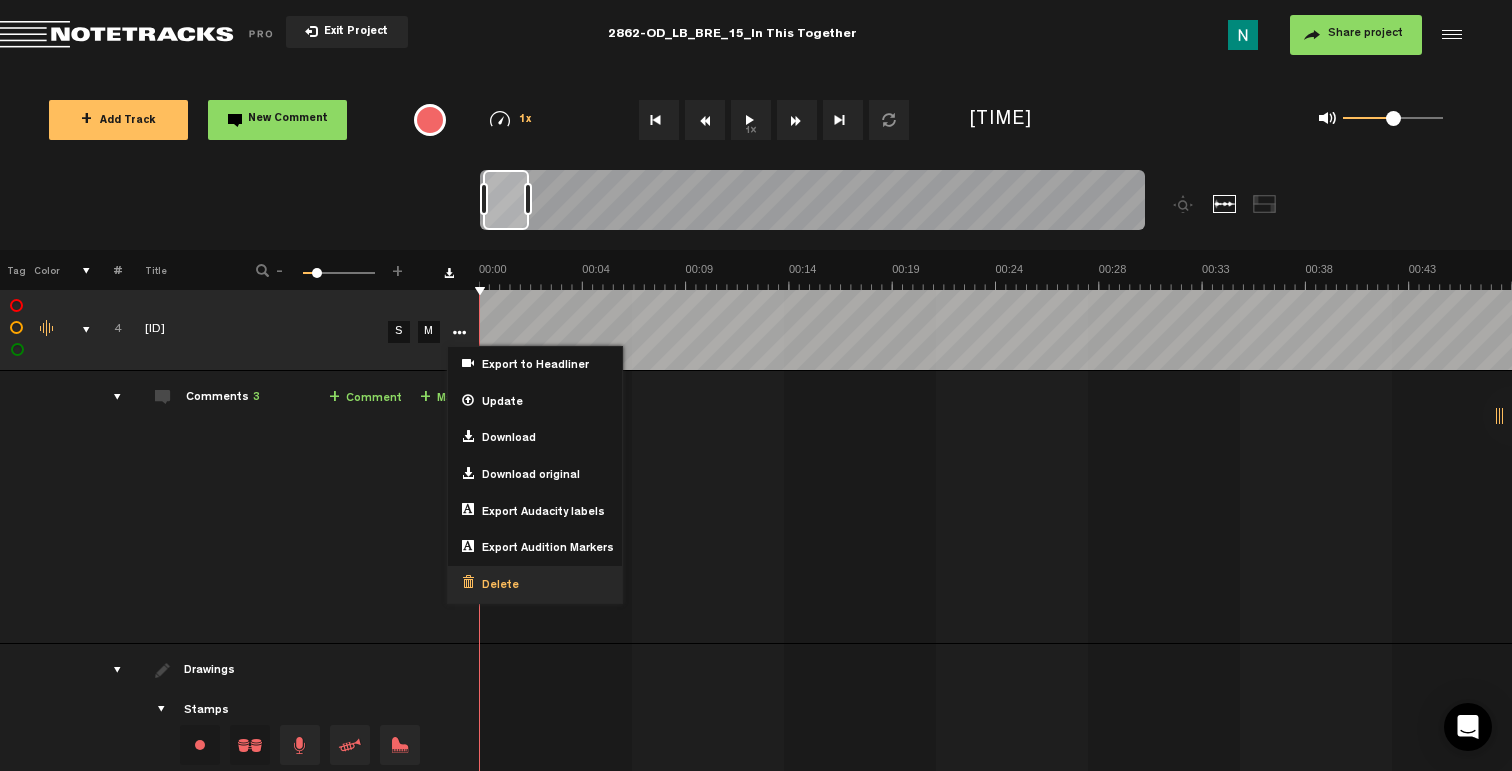 click on "Delete" at bounding box center [496, 586] 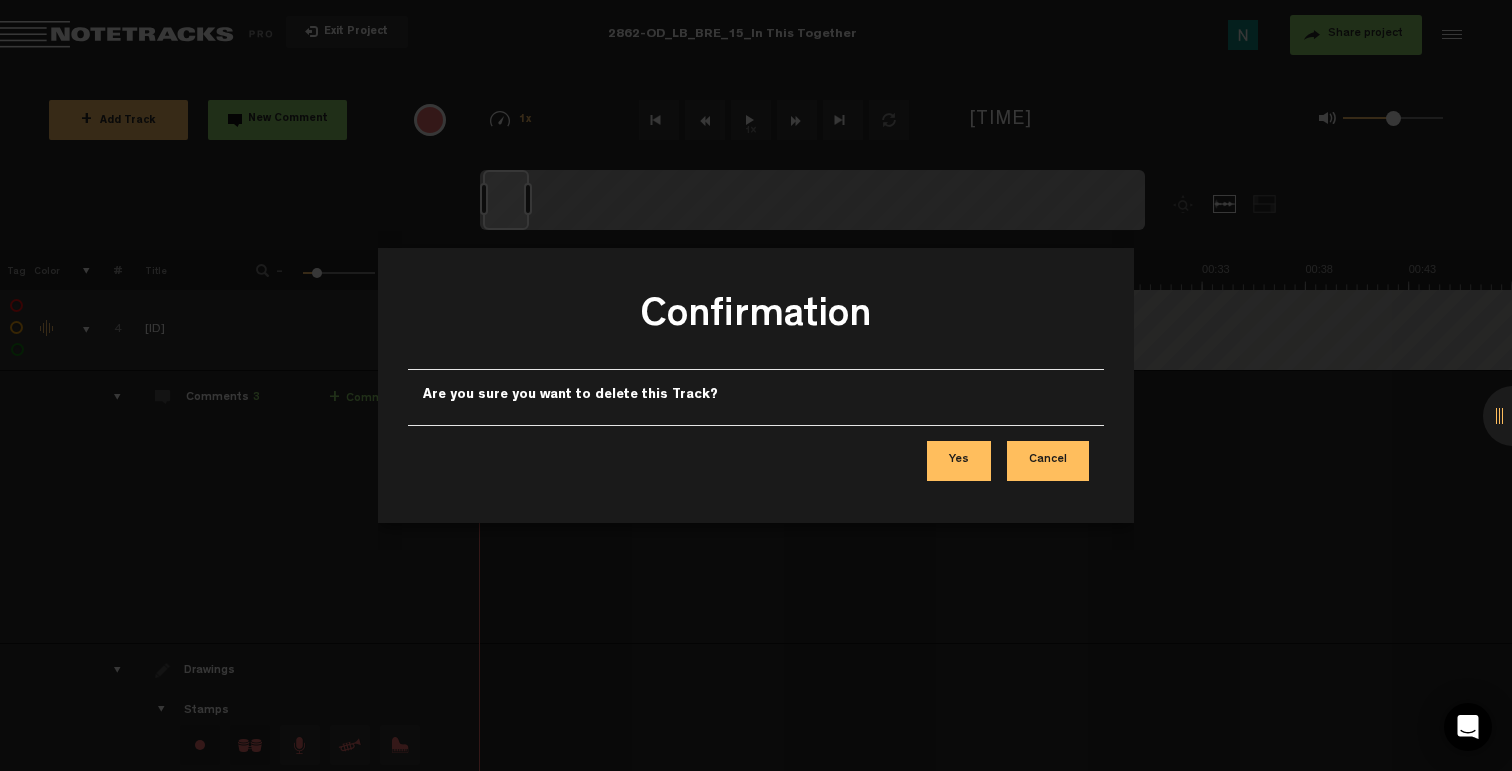 click on "Yes" at bounding box center [959, 461] 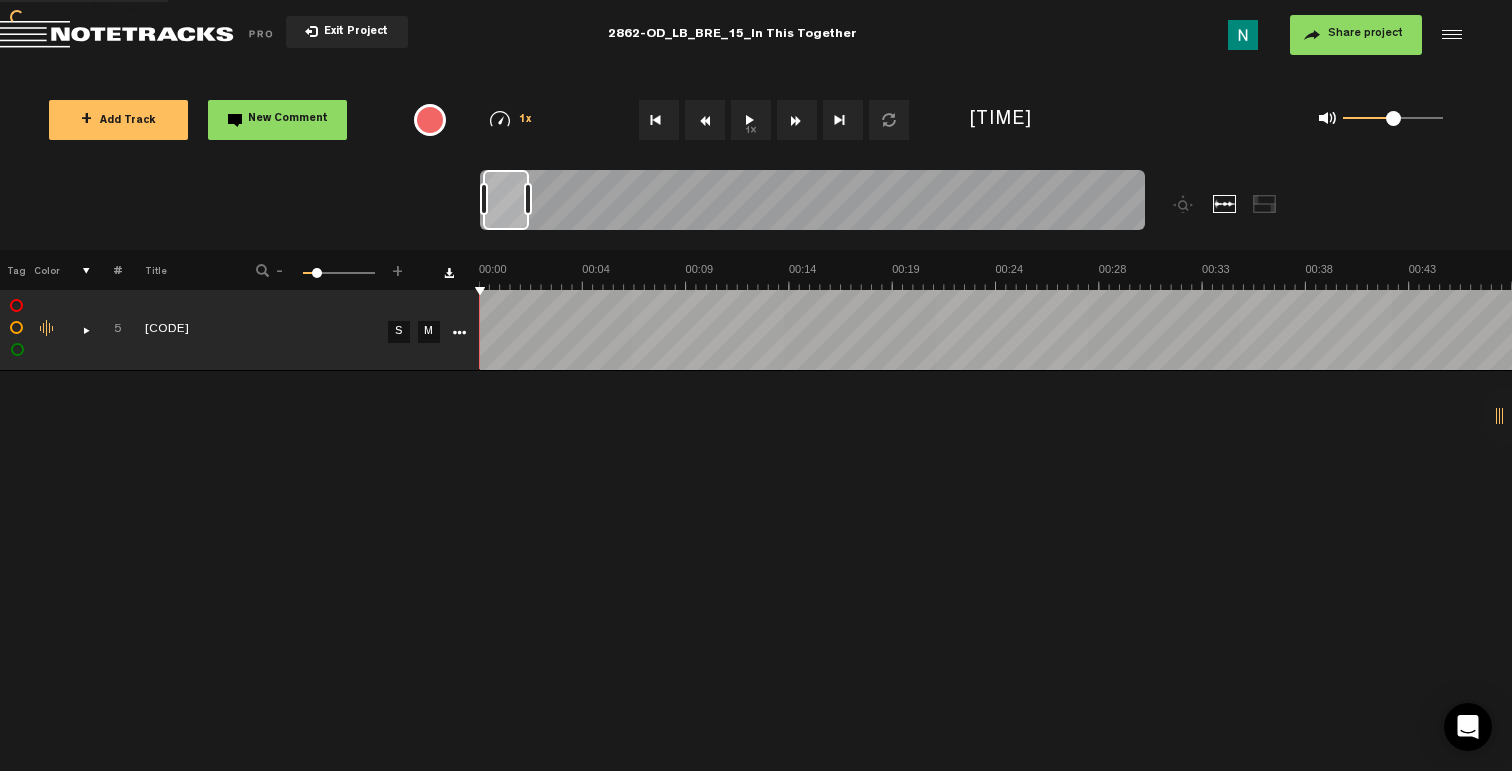 scroll, scrollTop: 0, scrollLeft: 0, axis: both 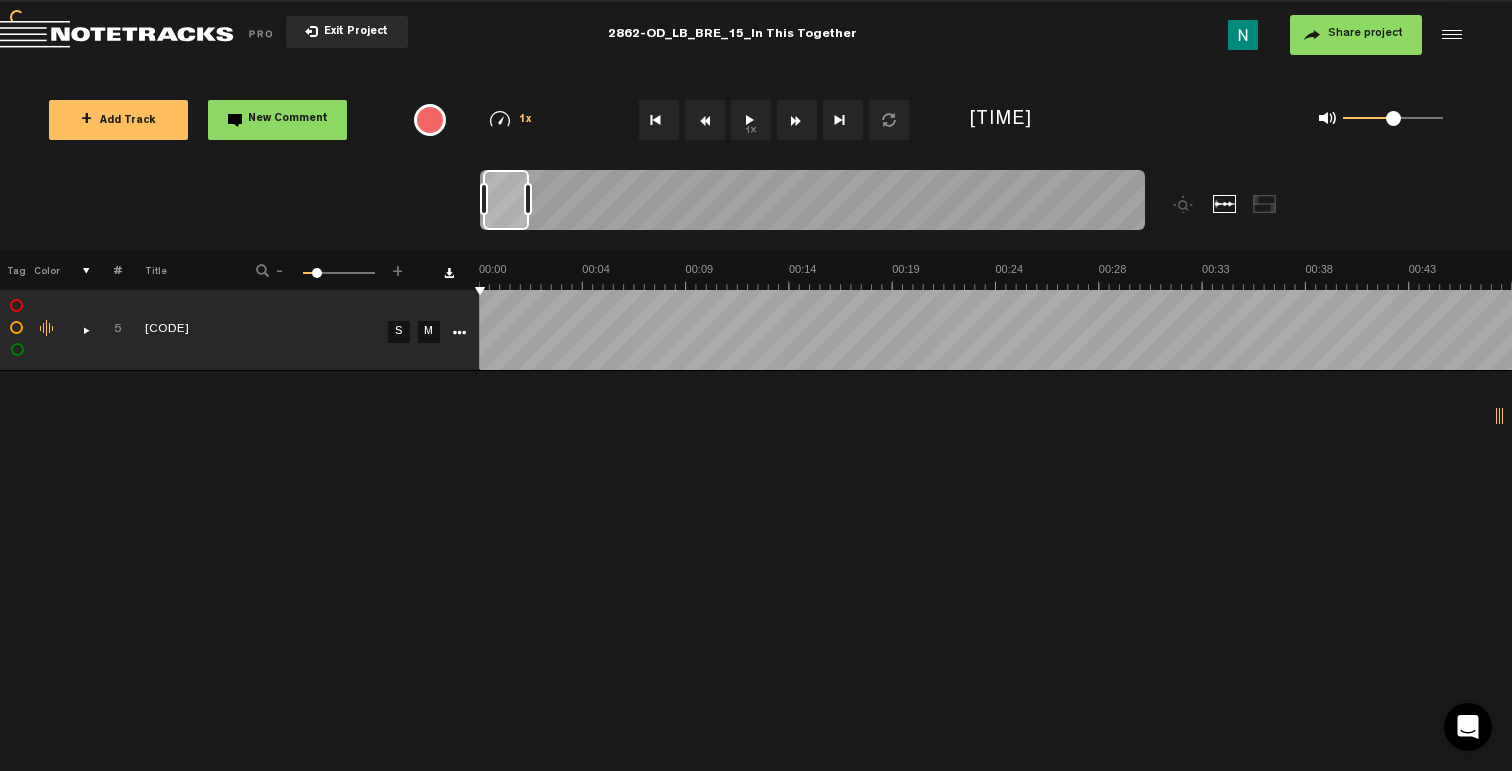 click on "Exit Project" at bounding box center (353, 32) 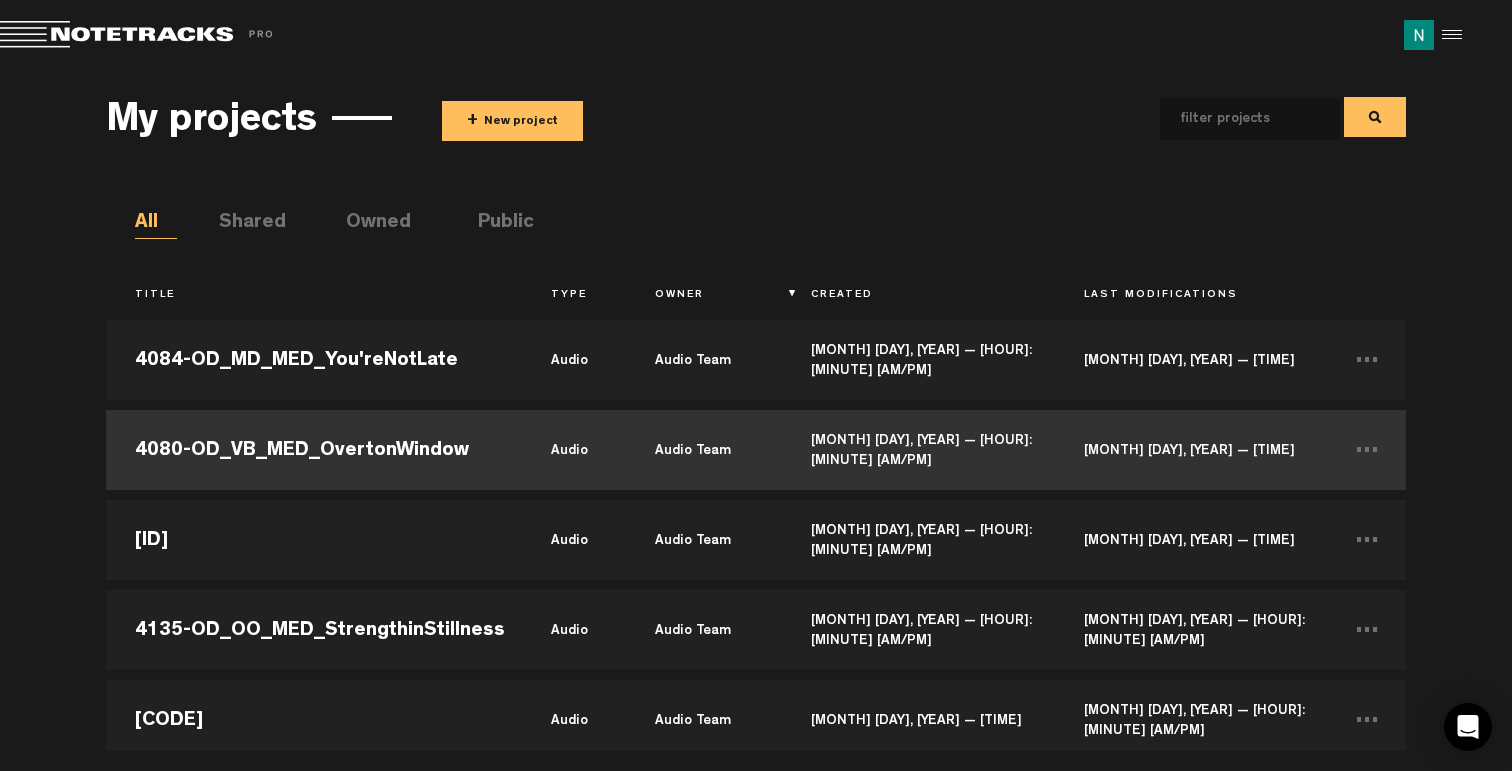 scroll, scrollTop: 440, scrollLeft: 0, axis: vertical 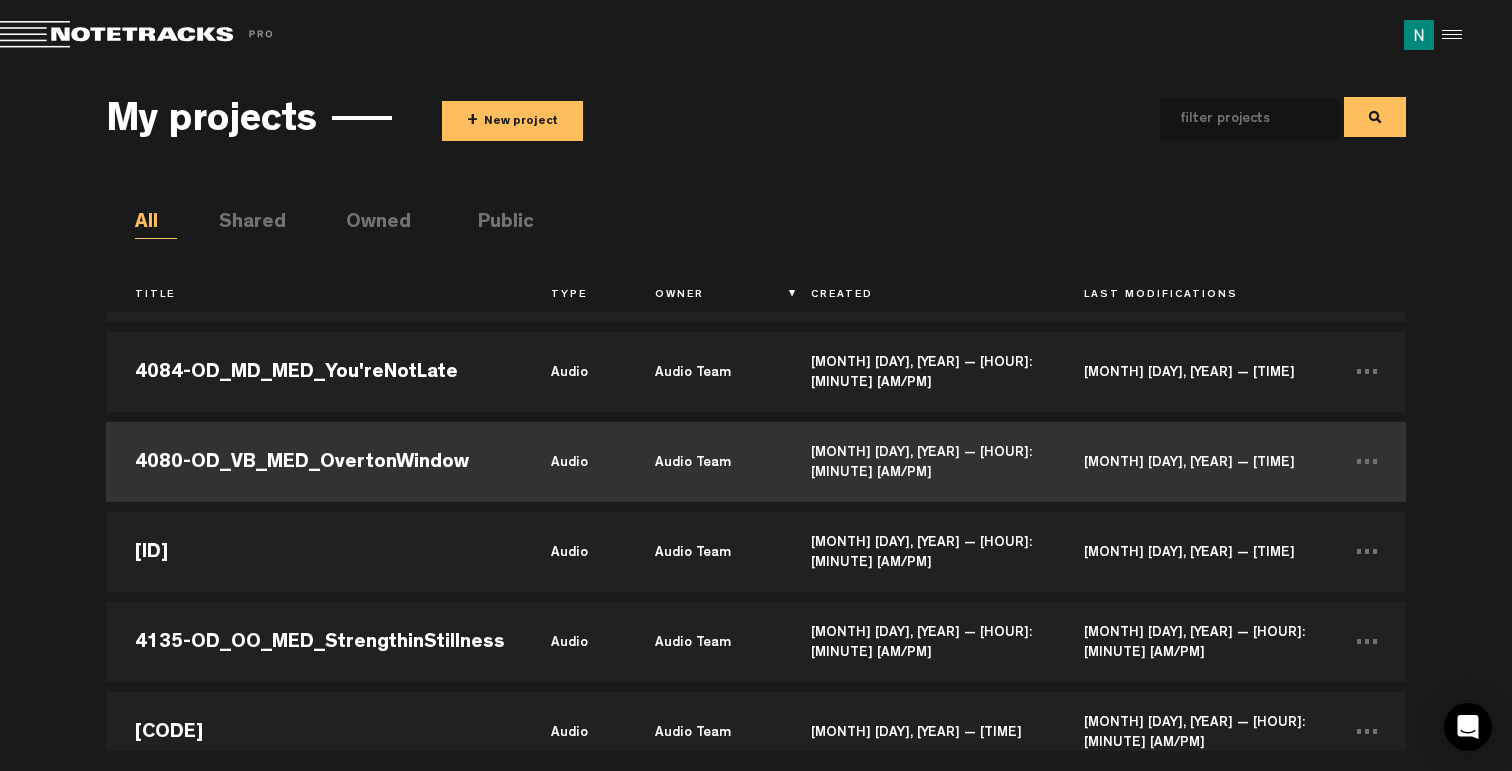 click on "4080-OD_VB_MED_OvertonWindow" at bounding box center (314, 462) 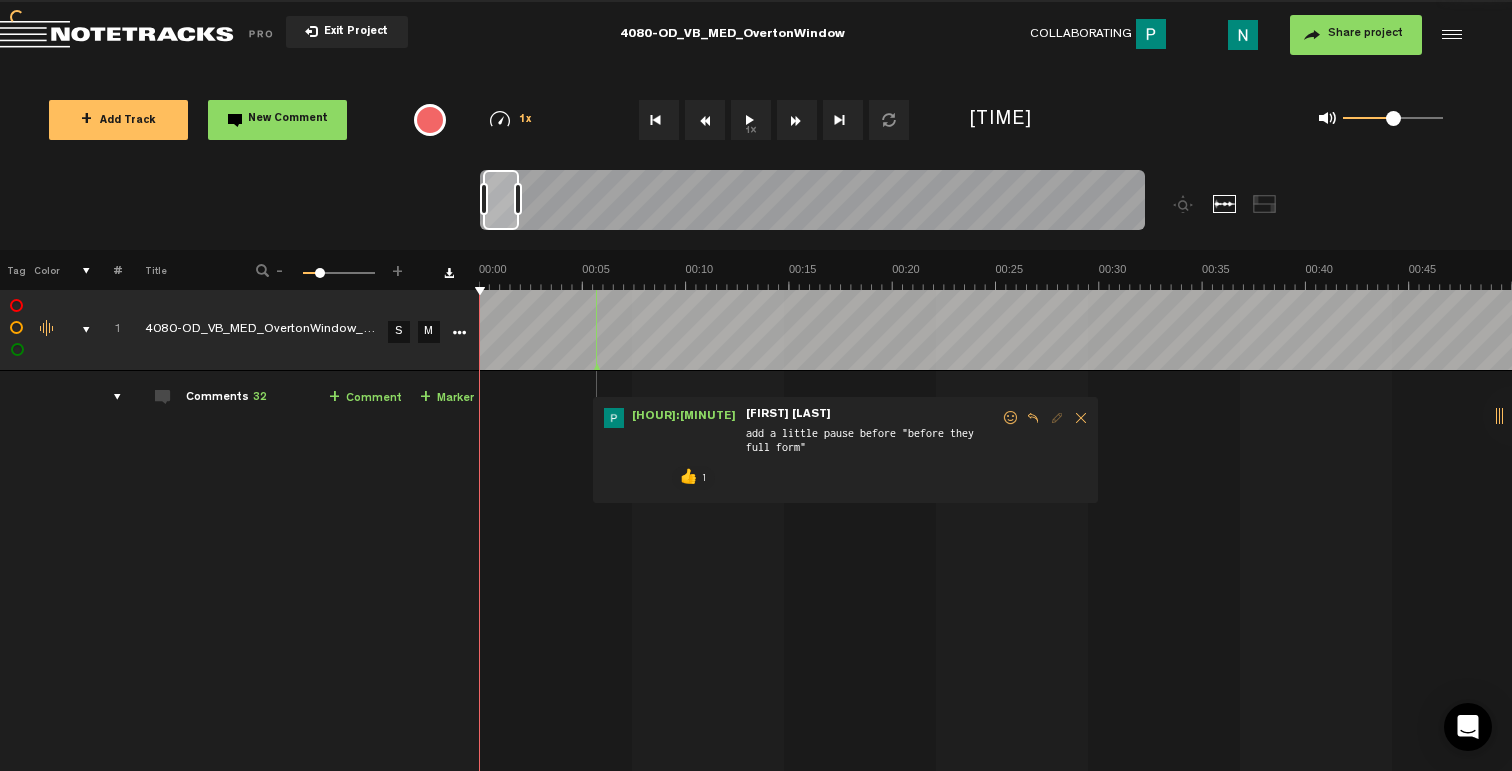 click at bounding box center [78, 330] 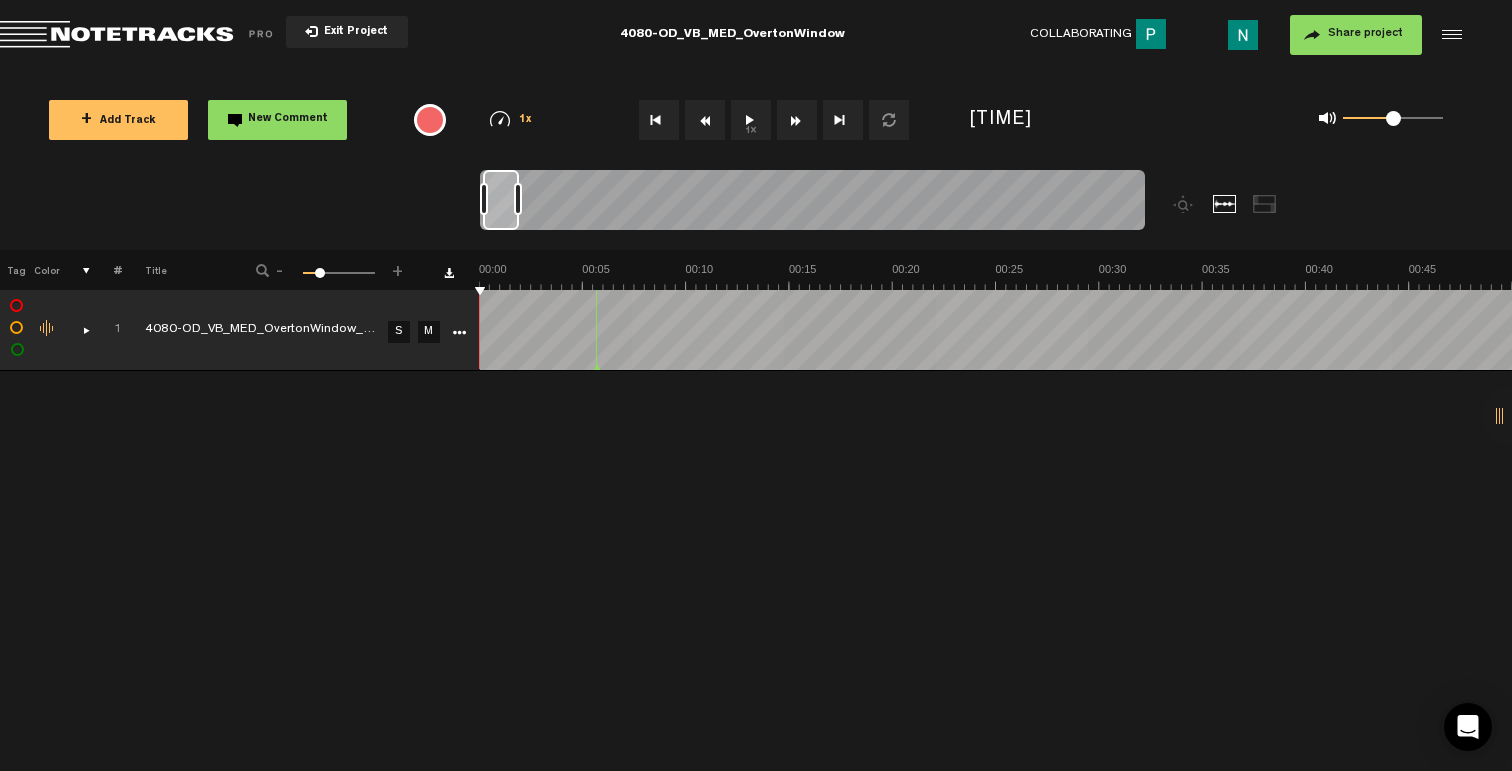 click on "+ Add Track" at bounding box center (118, 120) 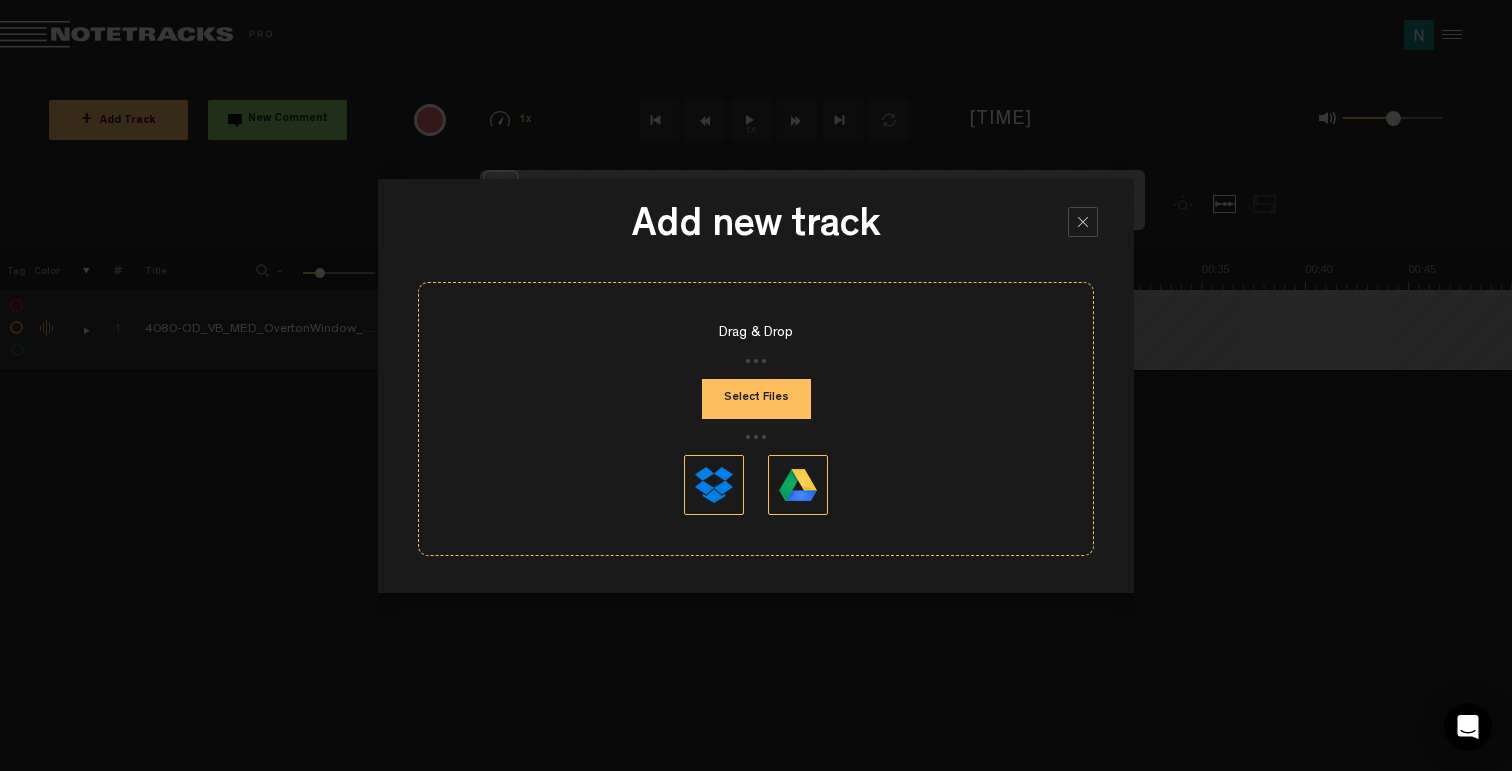 click on "Select Files" at bounding box center (756, 399) 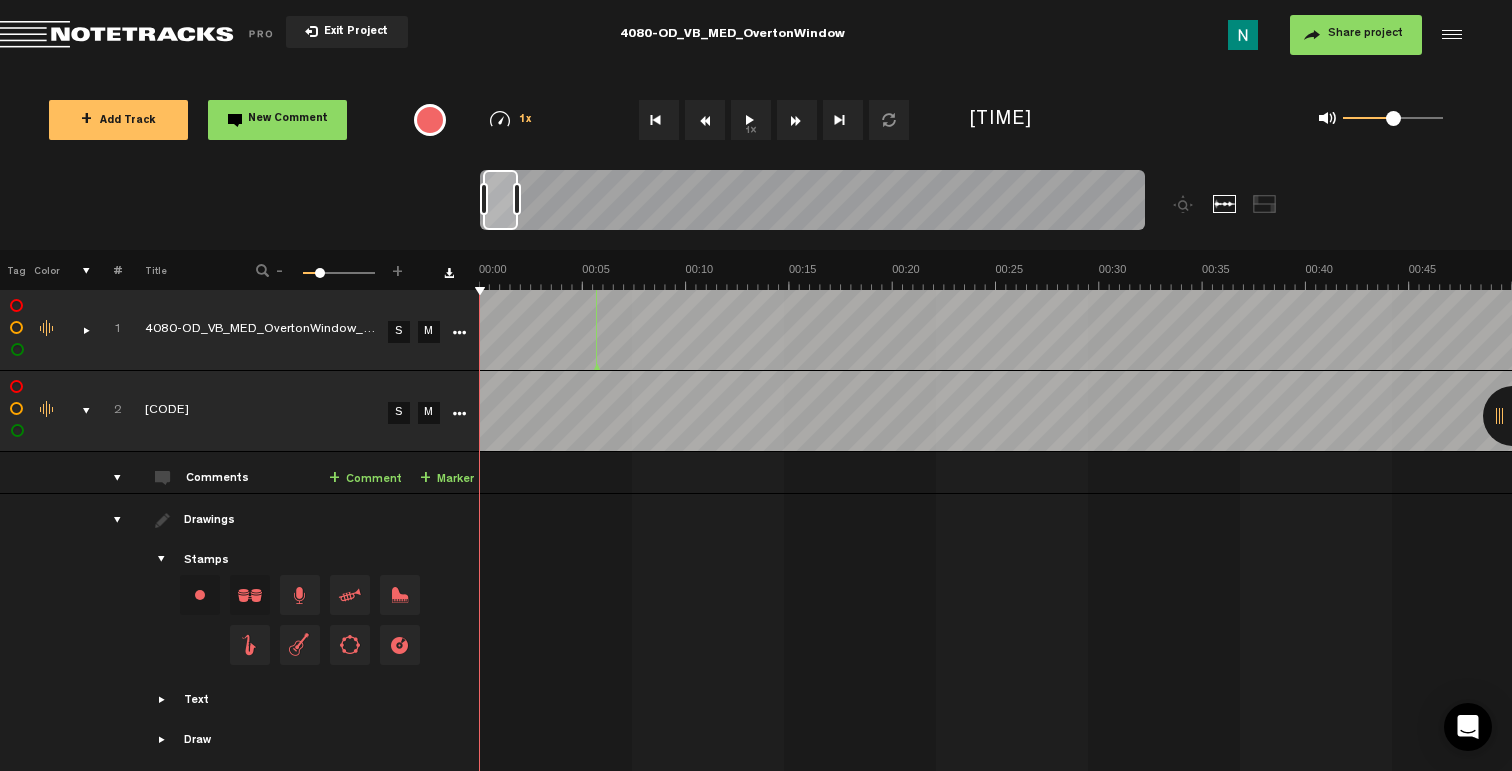 click at bounding box center [78, 411] 